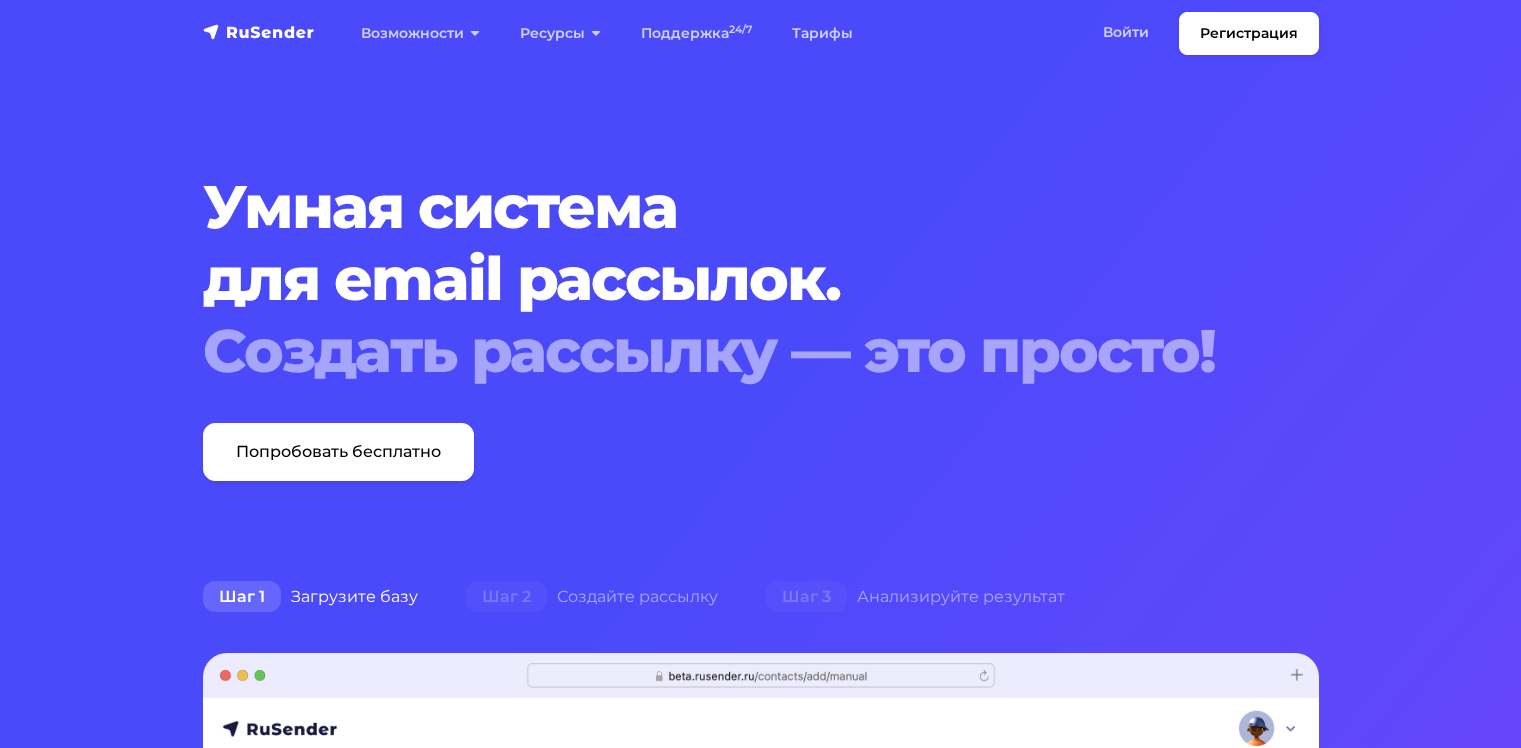 scroll, scrollTop: 0, scrollLeft: 0, axis: both 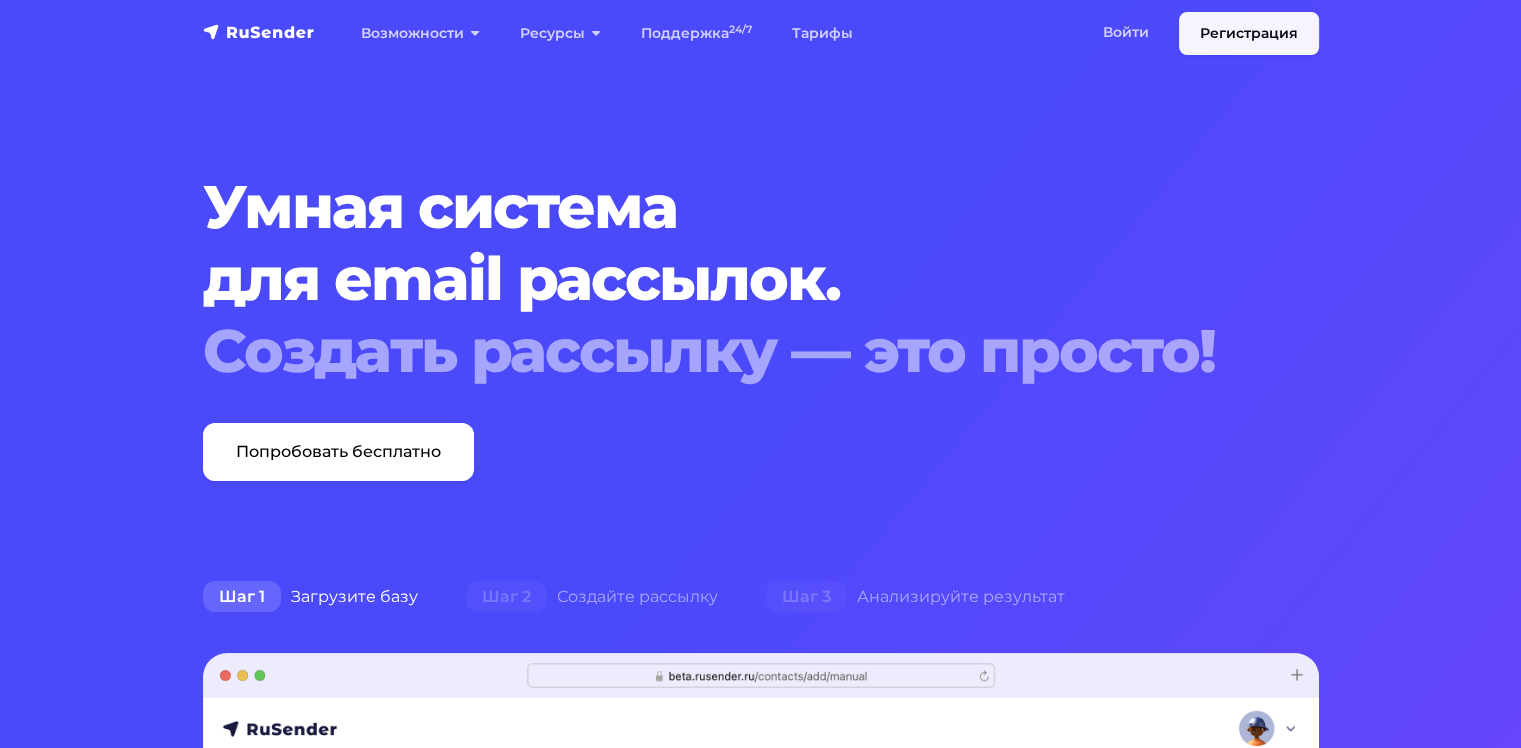 click on "Регистрация" at bounding box center [1249, 33] 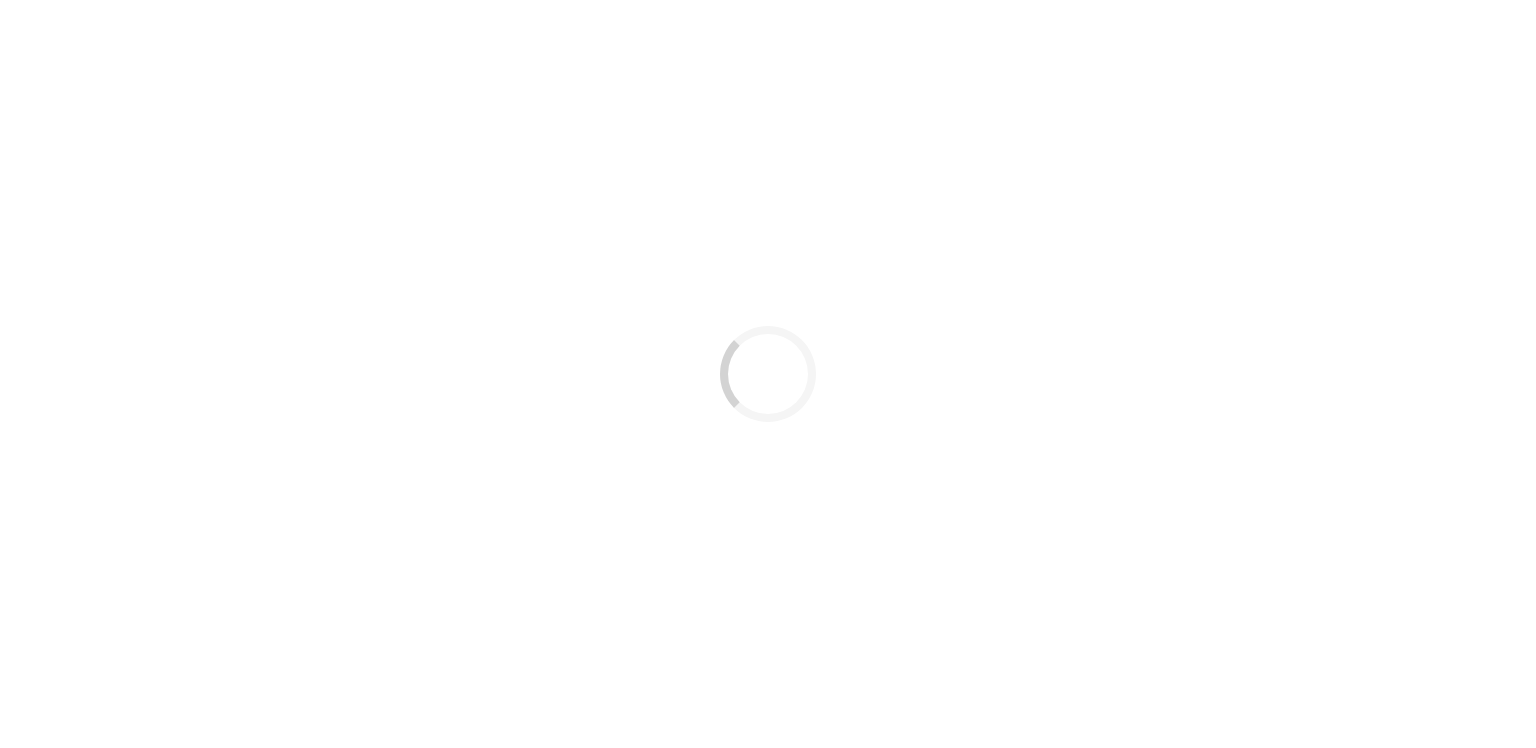 scroll, scrollTop: 0, scrollLeft: 0, axis: both 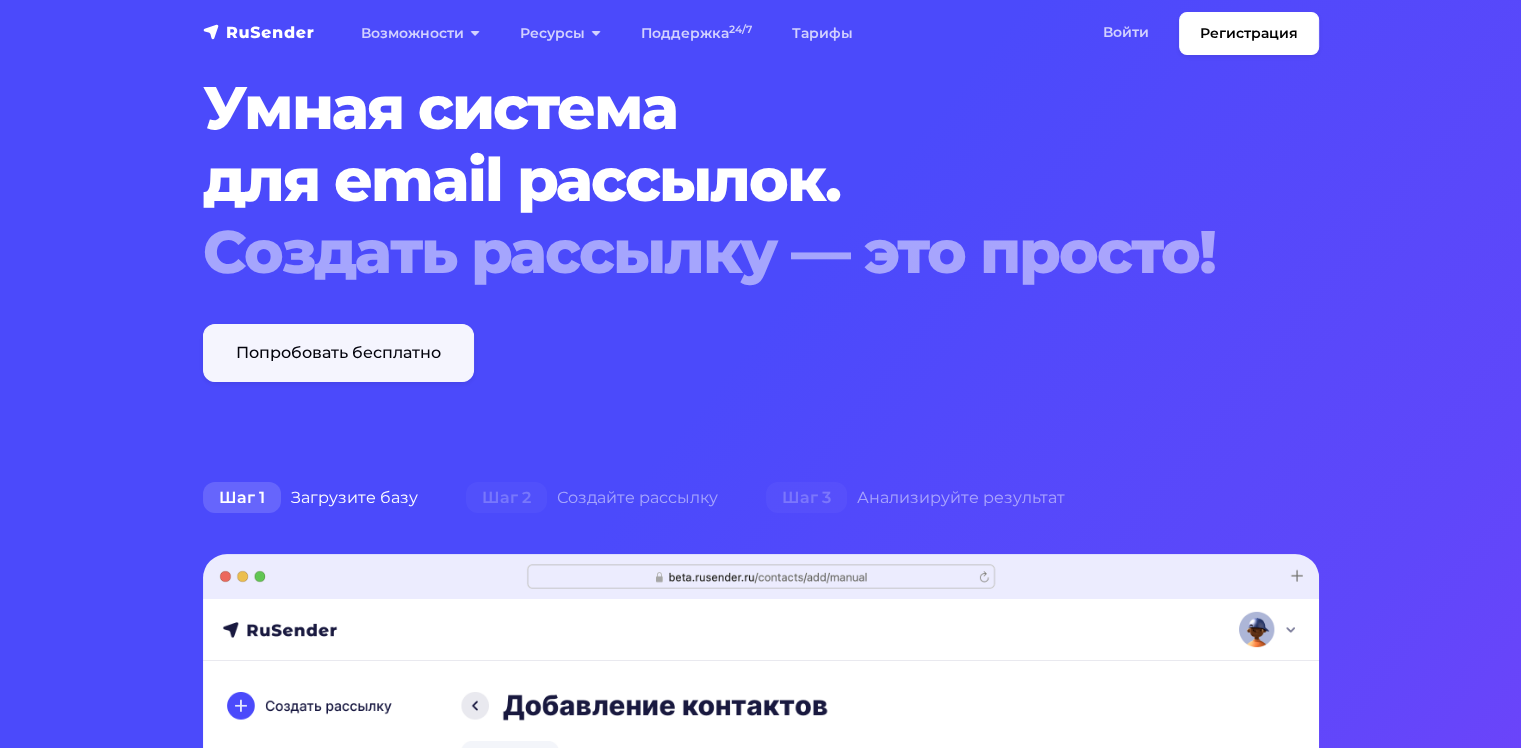 click on "Попробовать бесплатно" at bounding box center [338, 353] 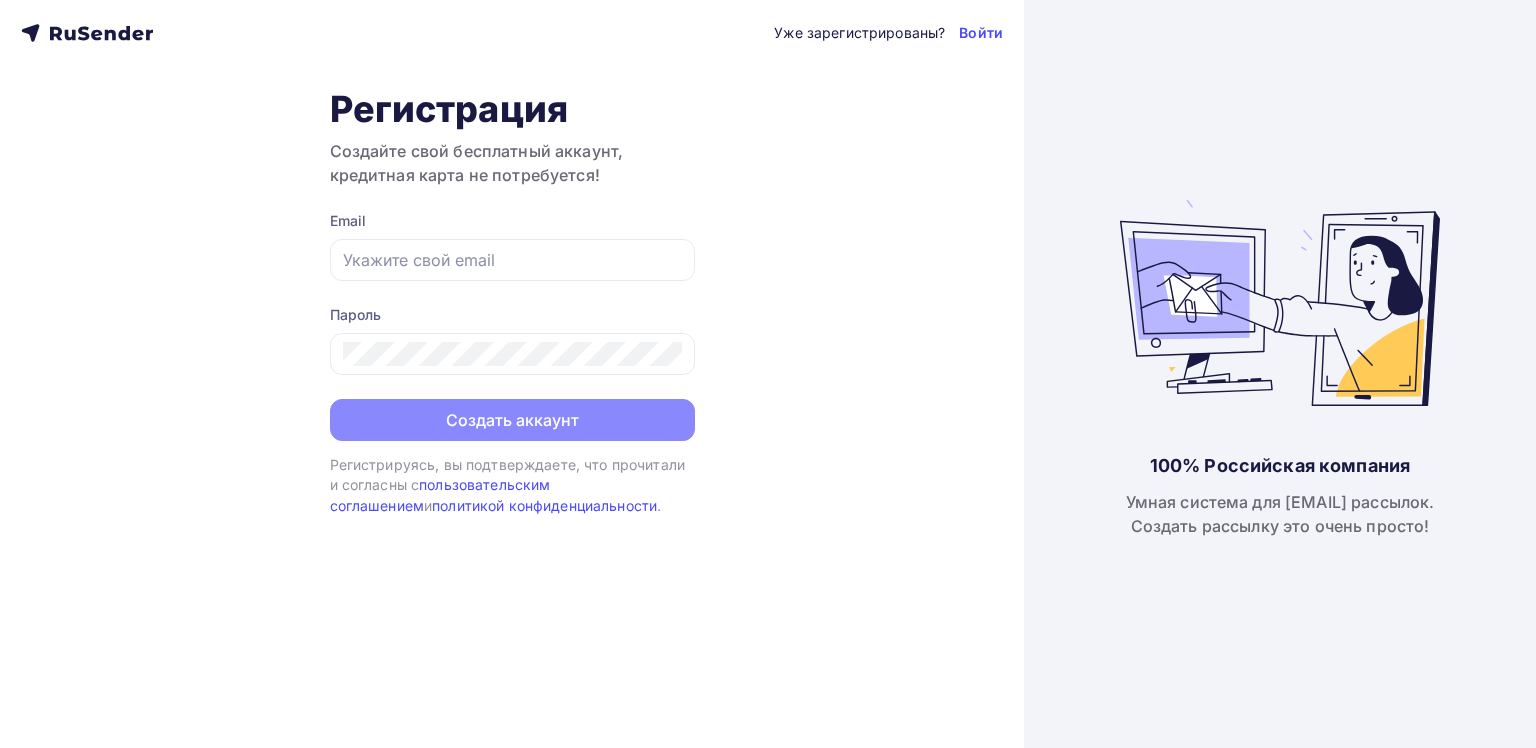 scroll, scrollTop: 0, scrollLeft: 0, axis: both 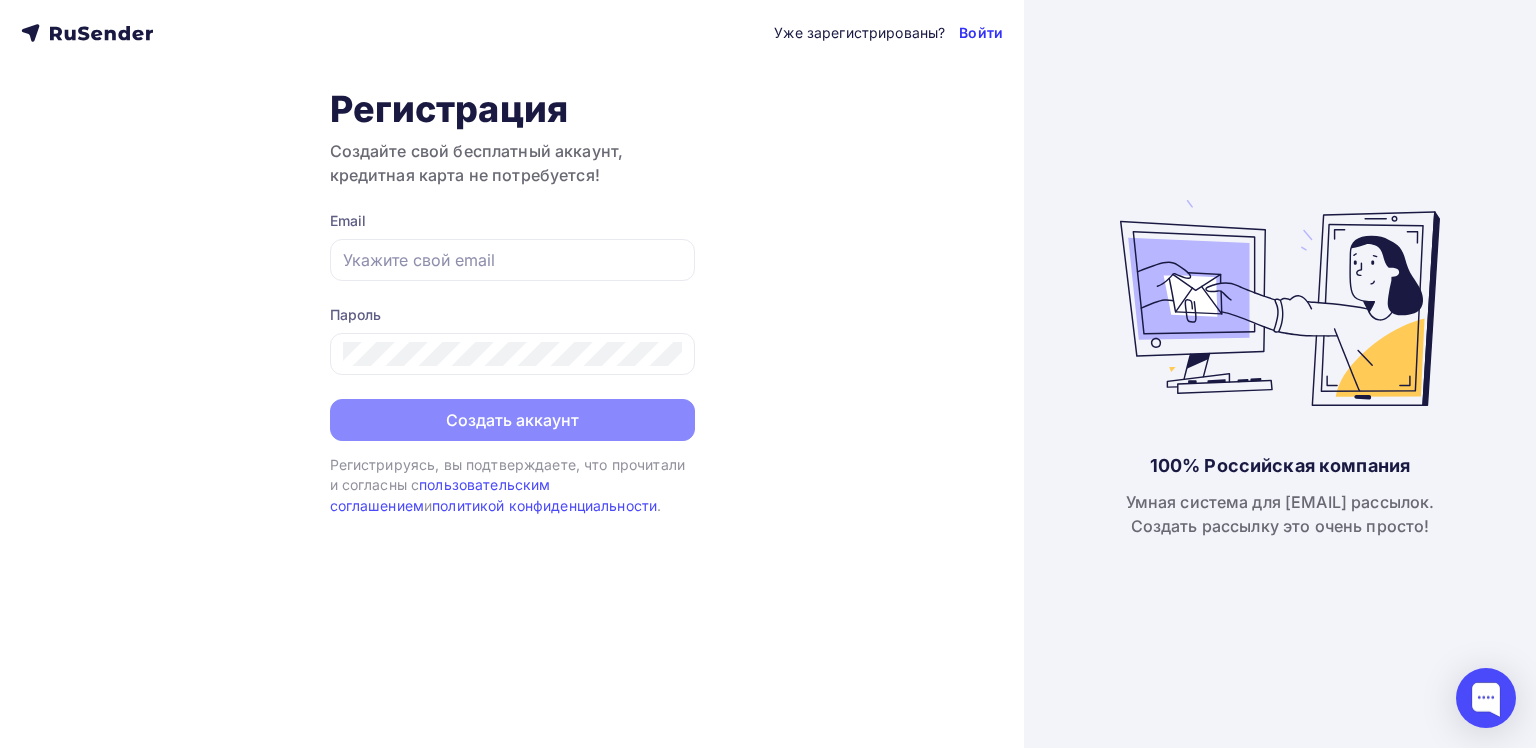 click on "Войти" at bounding box center [981, 33] 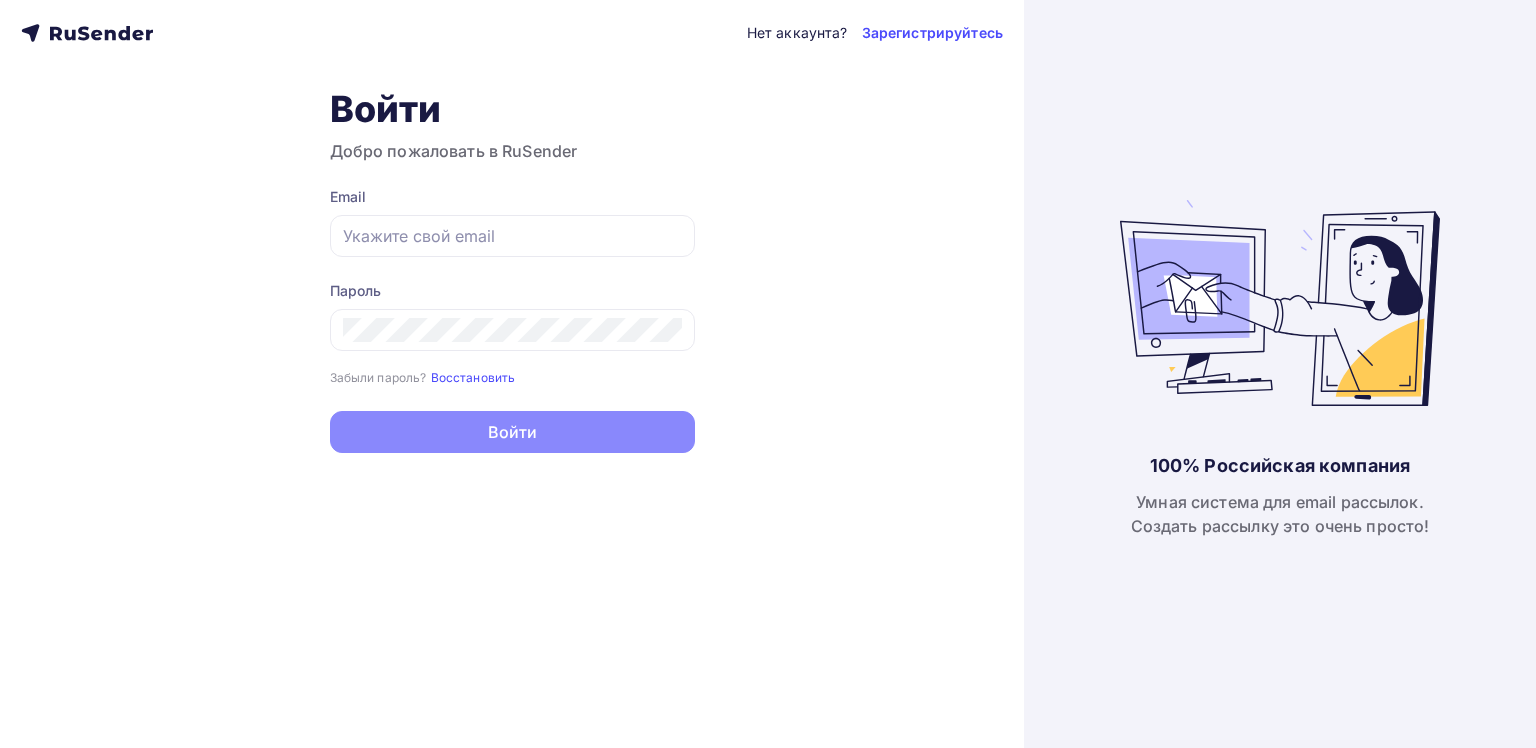 scroll, scrollTop: 0, scrollLeft: 0, axis: both 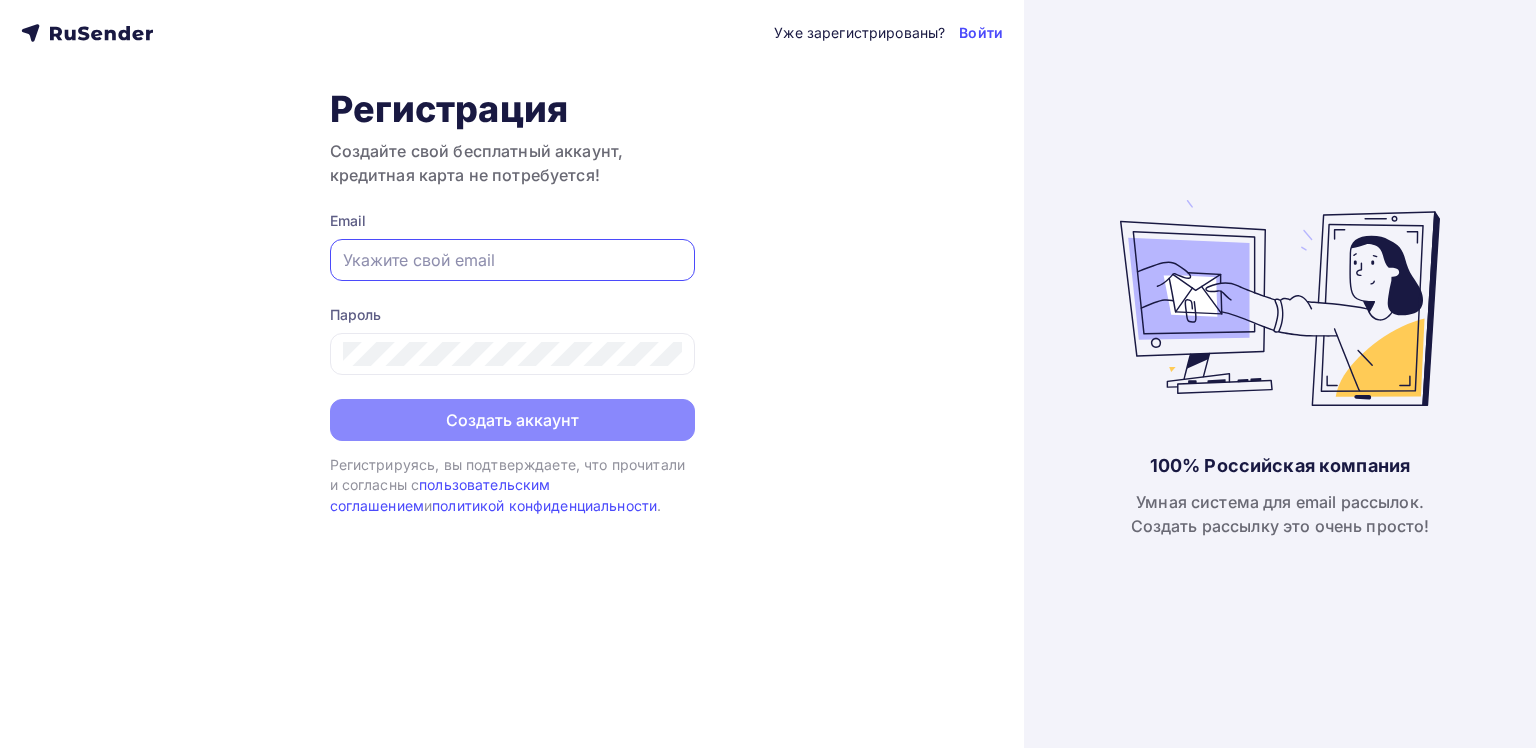 click at bounding box center (512, 260) 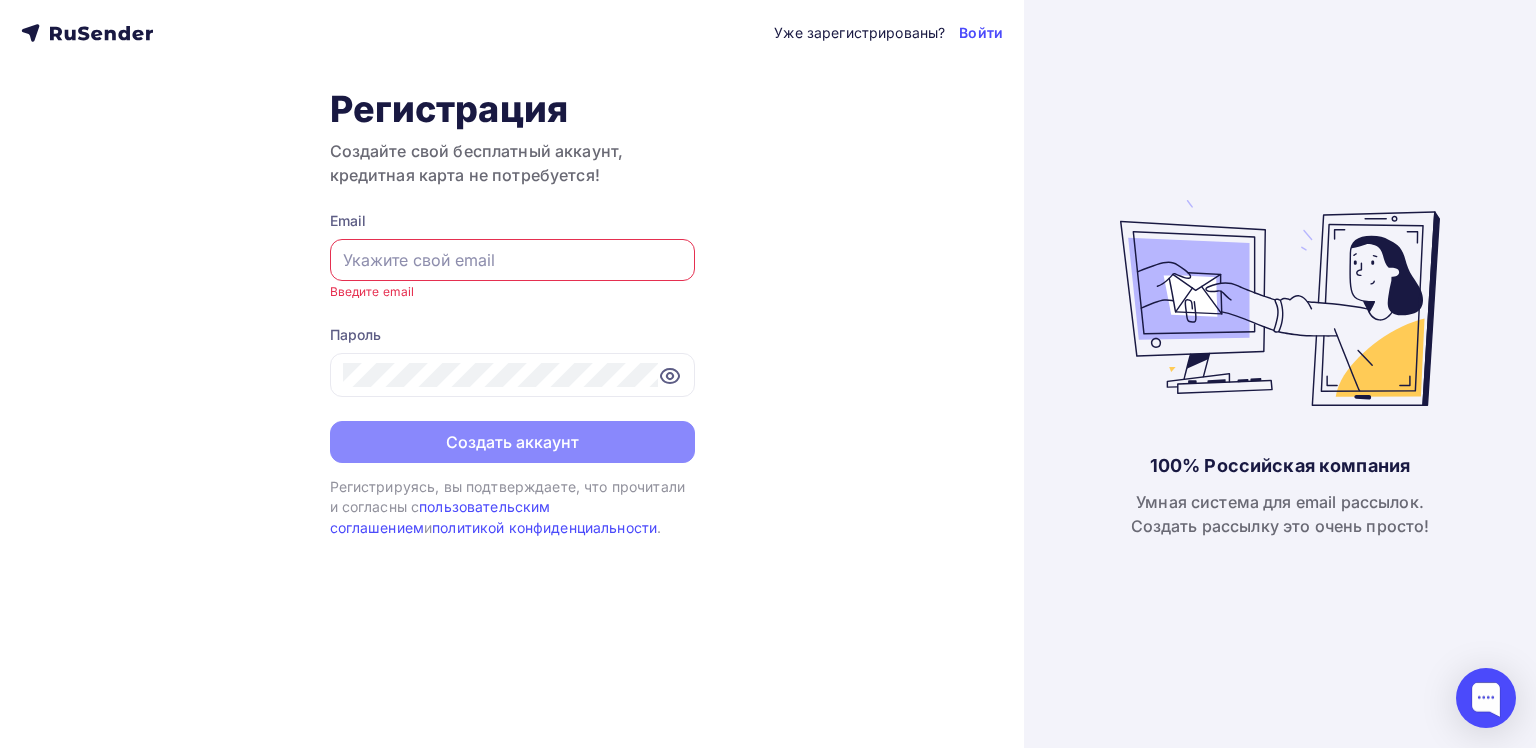 click at bounding box center (512, 260) 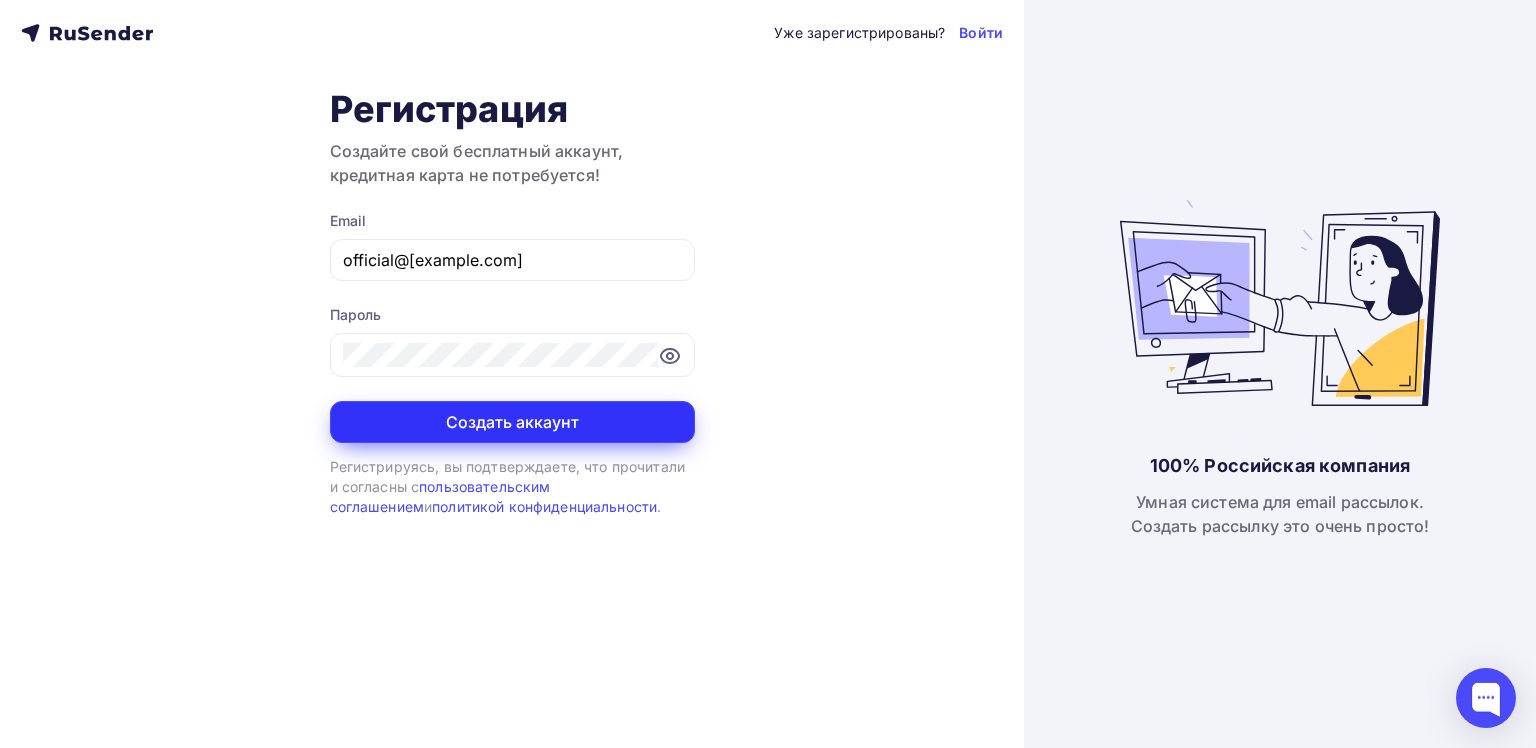 click on "Создать аккаунт" at bounding box center [512, 422] 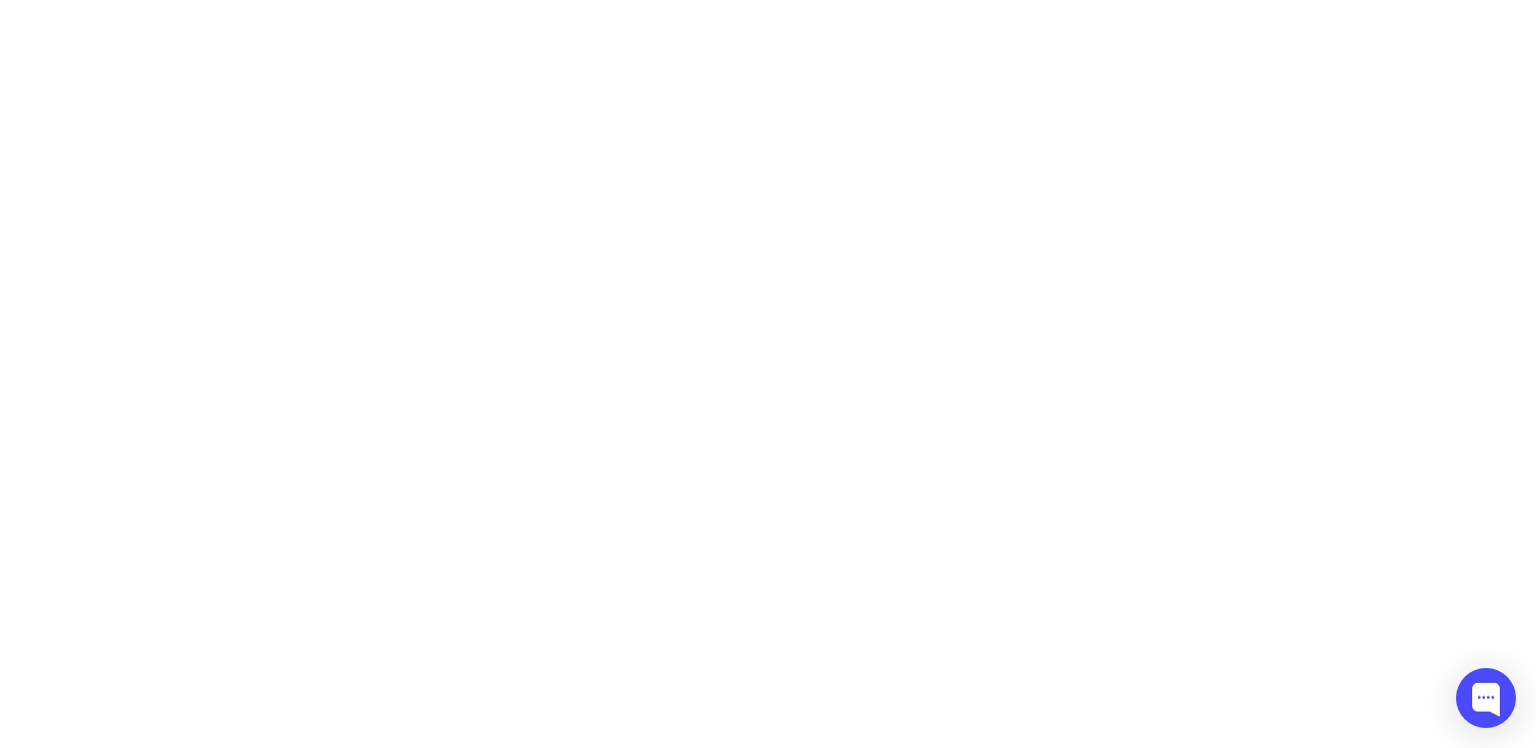 click on "Создать аккаунт" at bounding box center [512, 422] 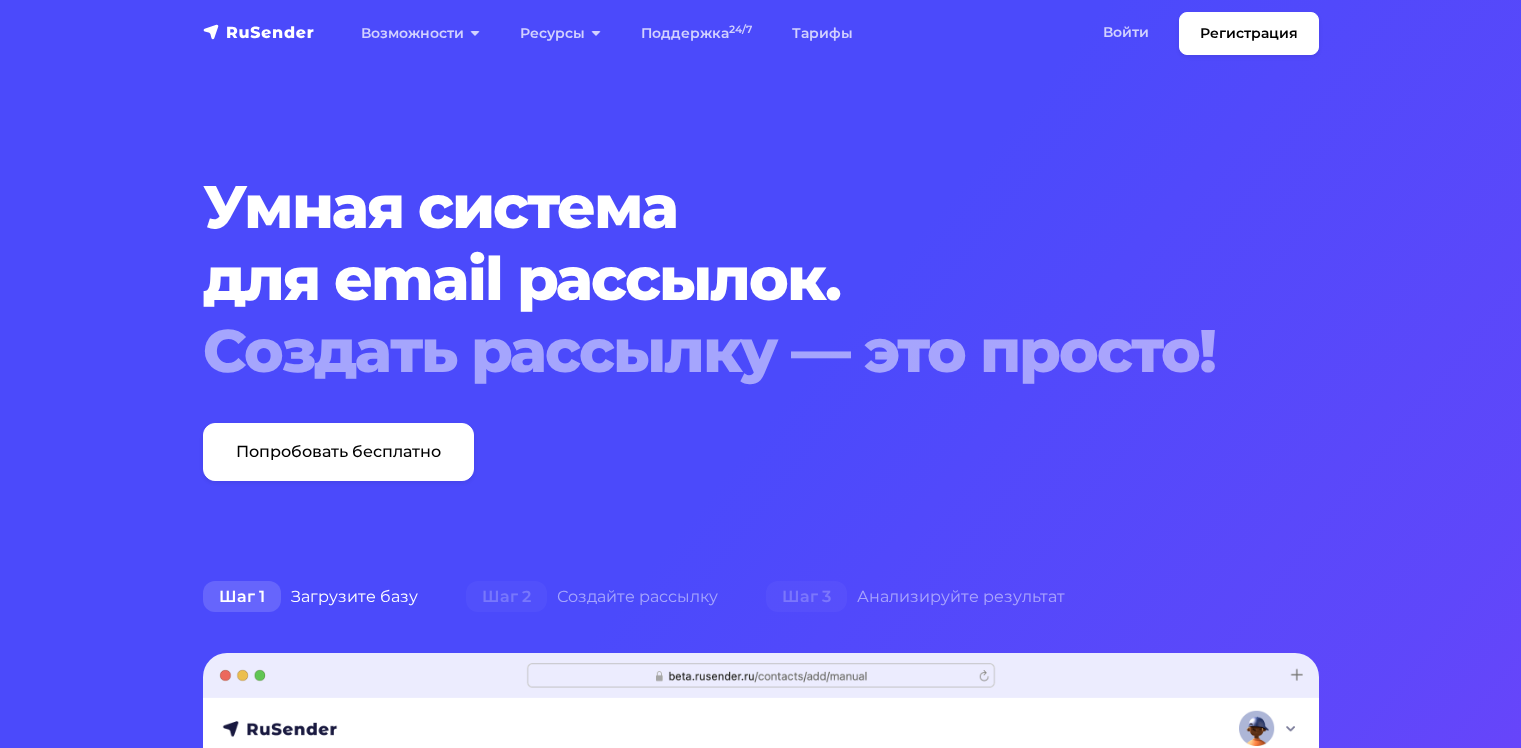 scroll, scrollTop: 0, scrollLeft: 0, axis: both 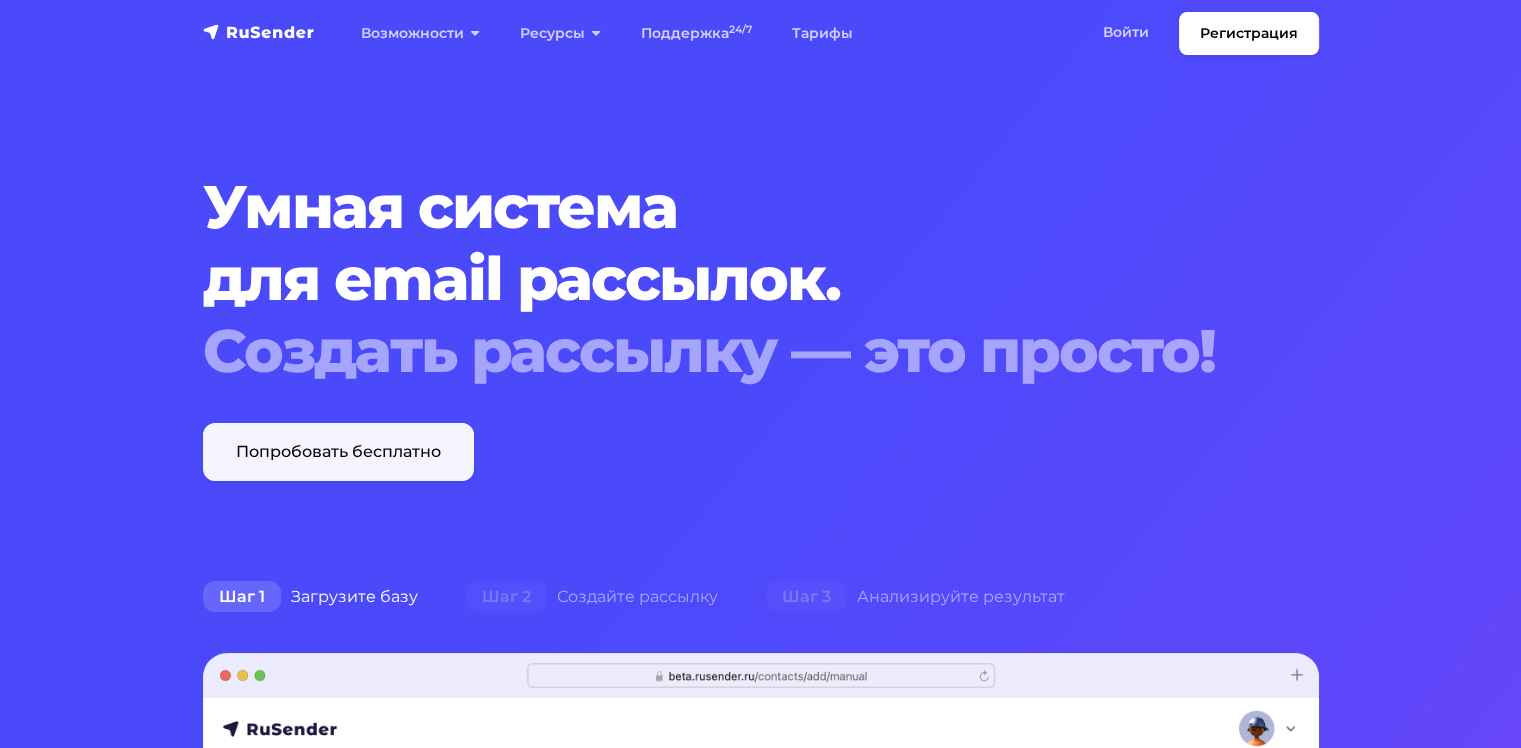 click on "Попробовать бесплатно" at bounding box center (338, 452) 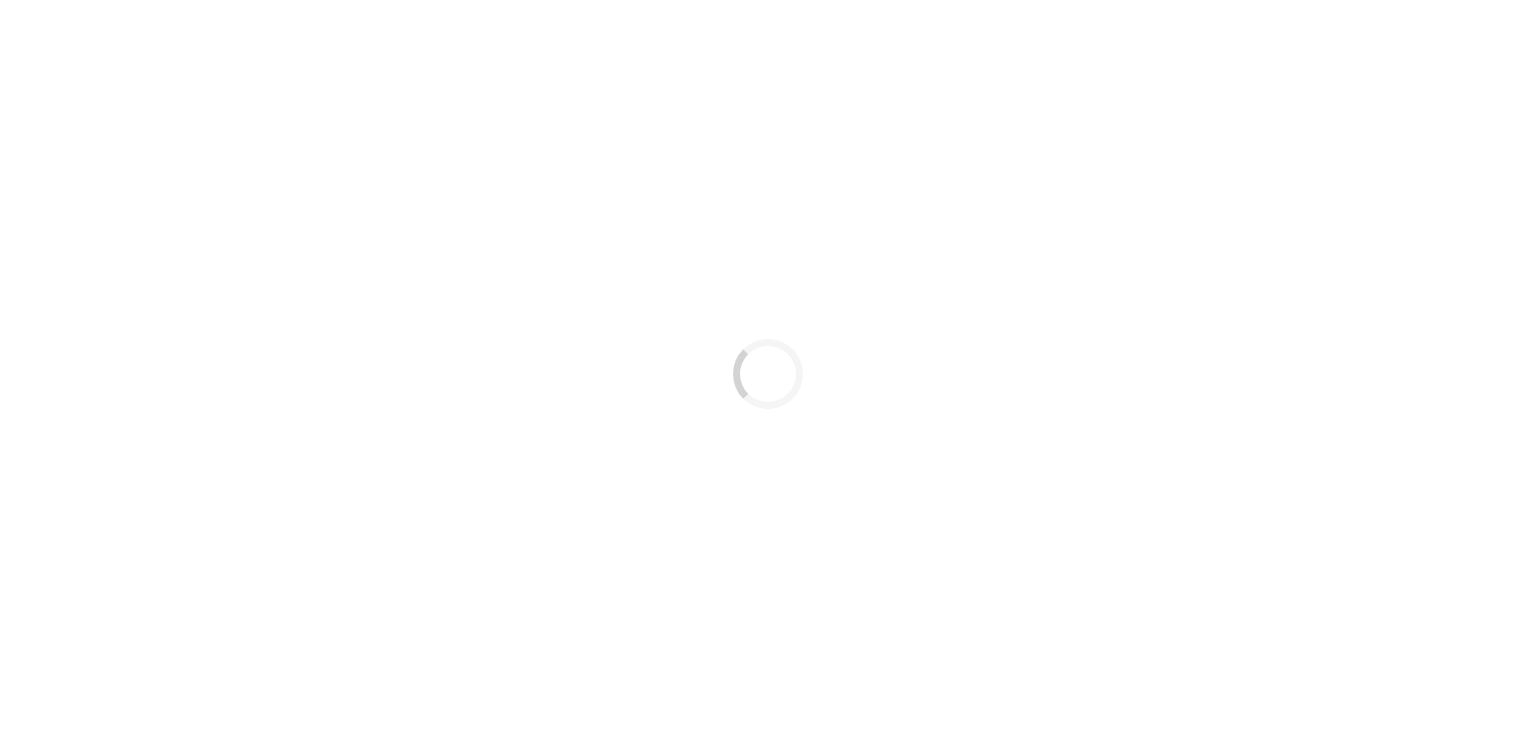 scroll, scrollTop: 0, scrollLeft: 0, axis: both 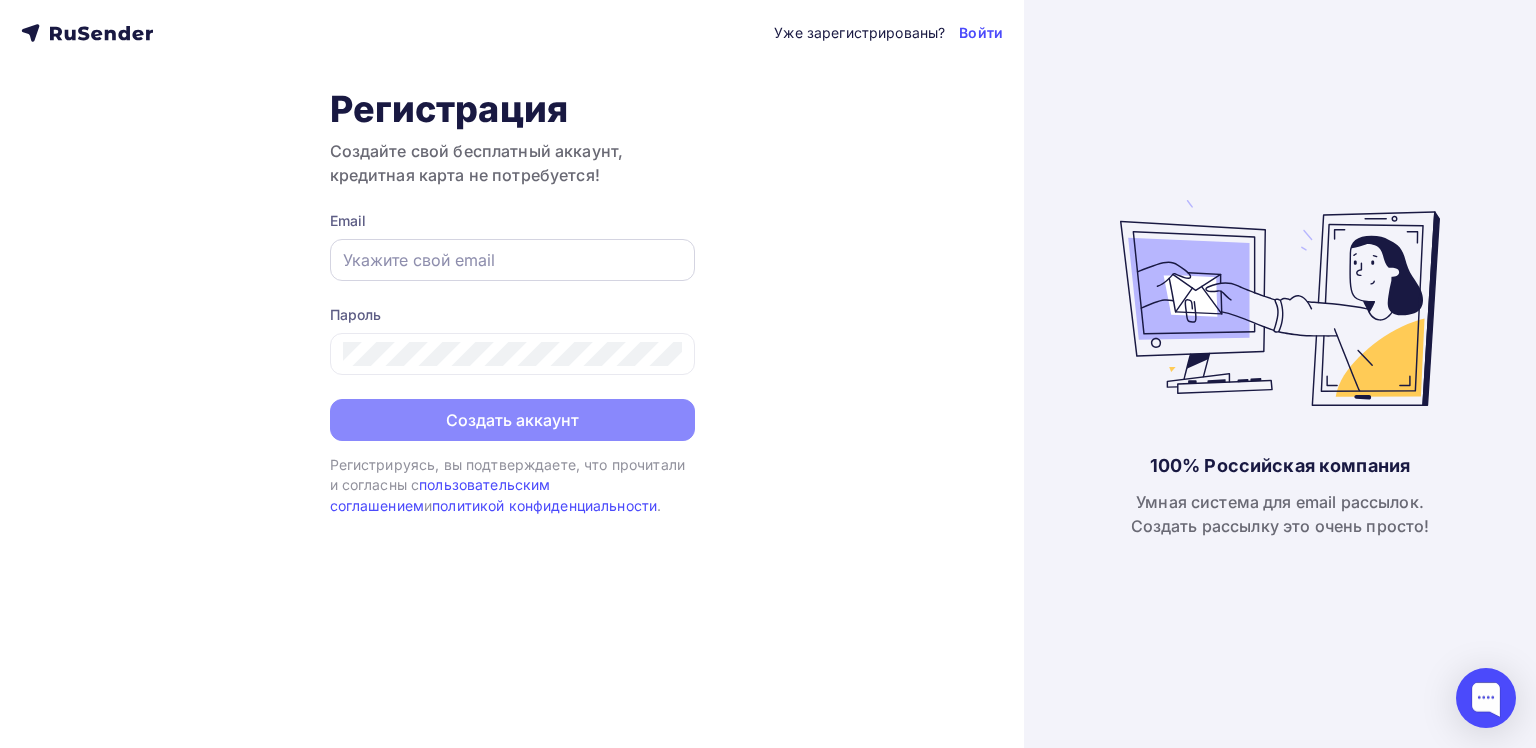 type on "official@info-valiri-street.ru" 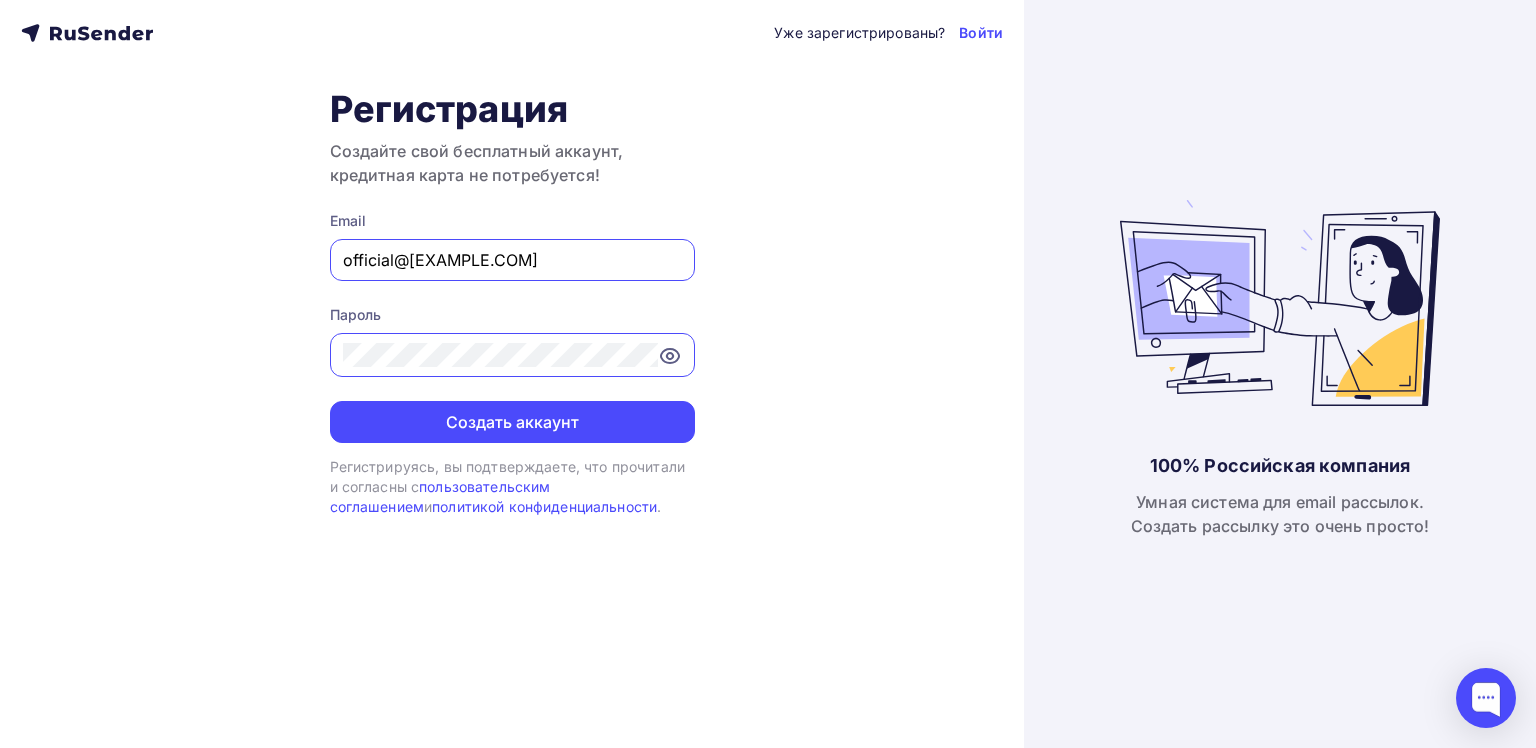 click on "official@info-valiri-street.ru" at bounding box center (512, 260) 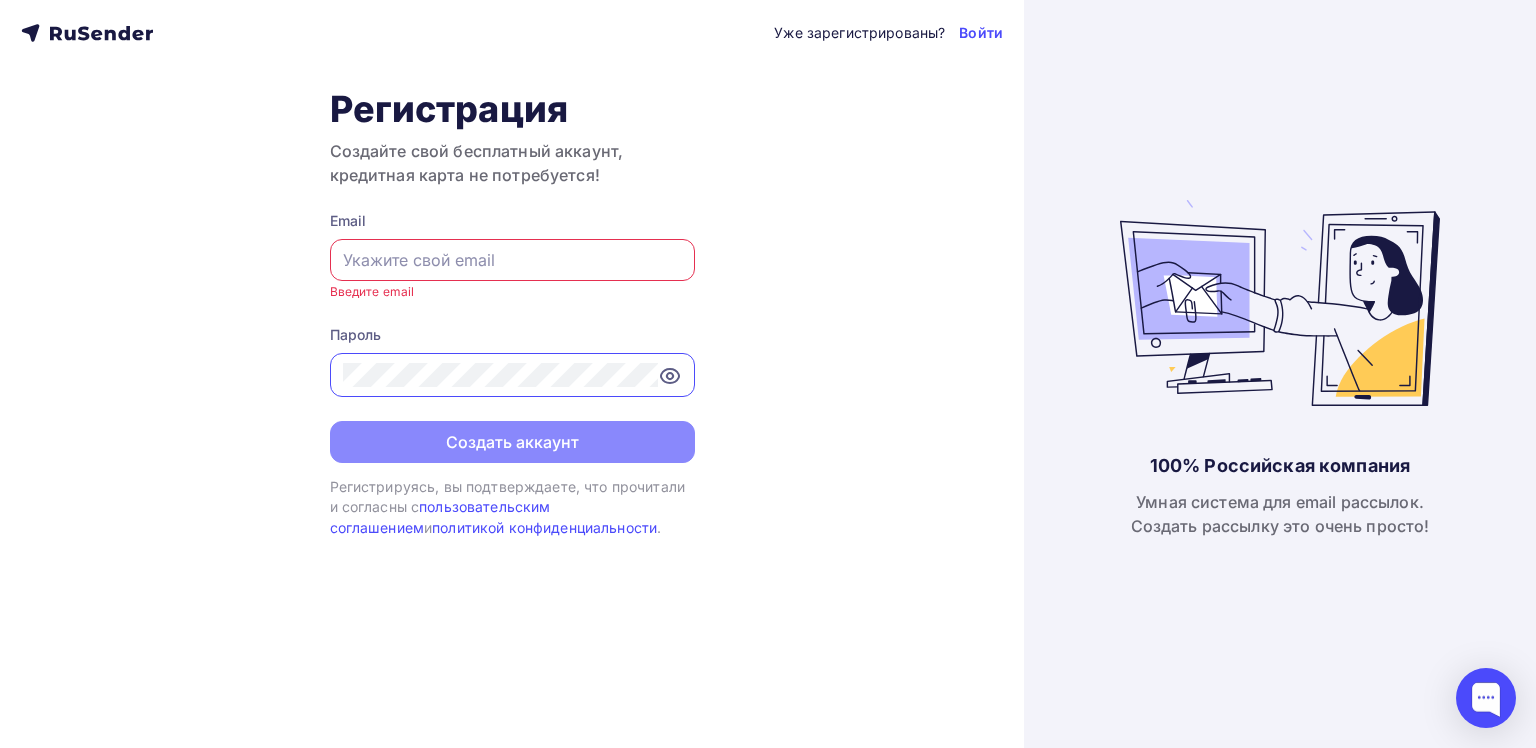 click at bounding box center (512, 260) 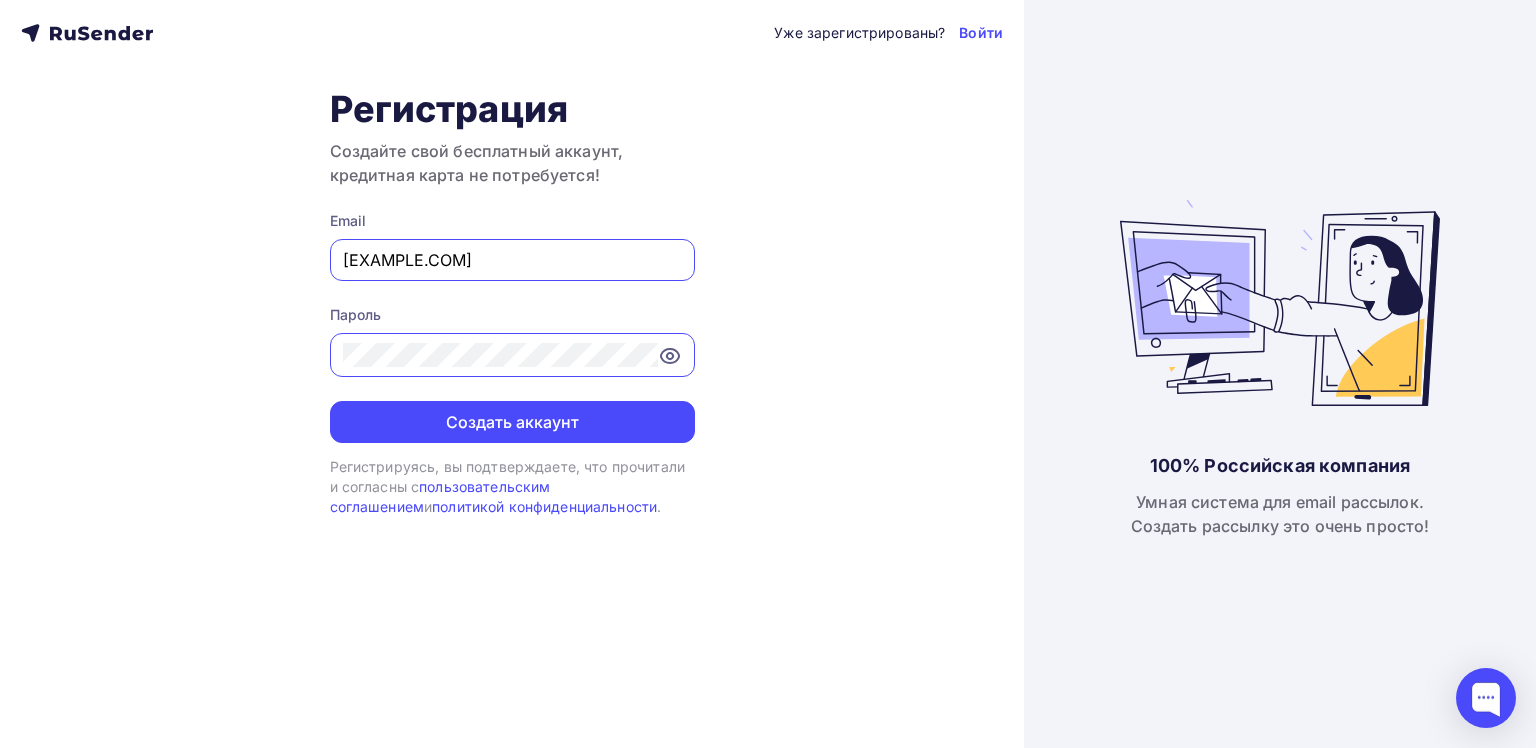 type on "valiri.street.lamoda@mail.ru" 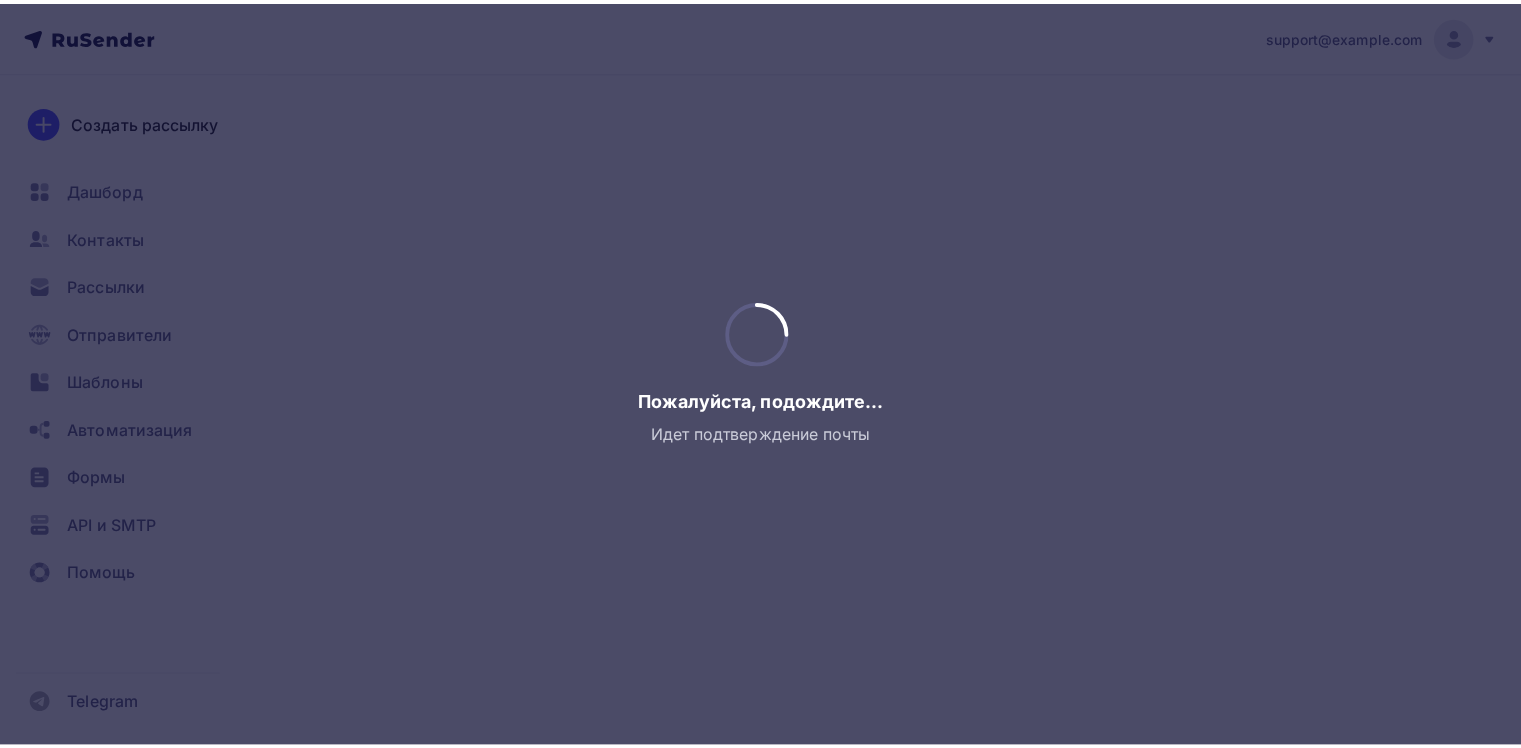 scroll, scrollTop: 0, scrollLeft: 0, axis: both 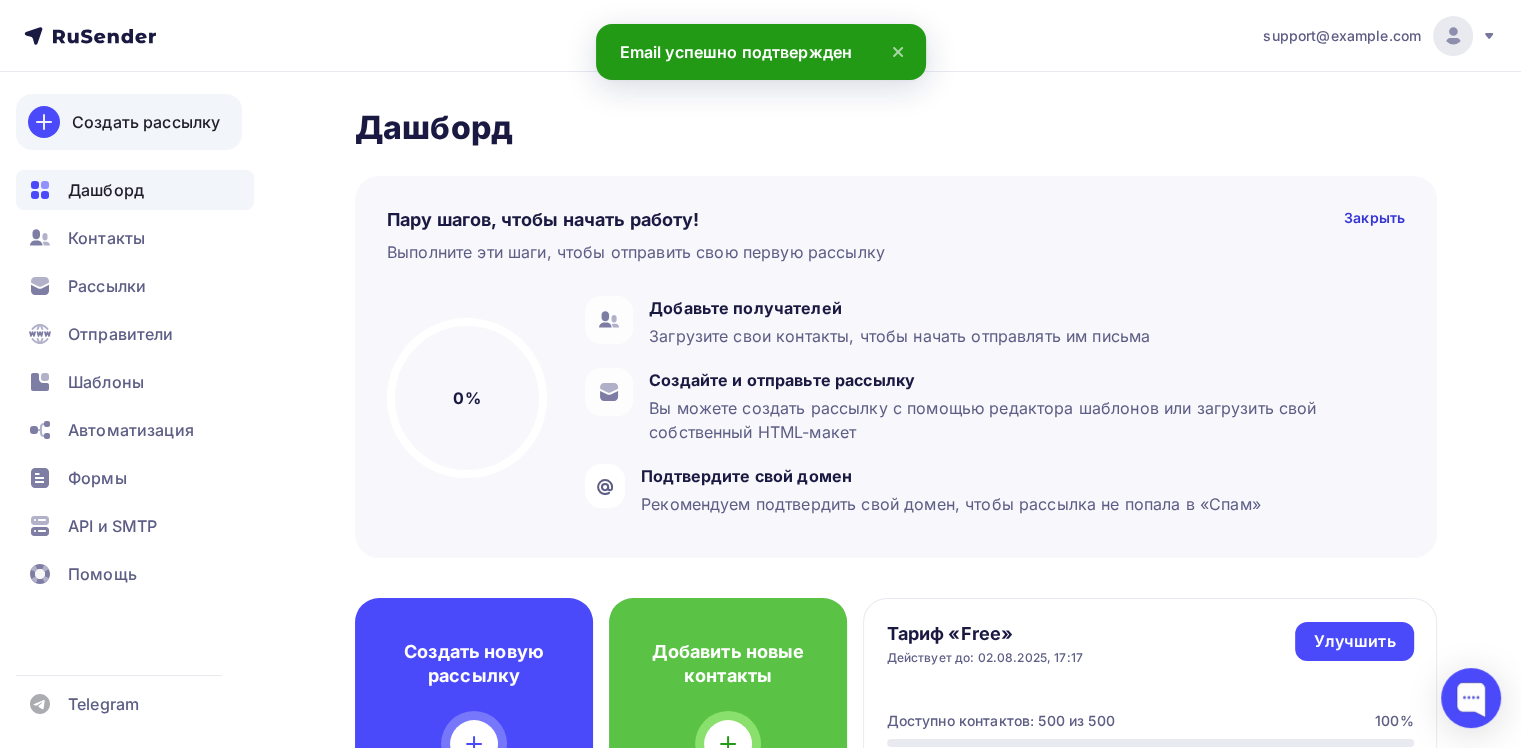 click on "Создать рассылку" at bounding box center (146, 122) 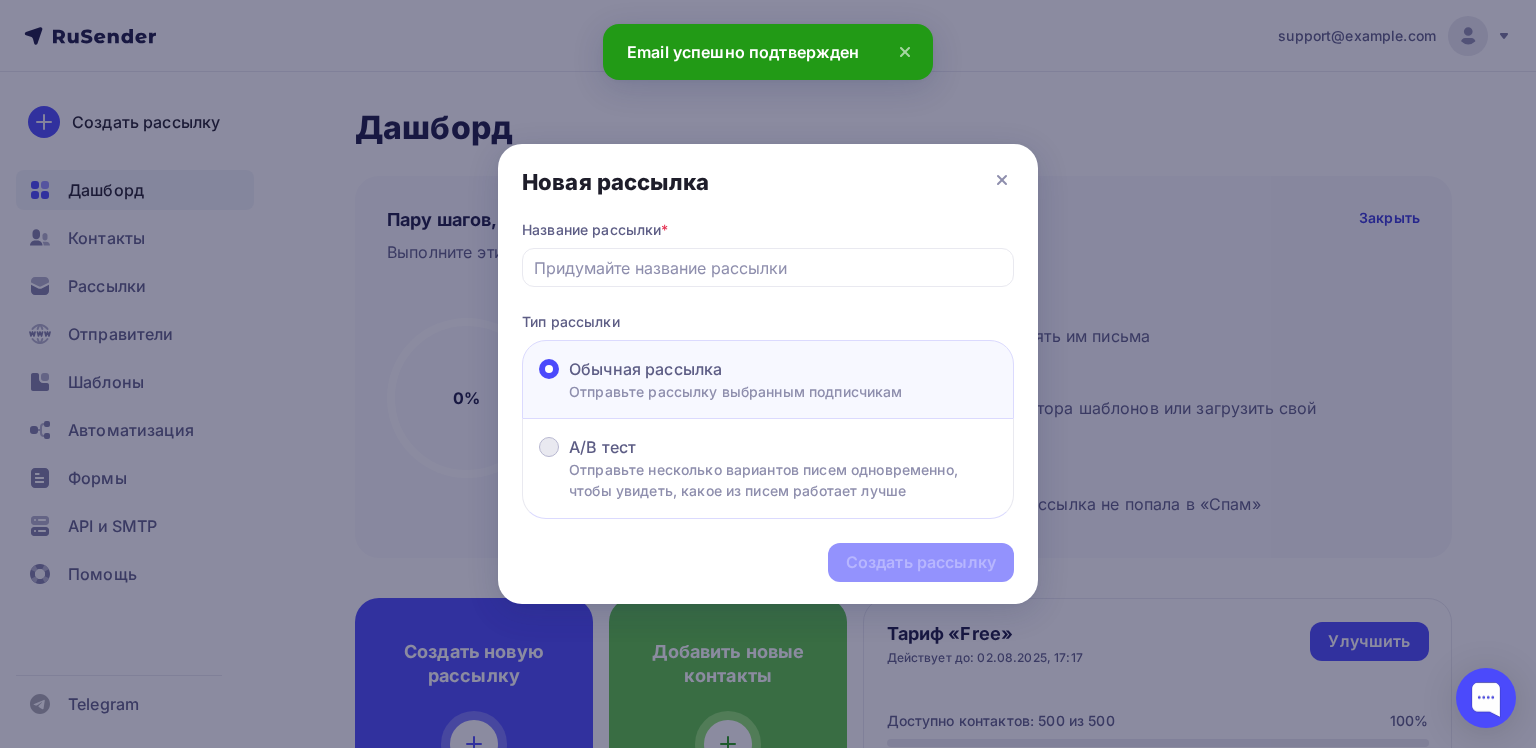click on "Отправьте несколько вариантов писем одновременно, чтобы увидеть, какое из писем работает лучше" at bounding box center [736, 391] 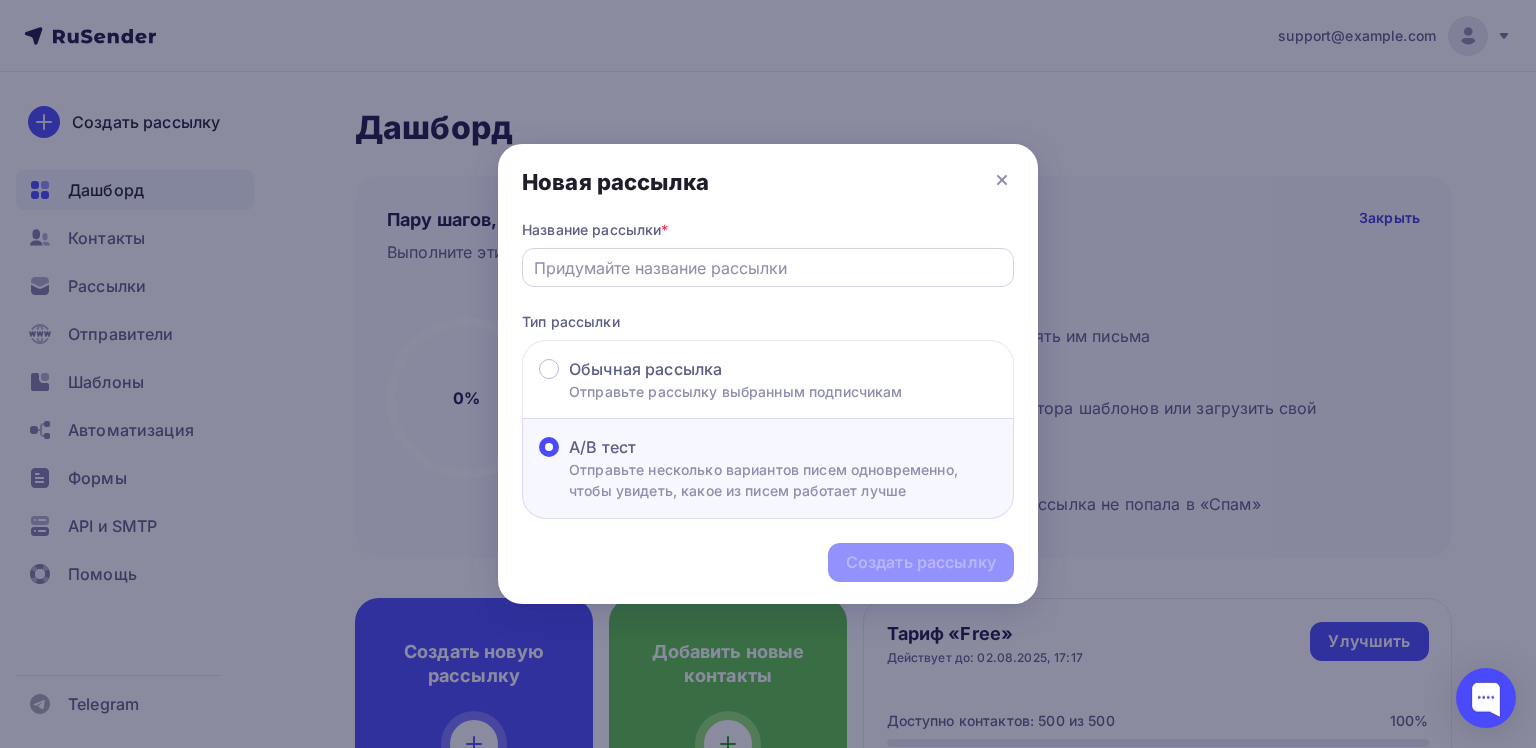 click at bounding box center [768, 267] 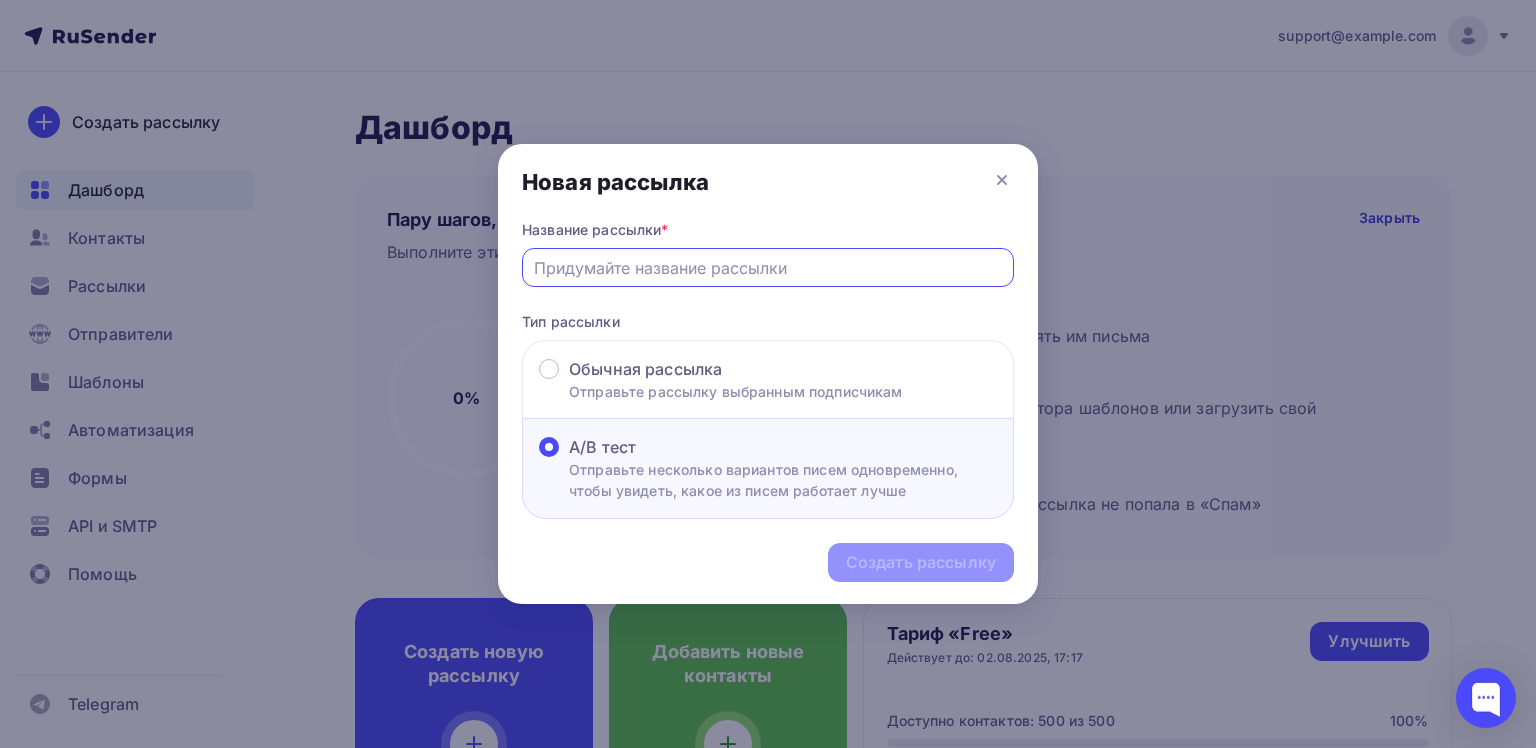 click at bounding box center [768, 268] 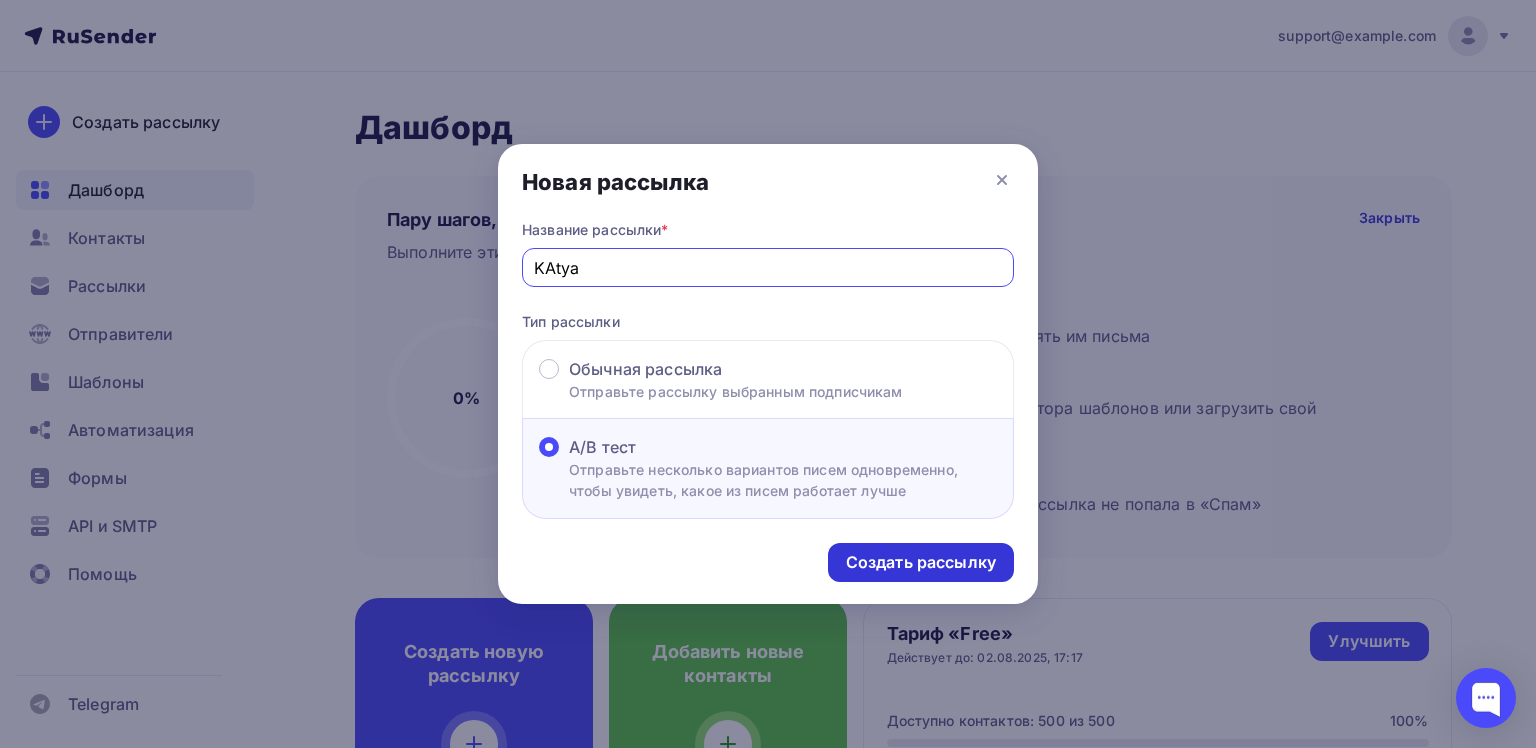 type on "KAtya" 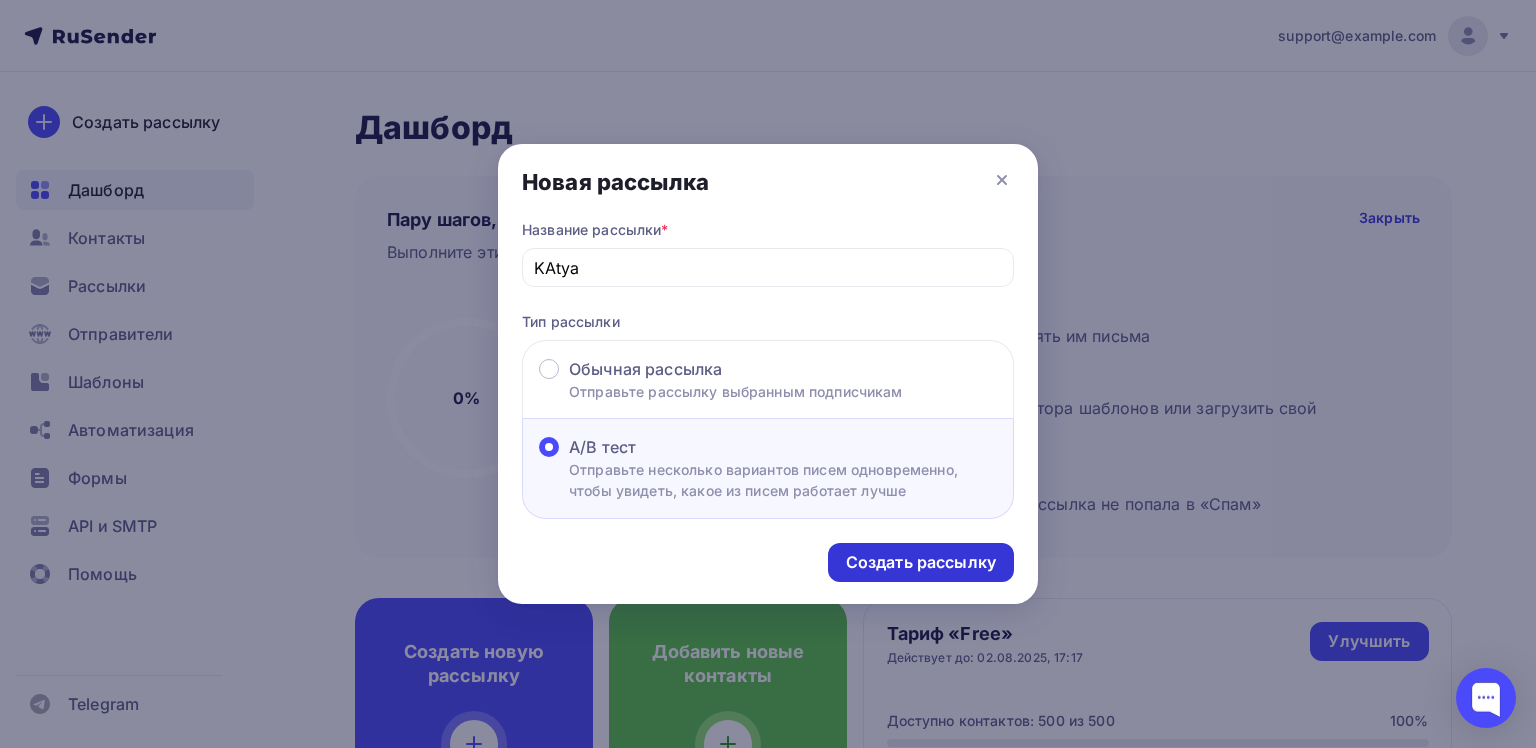 click on "Создать рассылку" at bounding box center (921, 562) 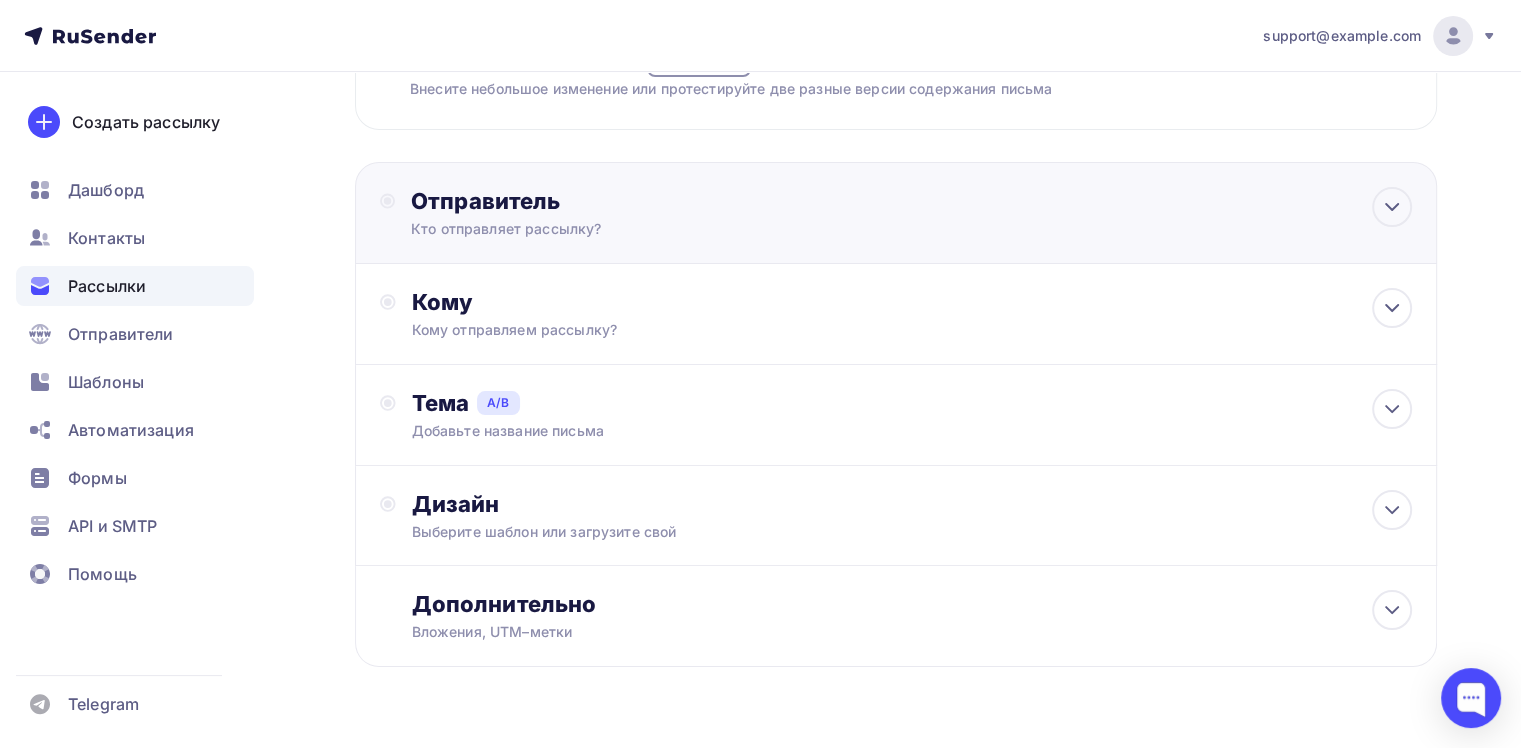 scroll, scrollTop: 309, scrollLeft: 0, axis: vertical 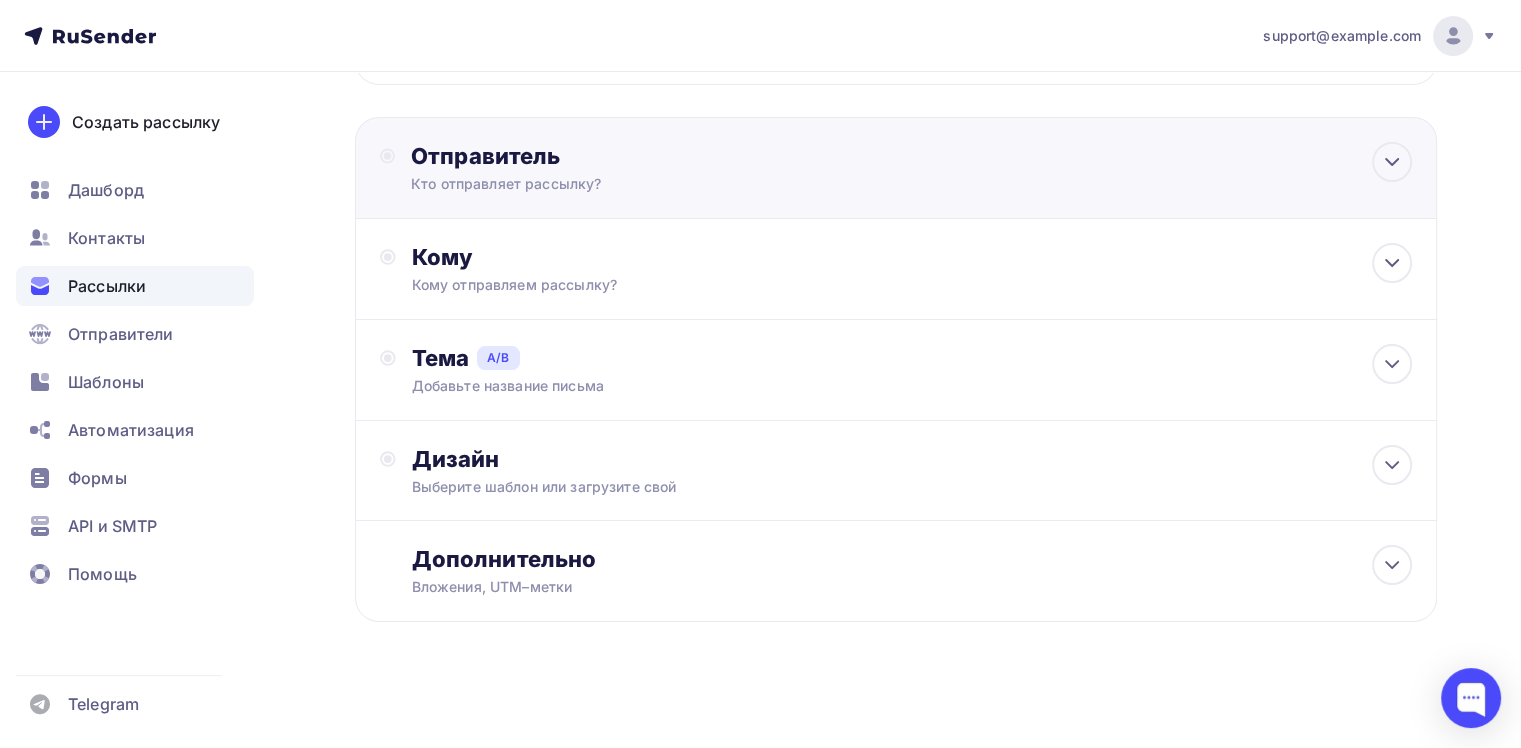 click on "Дизайн" at bounding box center [627, 156] 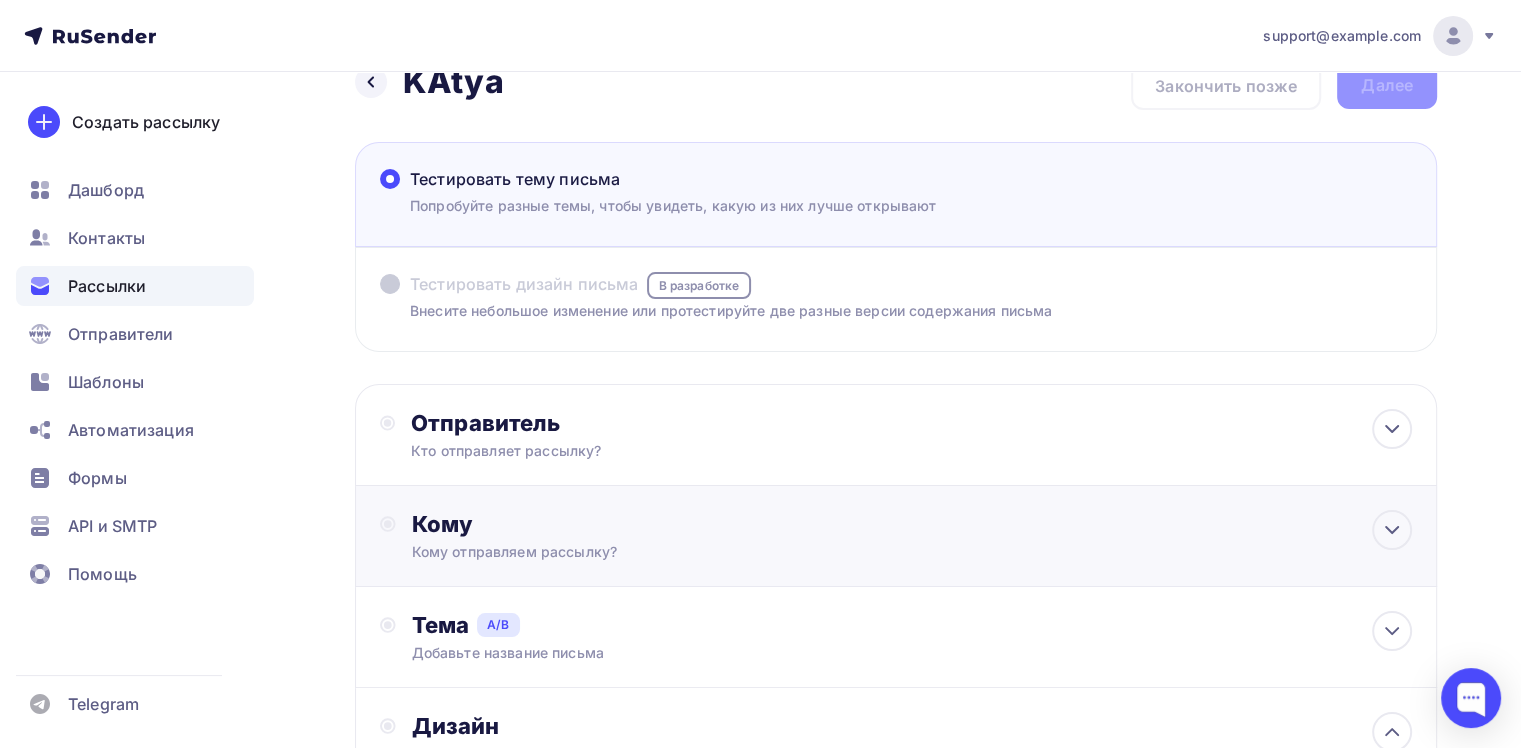 scroll, scrollTop: 0, scrollLeft: 0, axis: both 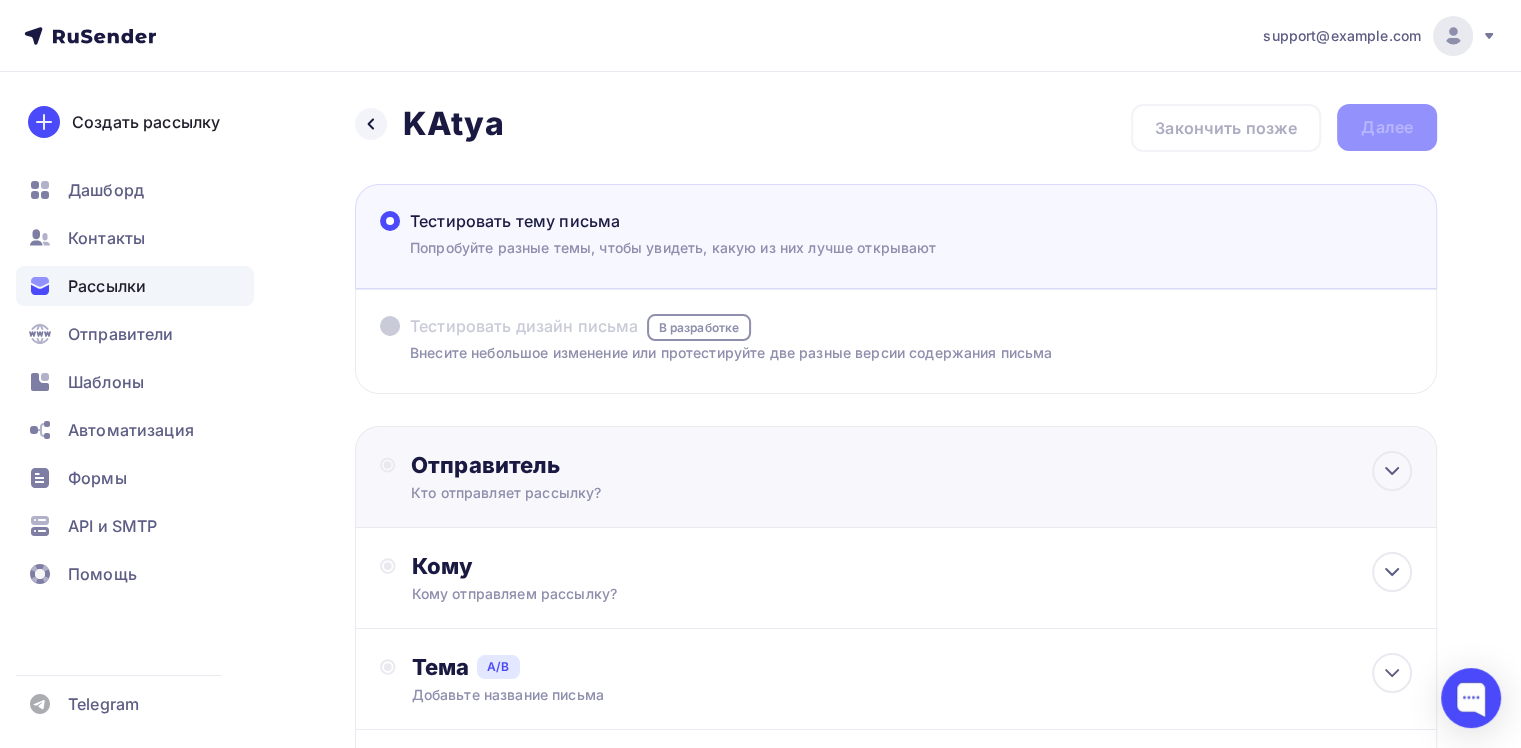 click on "Отправитель" at bounding box center [627, 465] 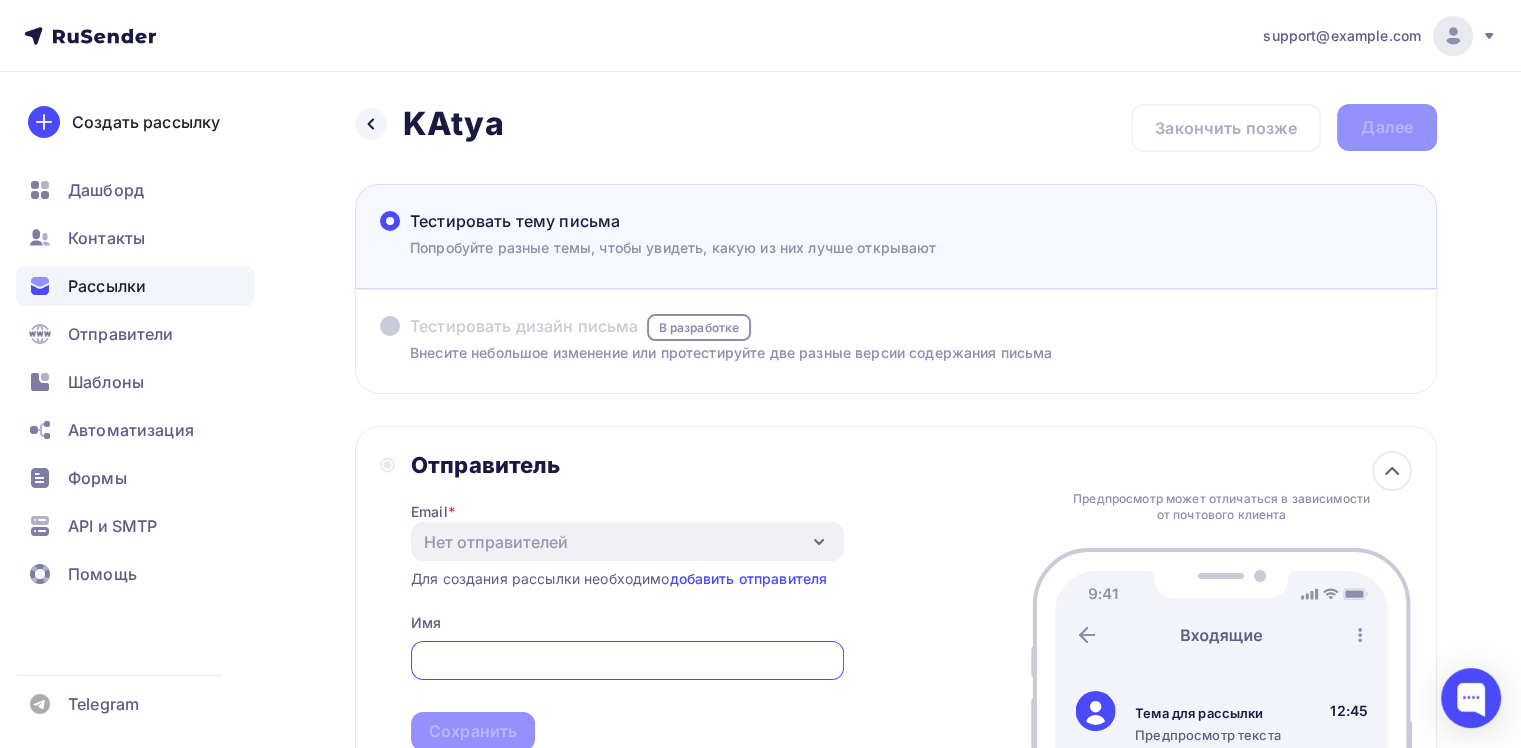 scroll, scrollTop: 0, scrollLeft: 0, axis: both 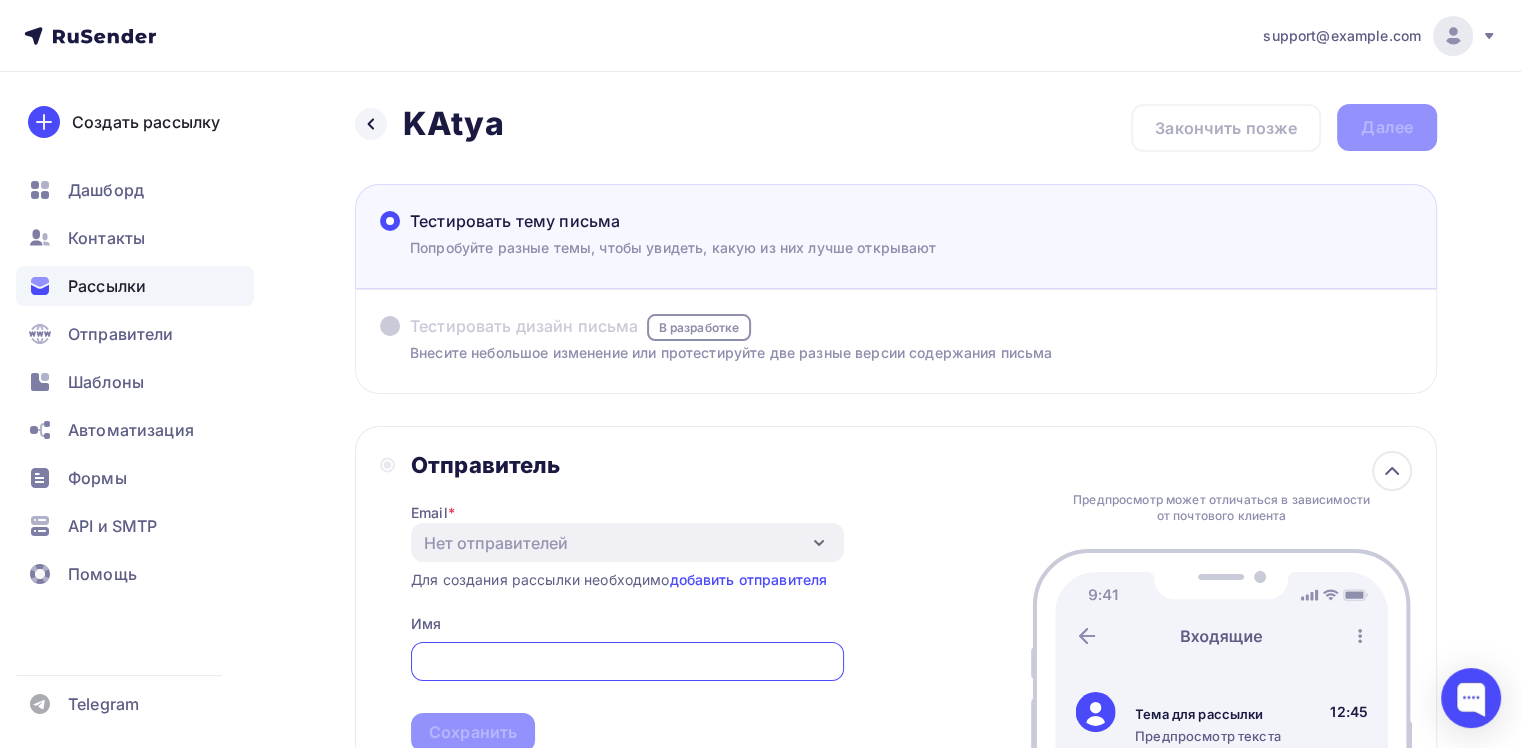 click on "Тестировать тему письма
Попробуйте разные темы, чтобы увидеть, какую из них лучше открывают" at bounding box center [627, 662] 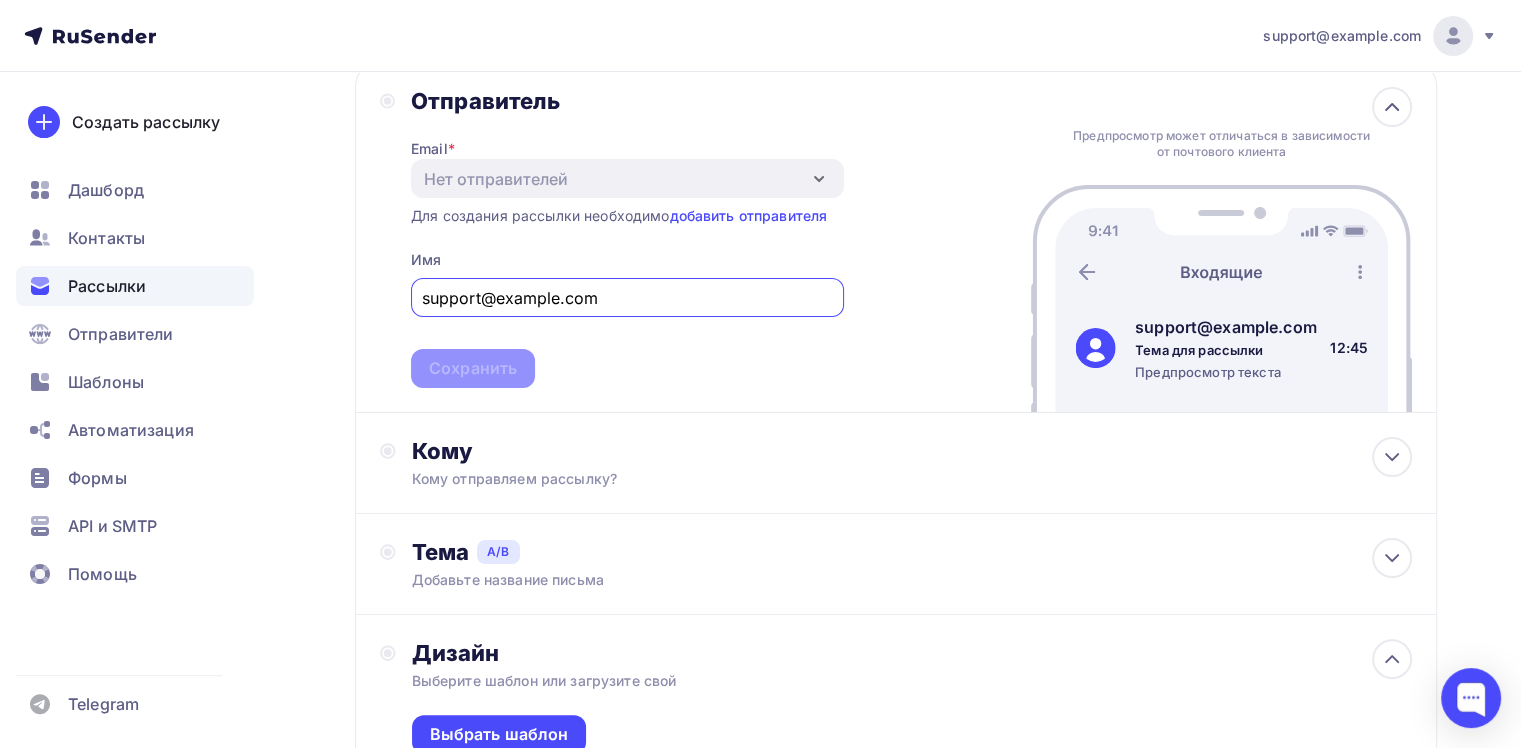 scroll, scrollTop: 388, scrollLeft: 0, axis: vertical 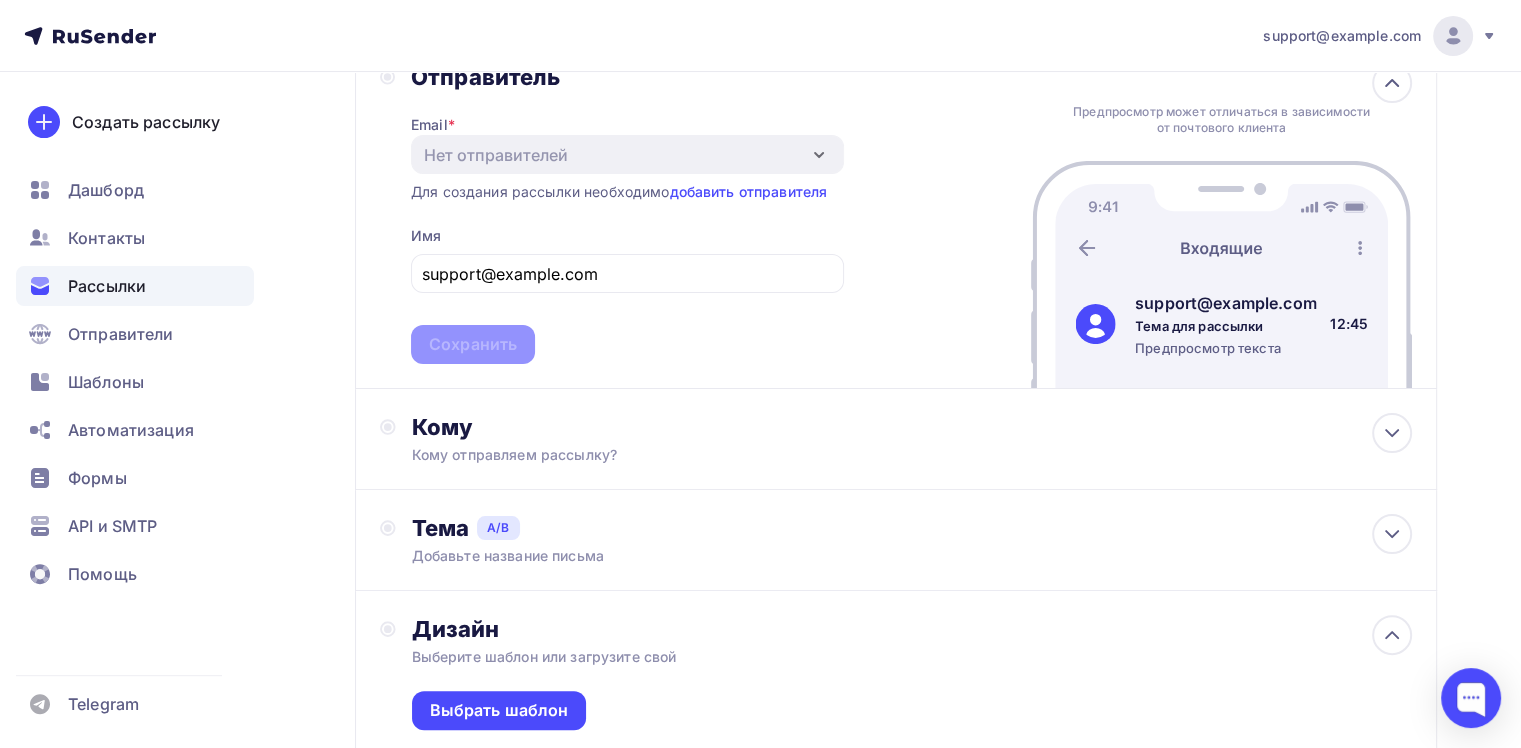 click on "Кому
Кому отправляем рассылку?
Списки получателей
Нет получателей
Все списки
id         Добавить список
Для создания рассылки необходимо
добавить получателей
Добавить сегментацию
Получателей:
0
Для отправки A/B теста необходимо выбрать не менее 20
получателей
Сохранить" at bounding box center (896, 439) 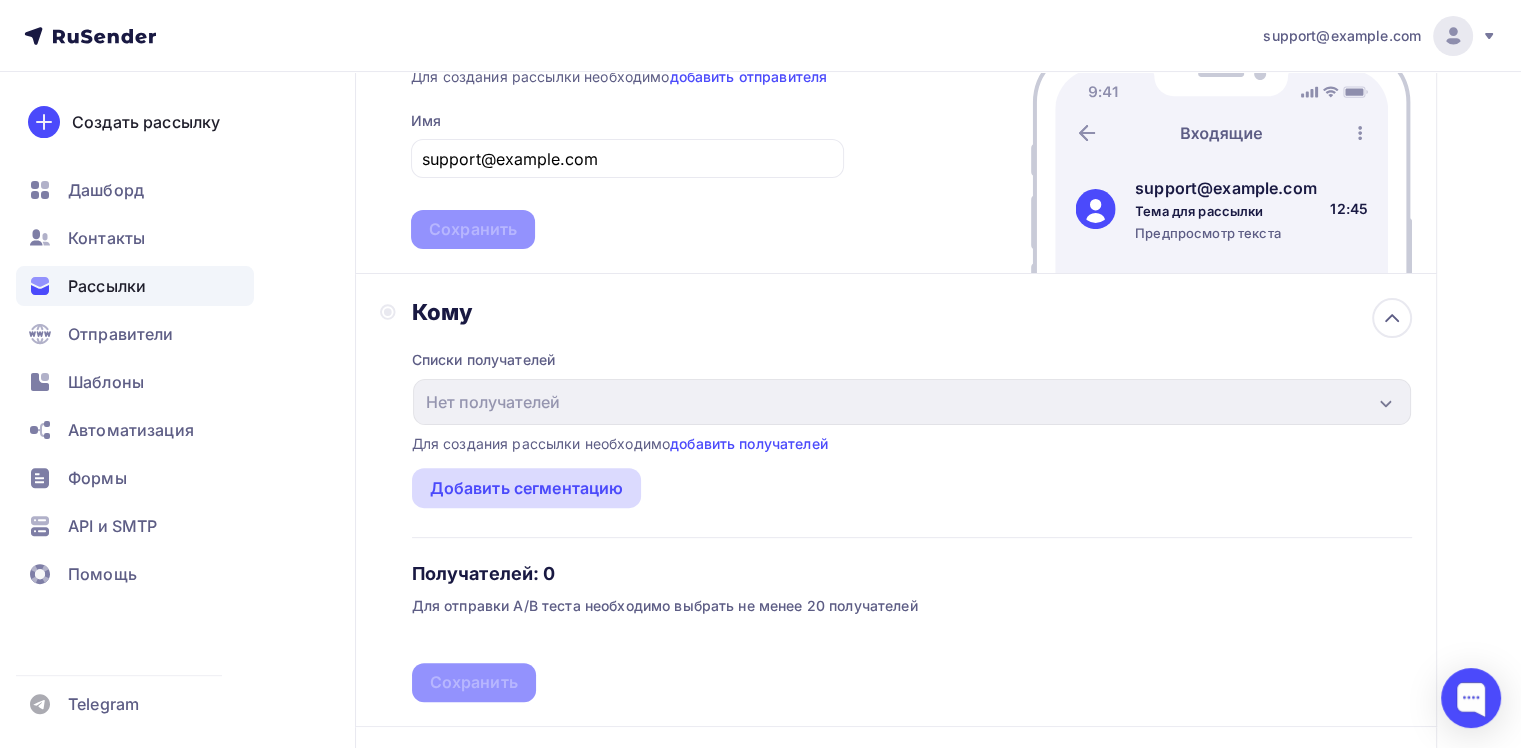 scroll, scrollTop: 504, scrollLeft: 0, axis: vertical 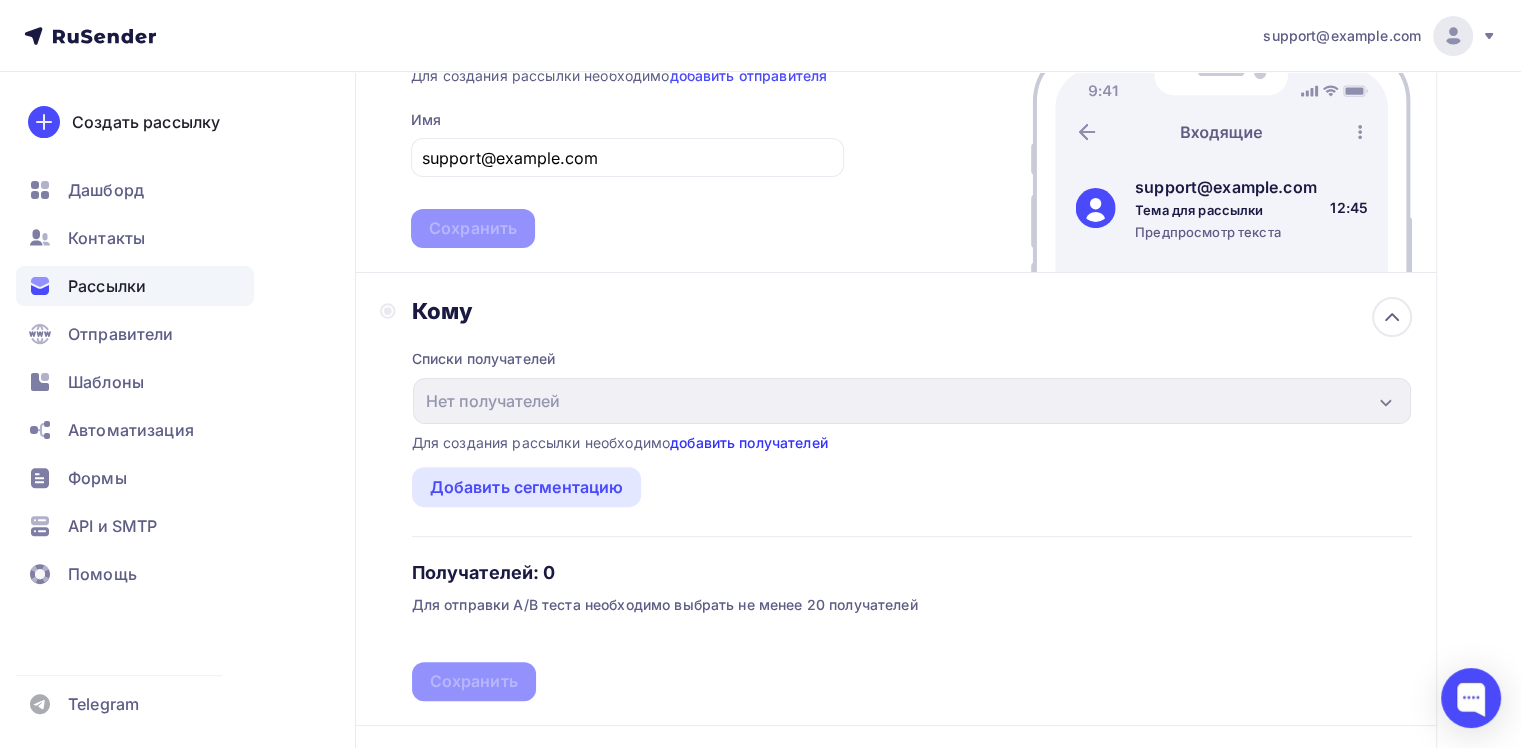 click on "добавить получателей" at bounding box center [749, 442] 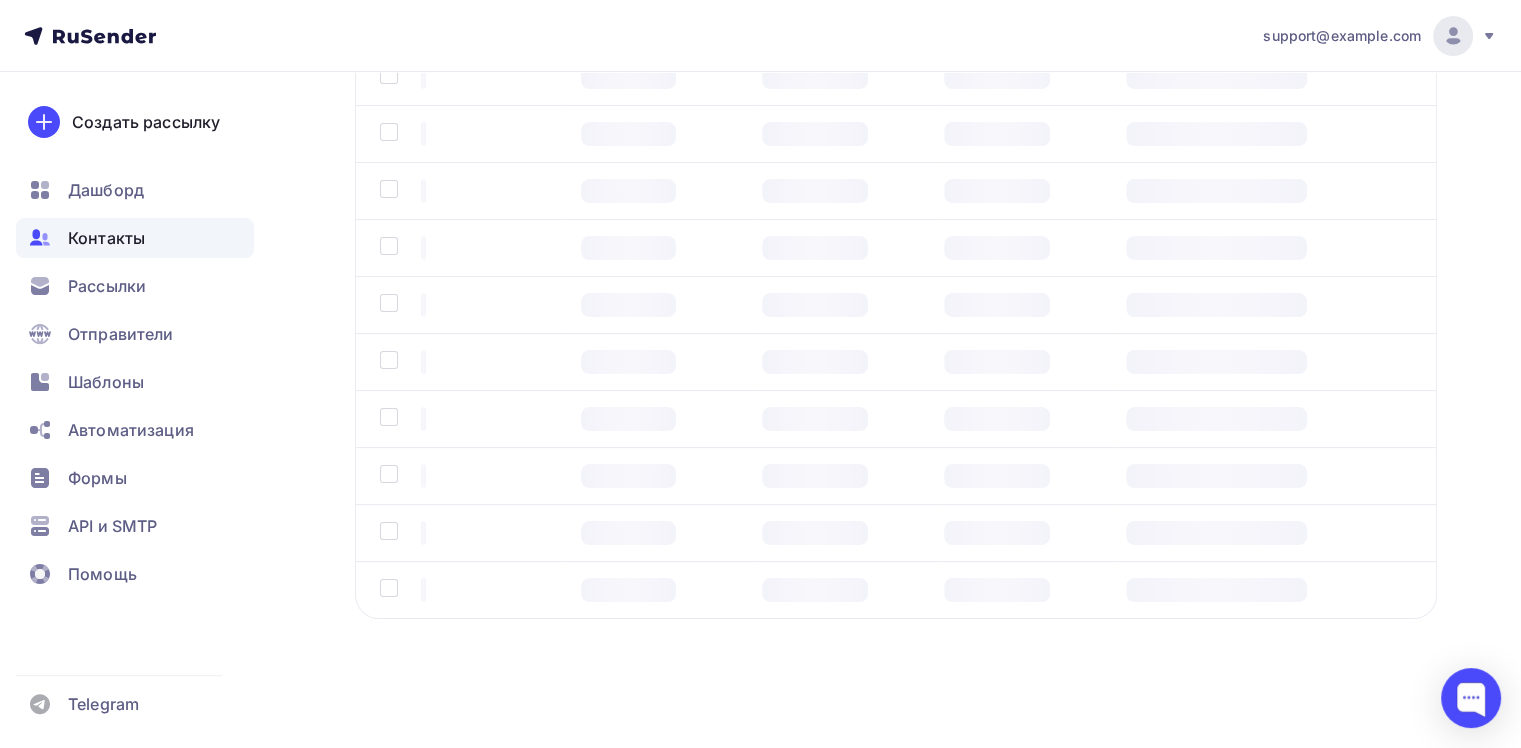 scroll, scrollTop: 0, scrollLeft: 0, axis: both 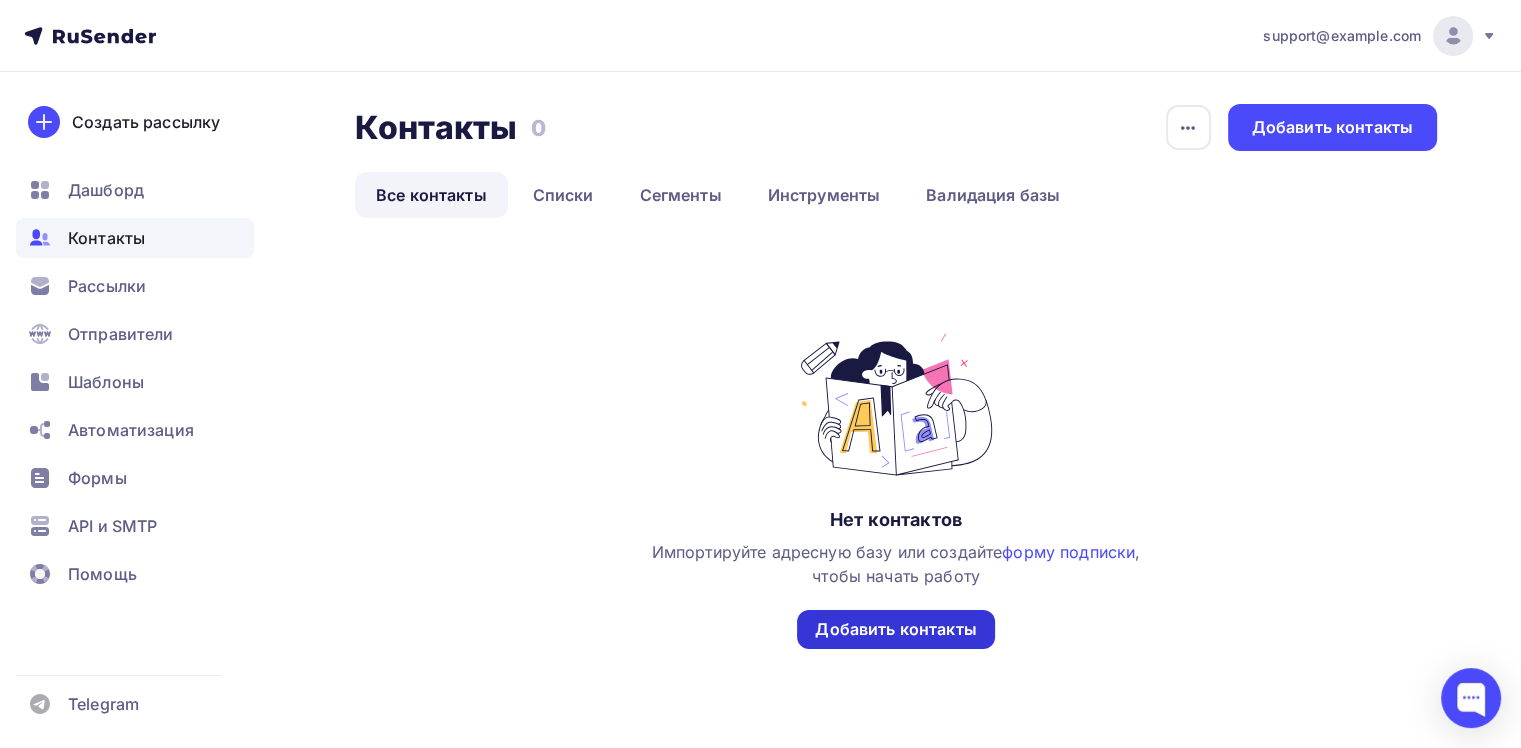 click on "Добавить контакты" at bounding box center [895, 629] 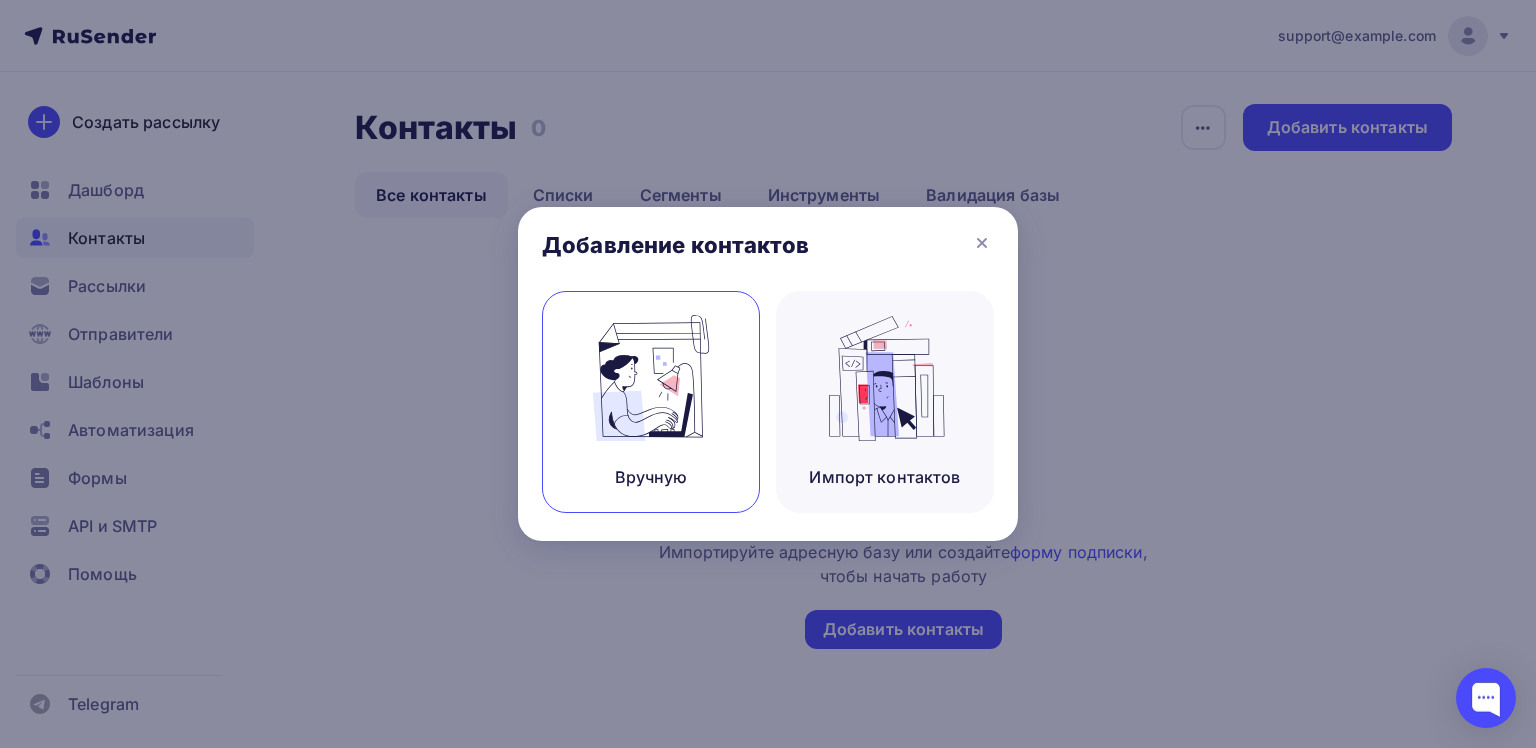 click on "Вручную" at bounding box center [651, 402] 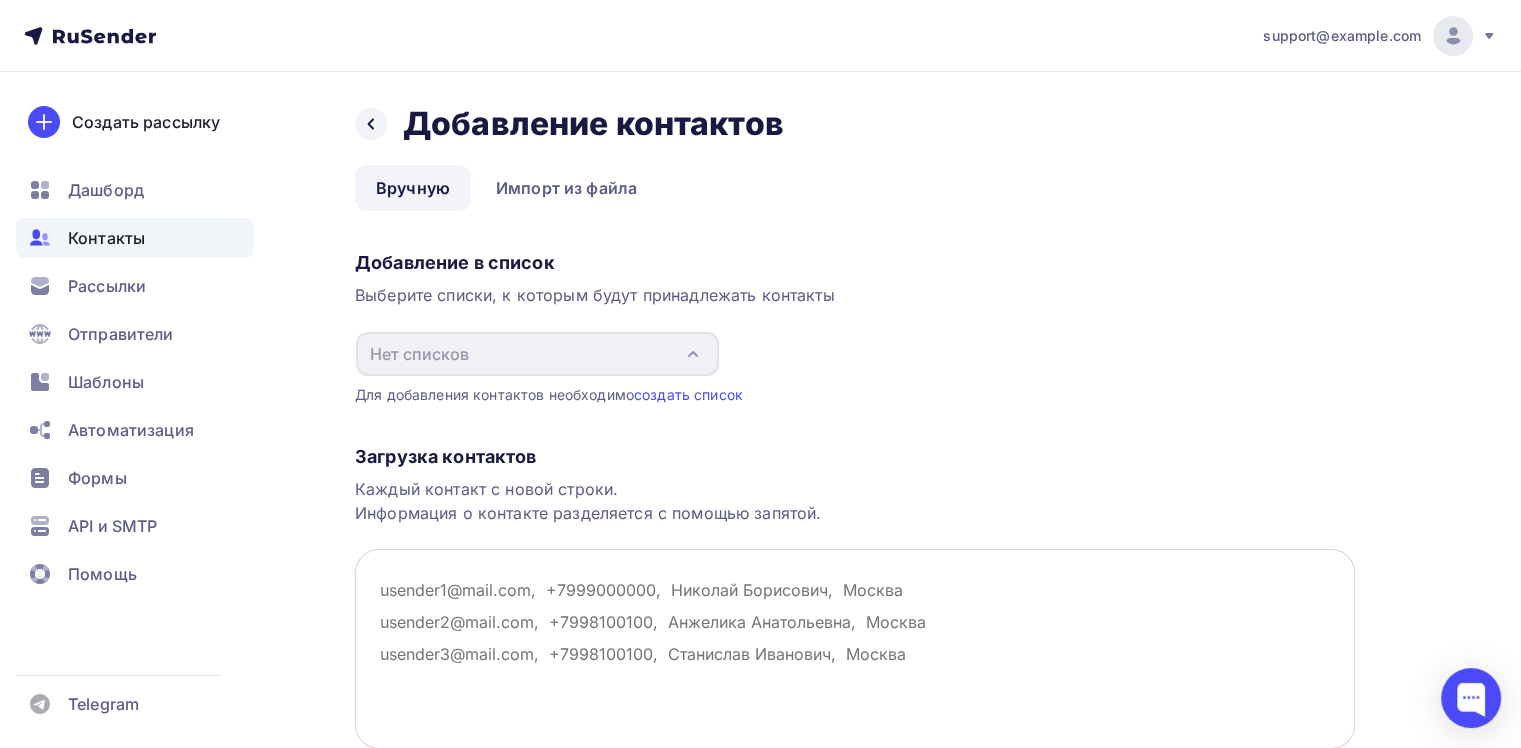 click at bounding box center (855, 649) 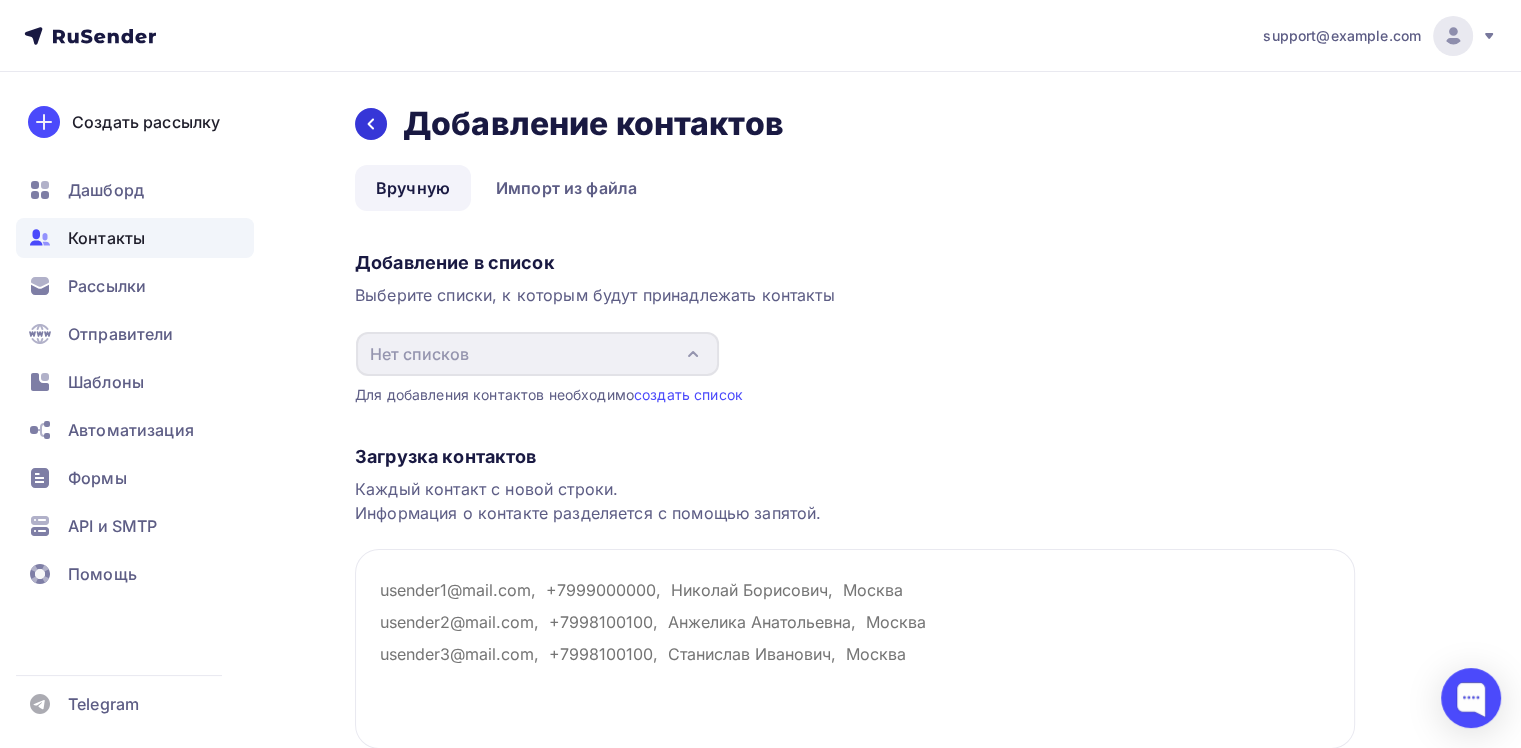 click at bounding box center (371, 124) 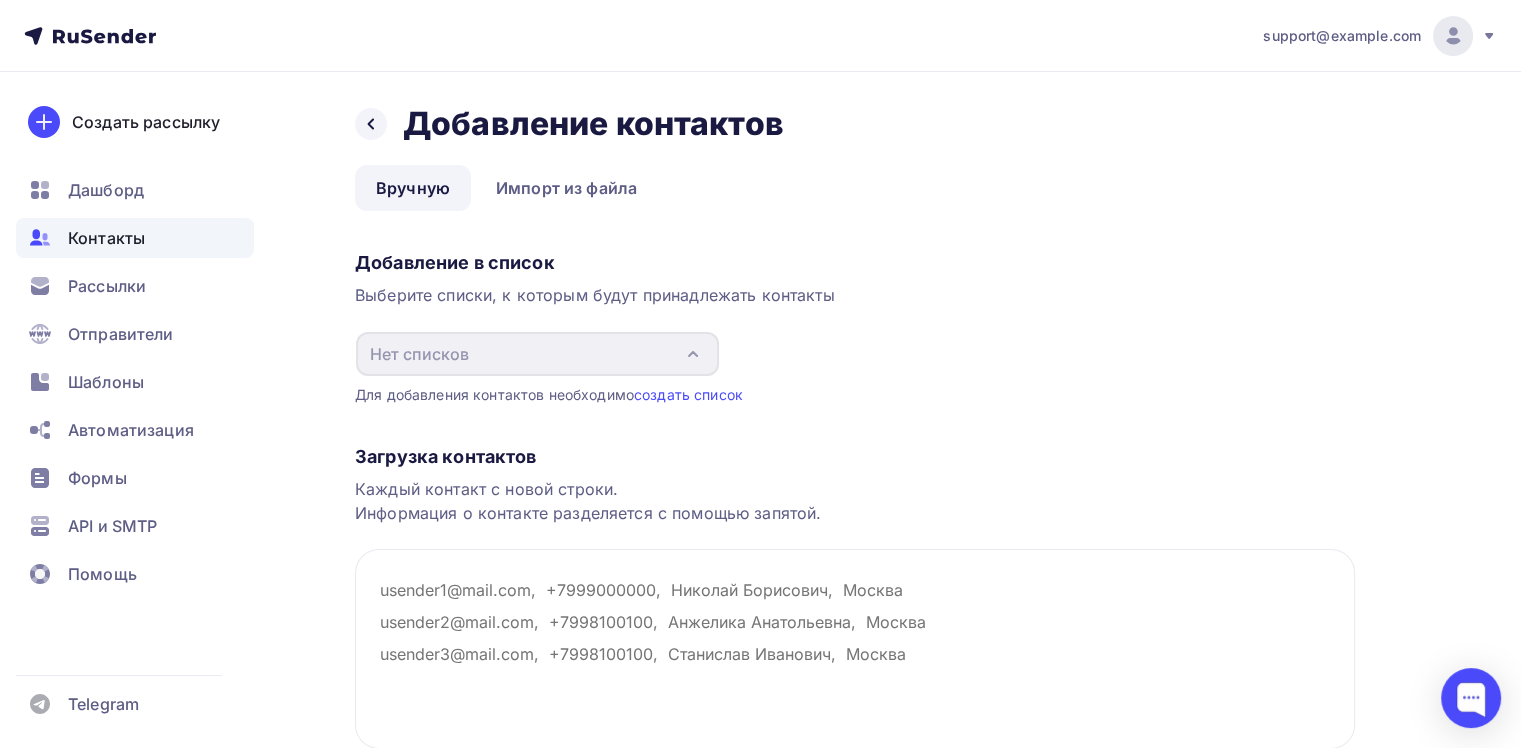 click on "valiri.street.lamoda@mail.ru             Аккаунт         Тарифы       Выйти
Создать рассылку
Дашборд
Контакты
Рассылки
Отправители
Шаблоны
Автоматизация
Формы
API и SMTP
Помощь
Telegram
Аккаунт         Тарифы                   Помощь       Выйти" at bounding box center (760, 36) 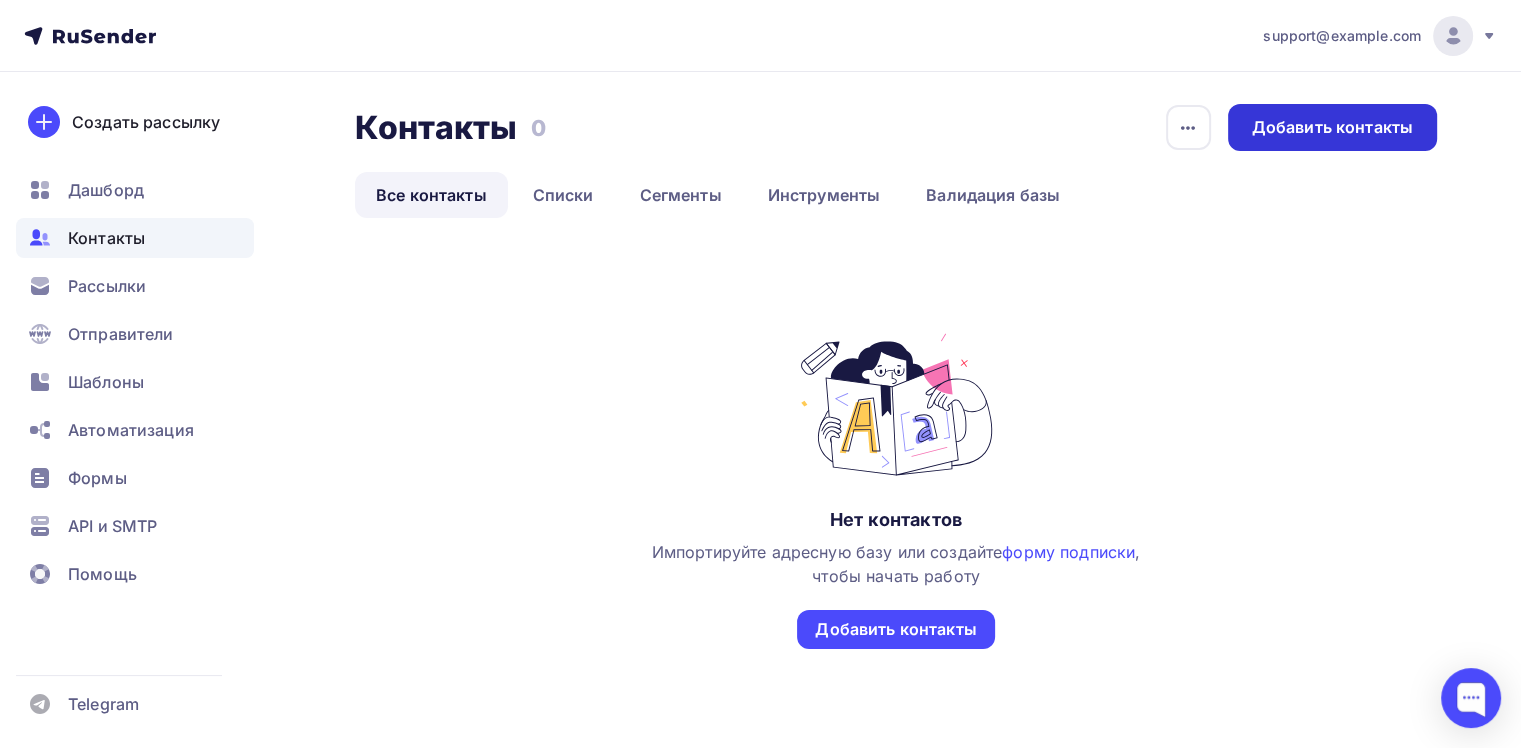 click on "Добавить контакты" at bounding box center [1332, 127] 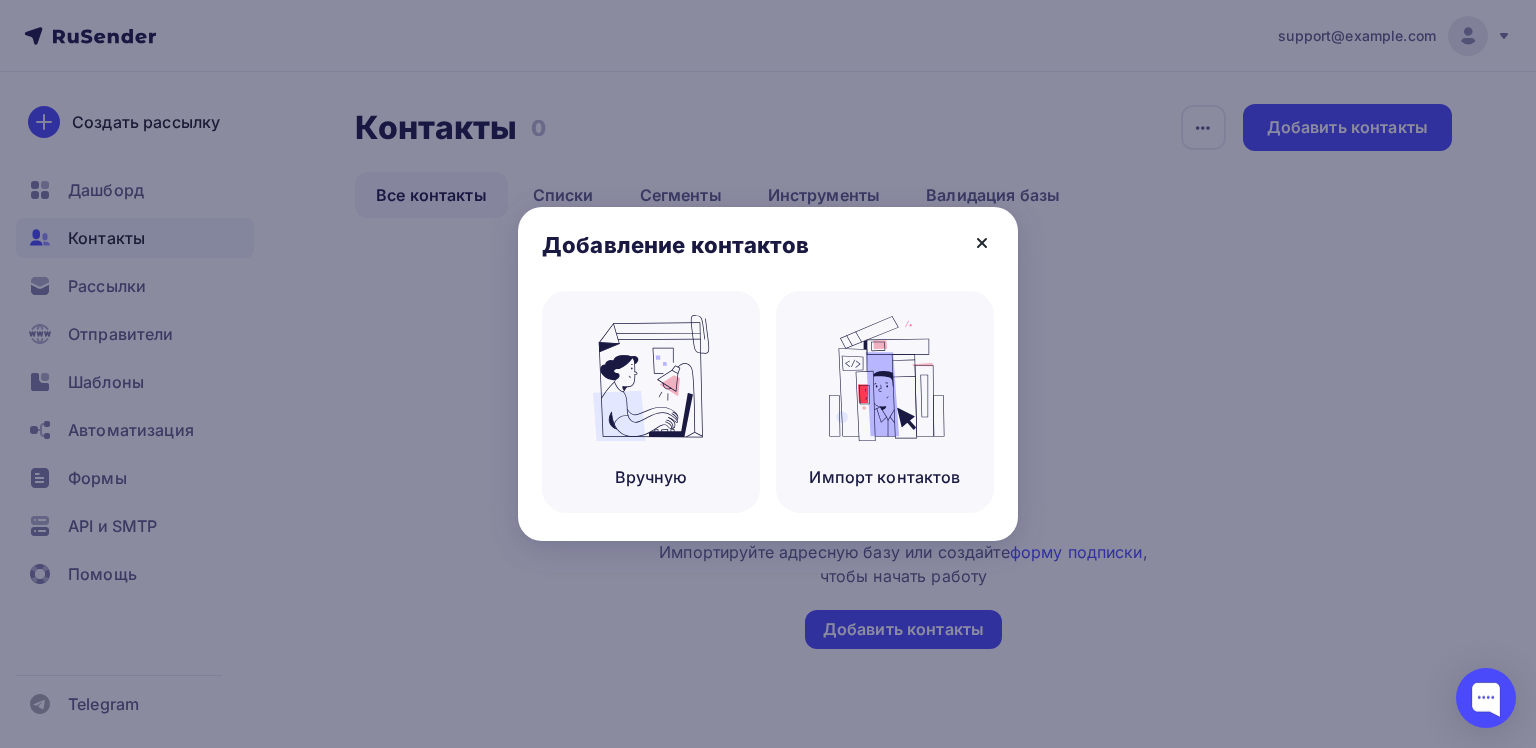 click at bounding box center (982, 243) 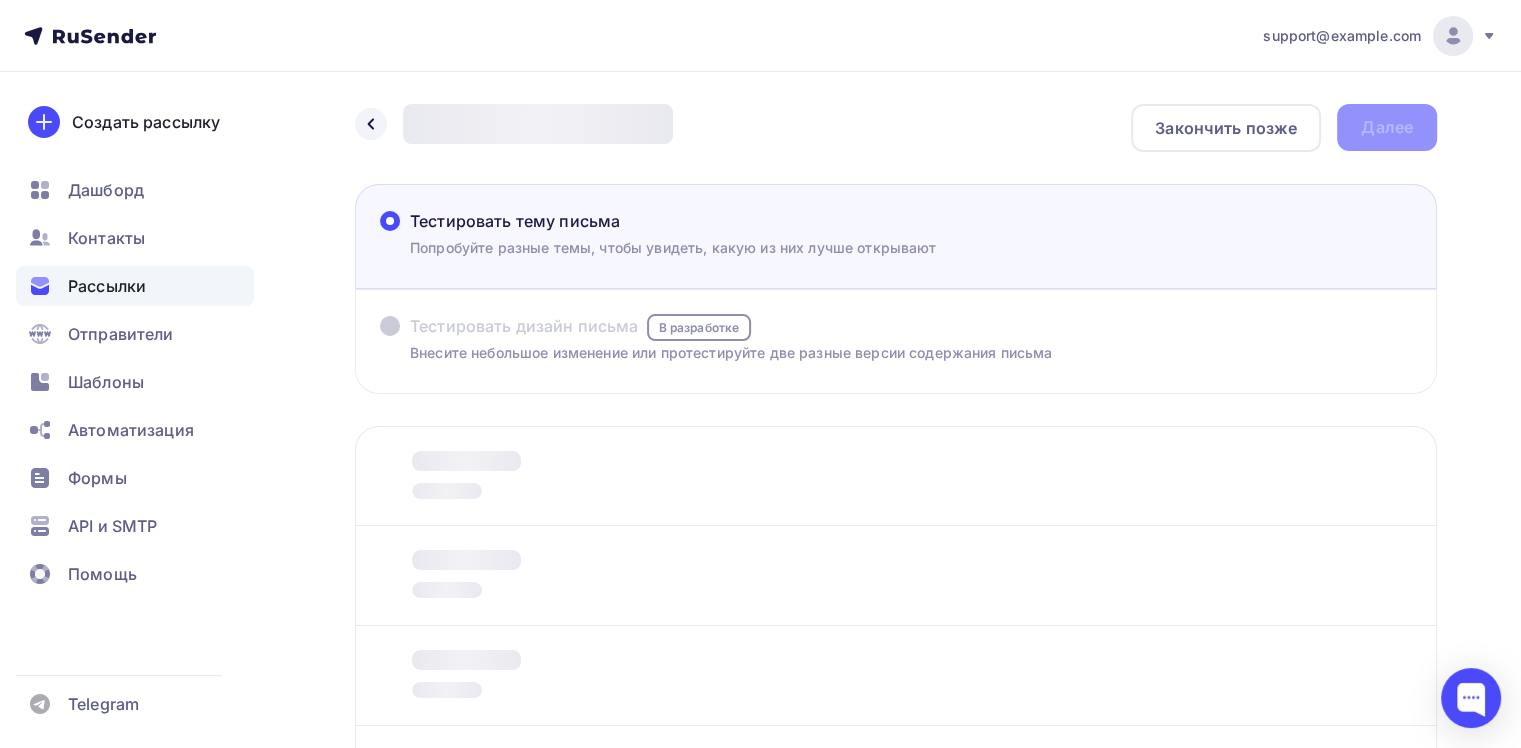 scroll, scrollTop: 305, scrollLeft: 0, axis: vertical 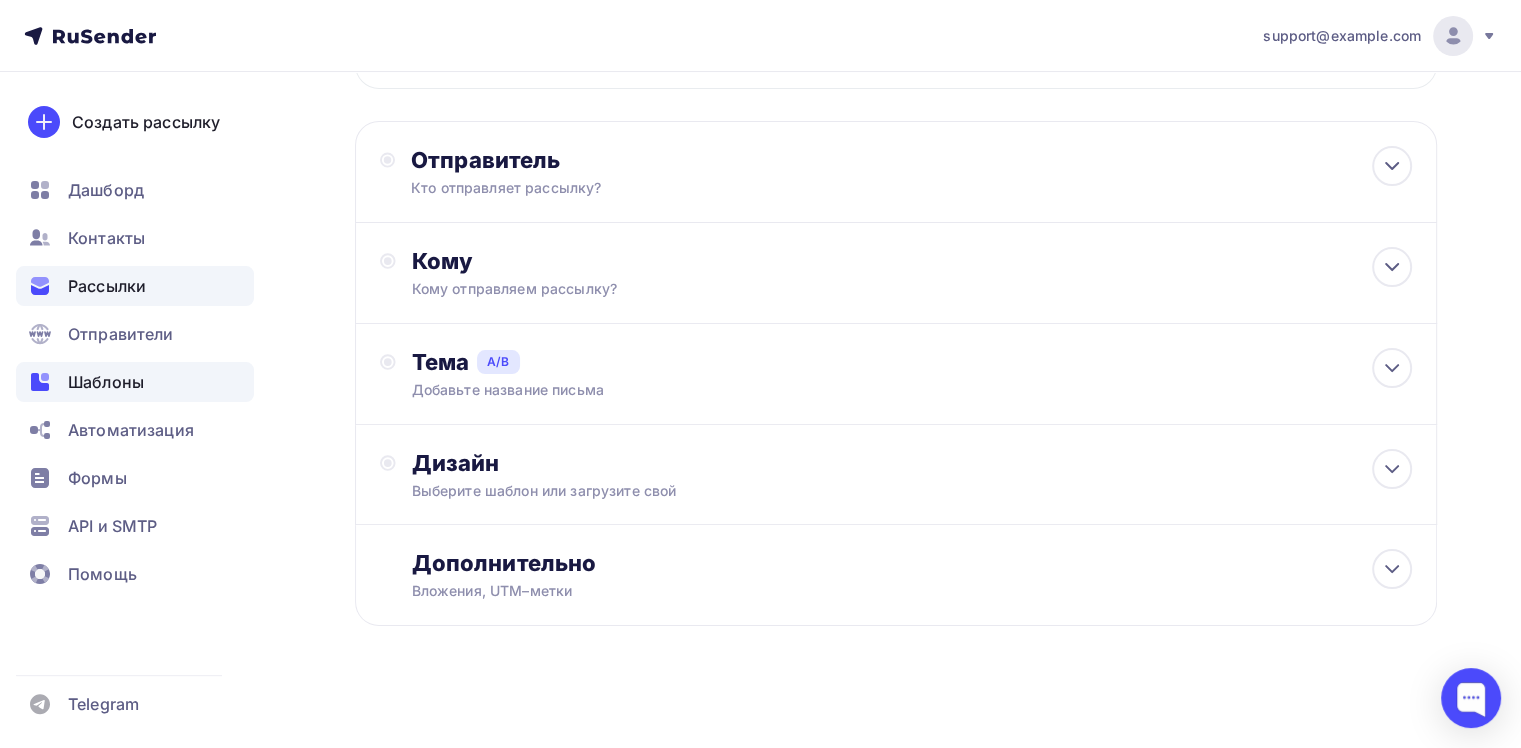 click on "Шаблоны" at bounding box center (106, 382) 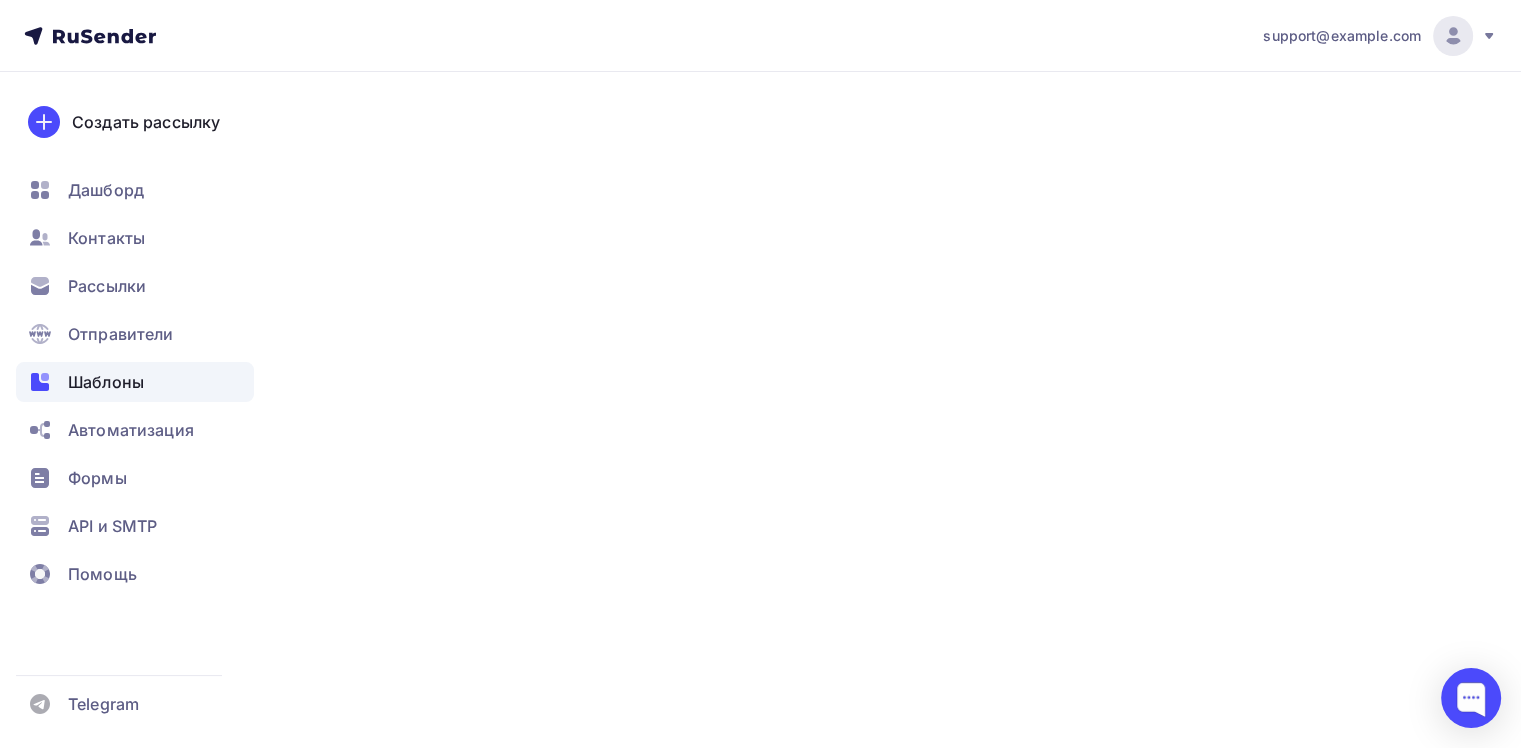 scroll, scrollTop: 0, scrollLeft: 0, axis: both 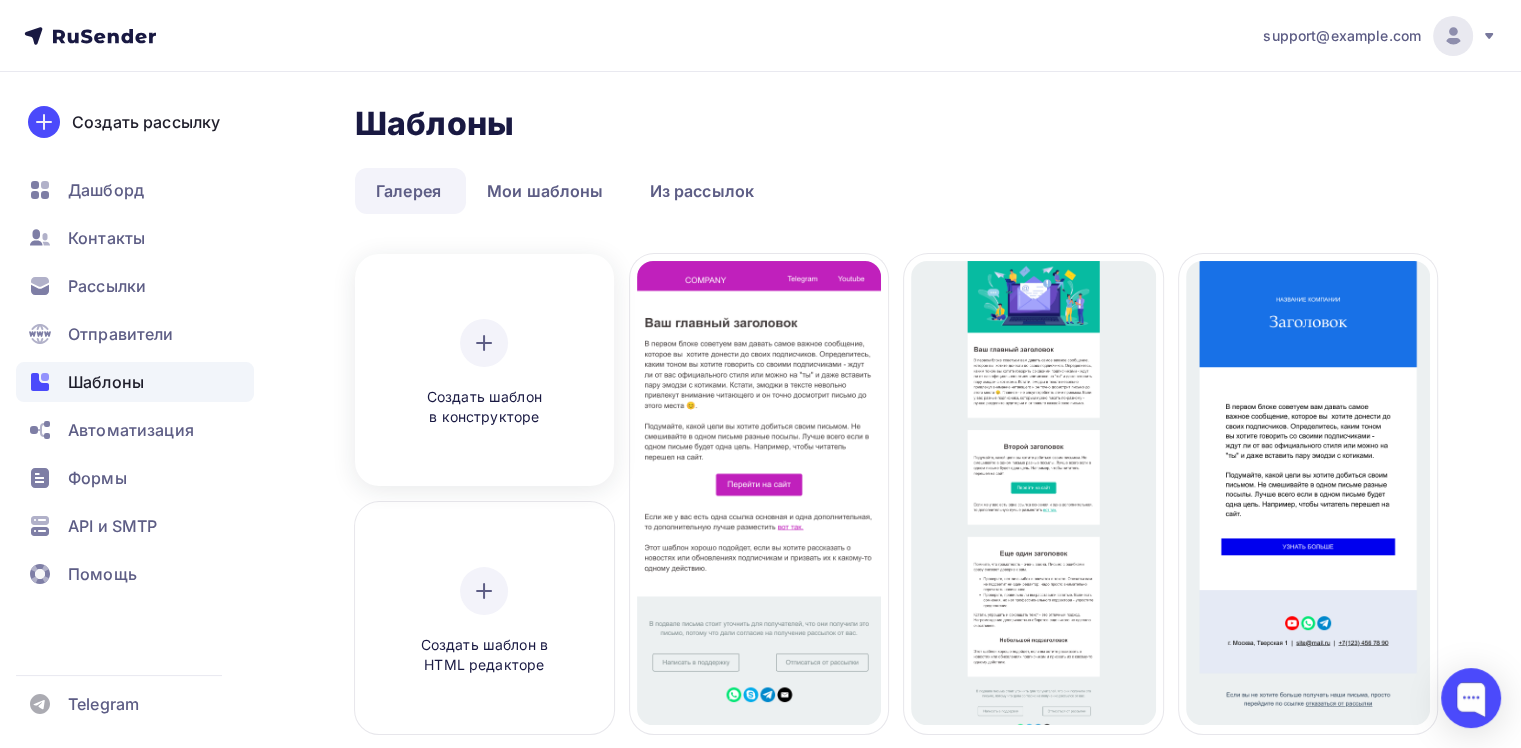 click on "Создать шаблон в конструкторе" at bounding box center [484, 373] 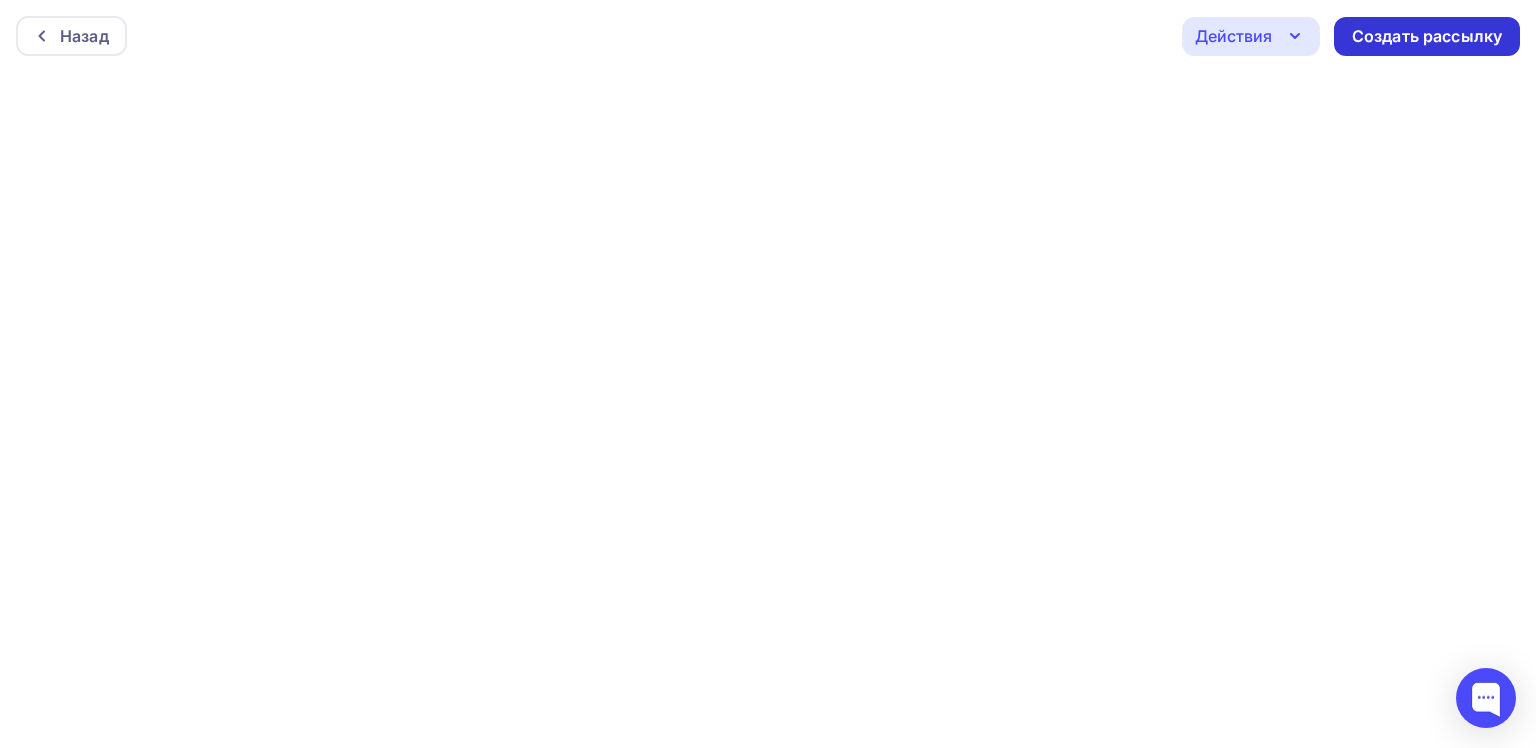 click on "Создать рассылку" at bounding box center (1427, 36) 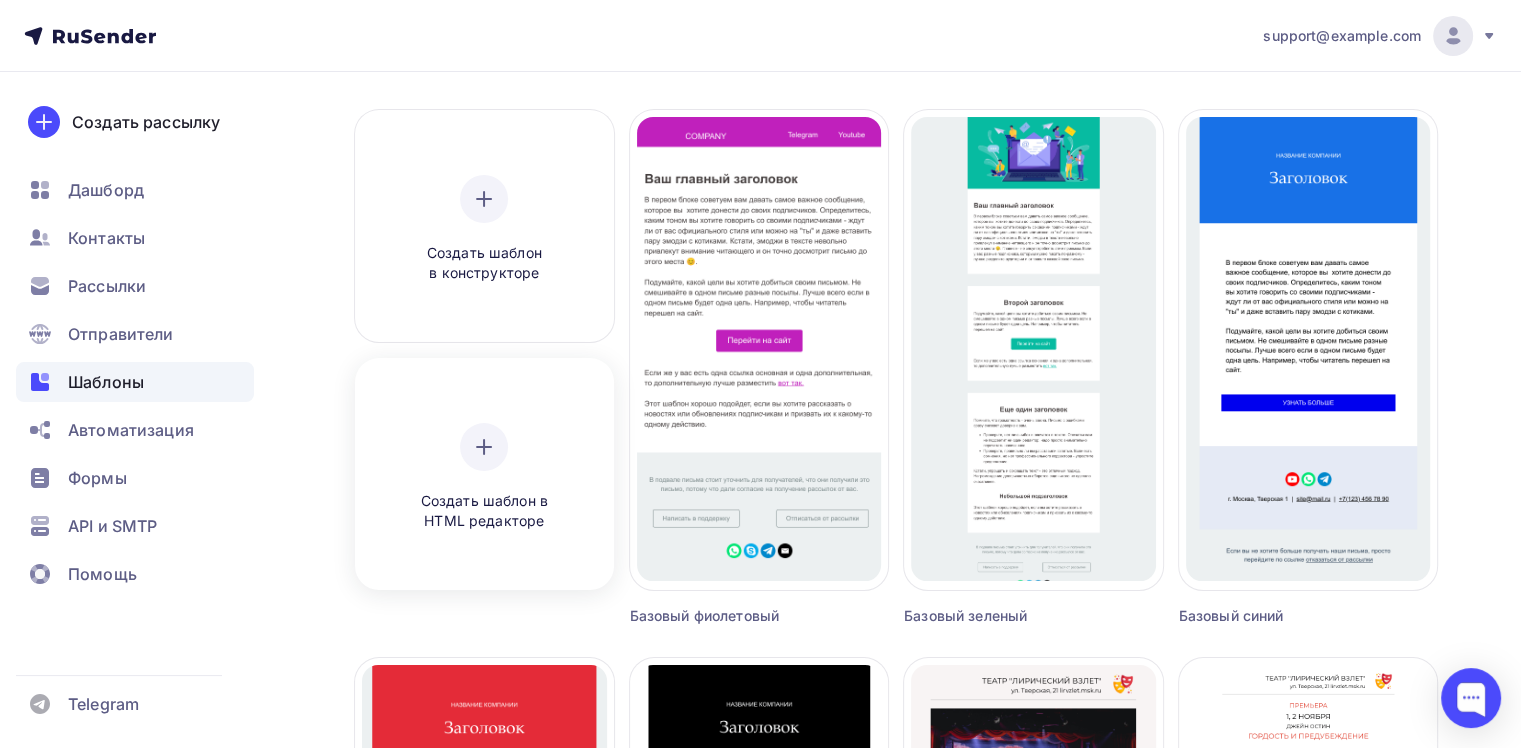 scroll, scrollTop: 144, scrollLeft: 0, axis: vertical 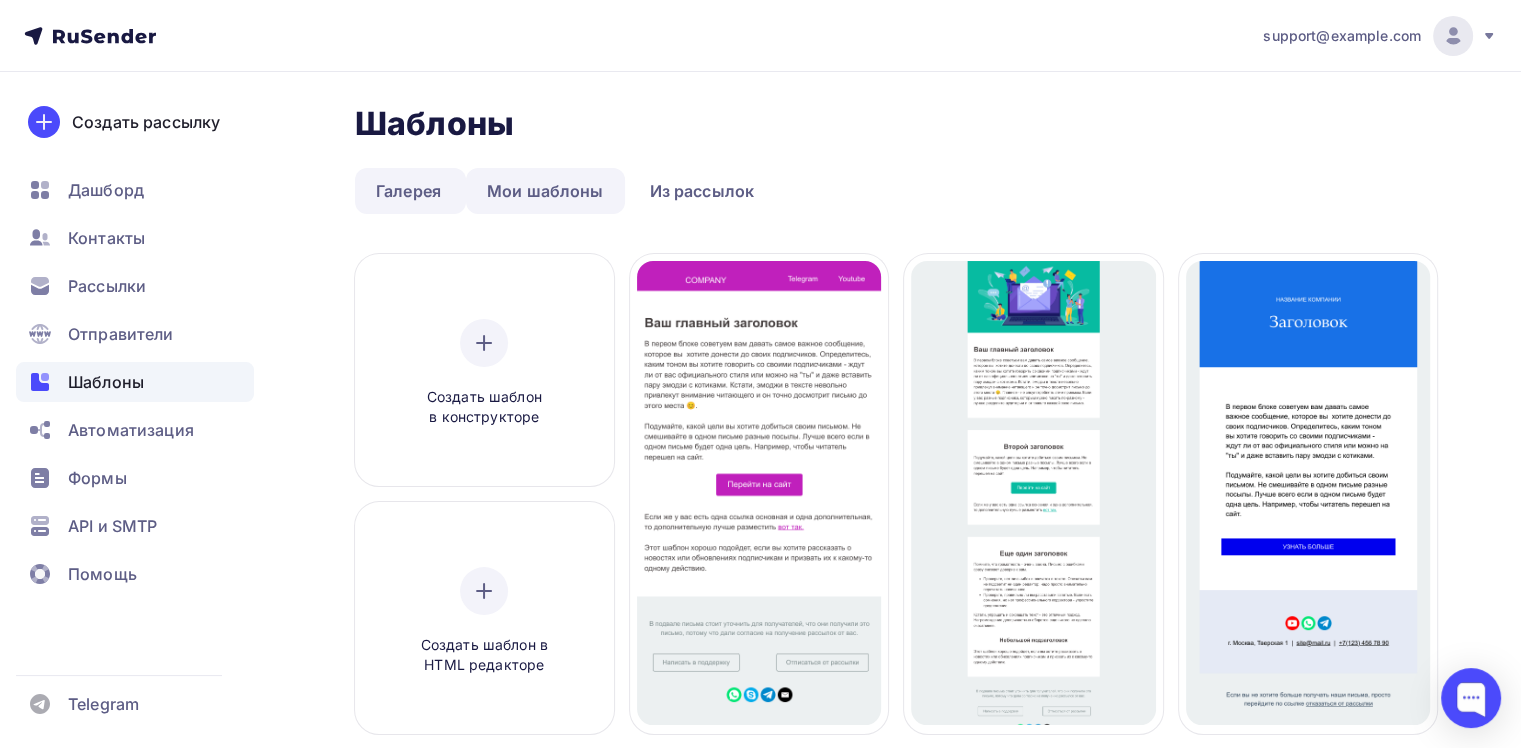 click on "Мои шаблоны" at bounding box center [408, 191] 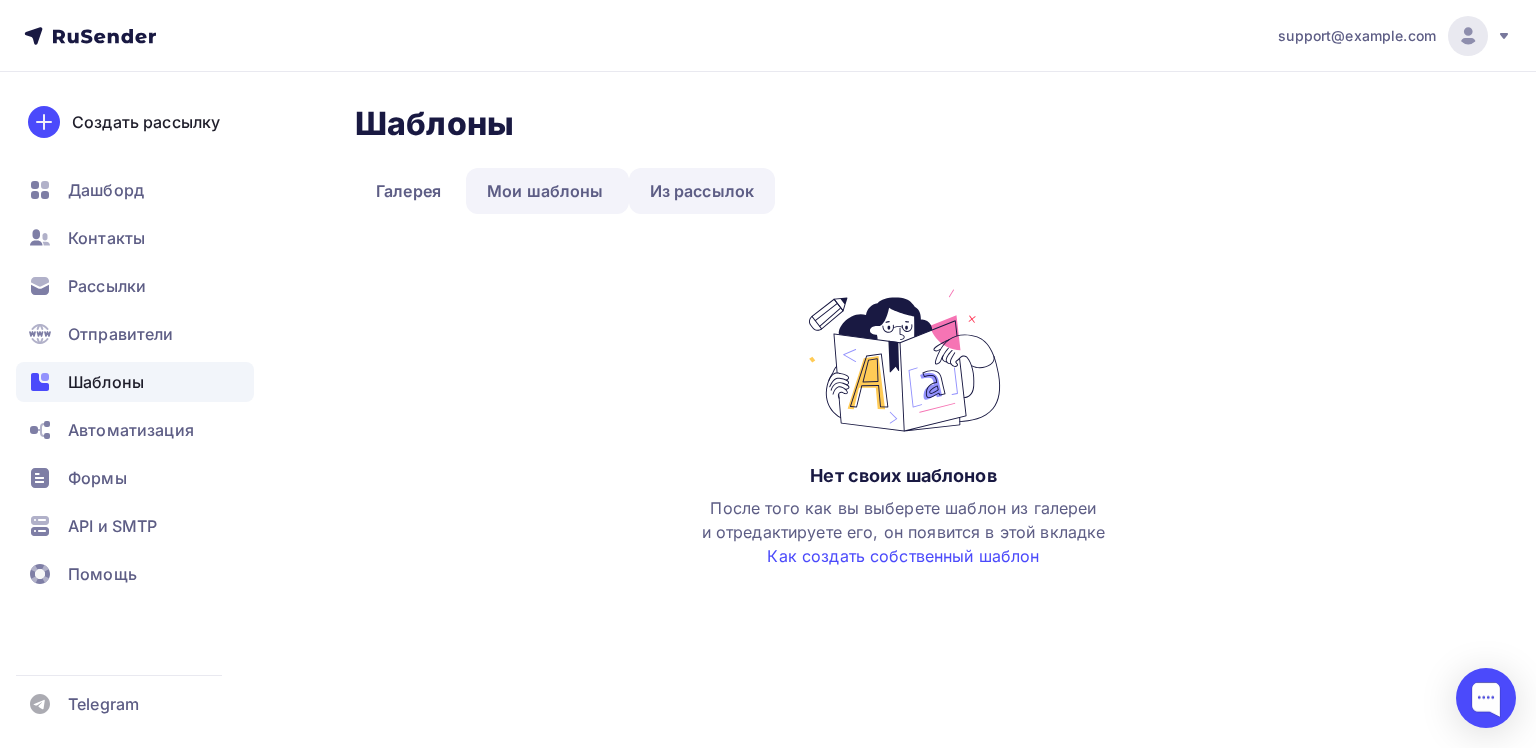 click on "Из рассылок" at bounding box center [408, 191] 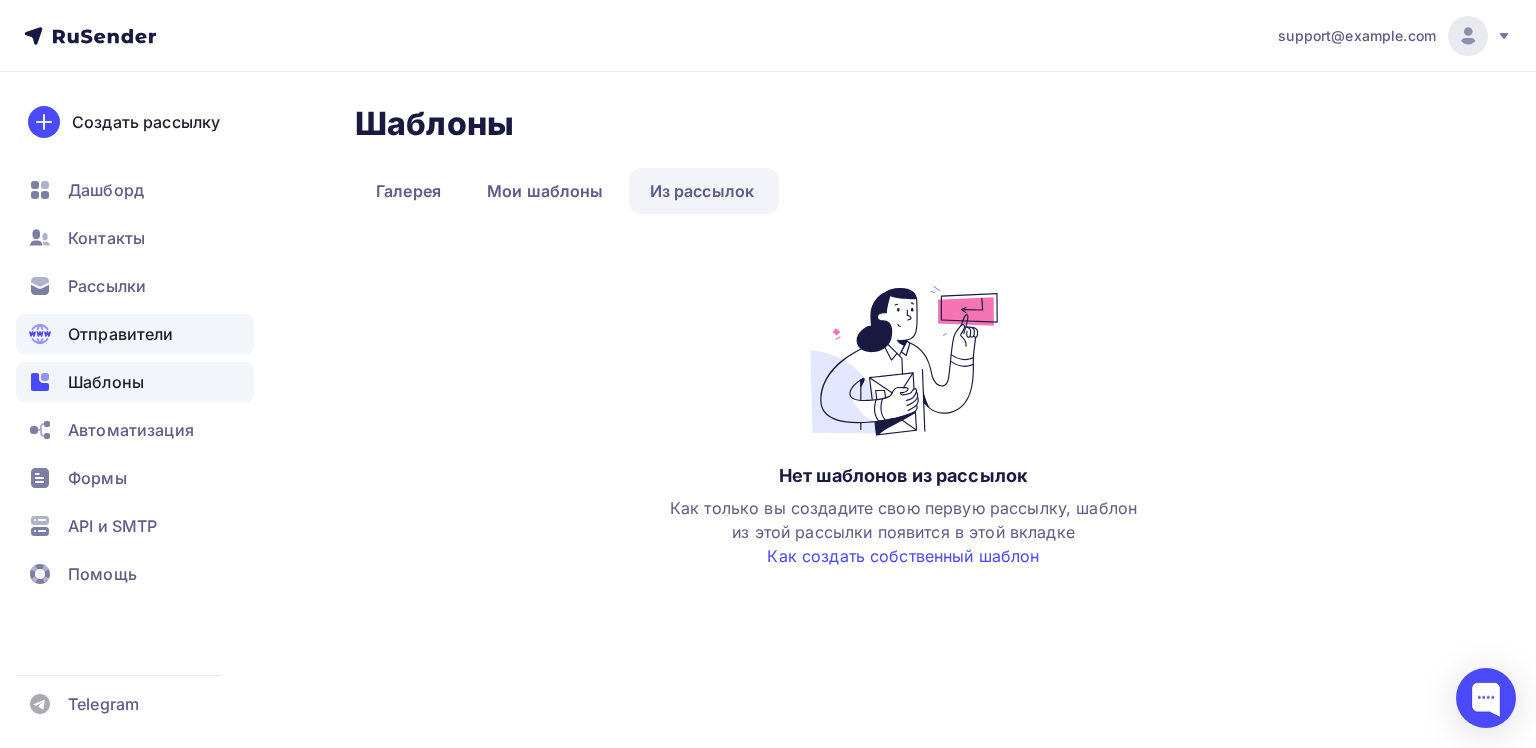 click on "Отправители" at bounding box center [121, 334] 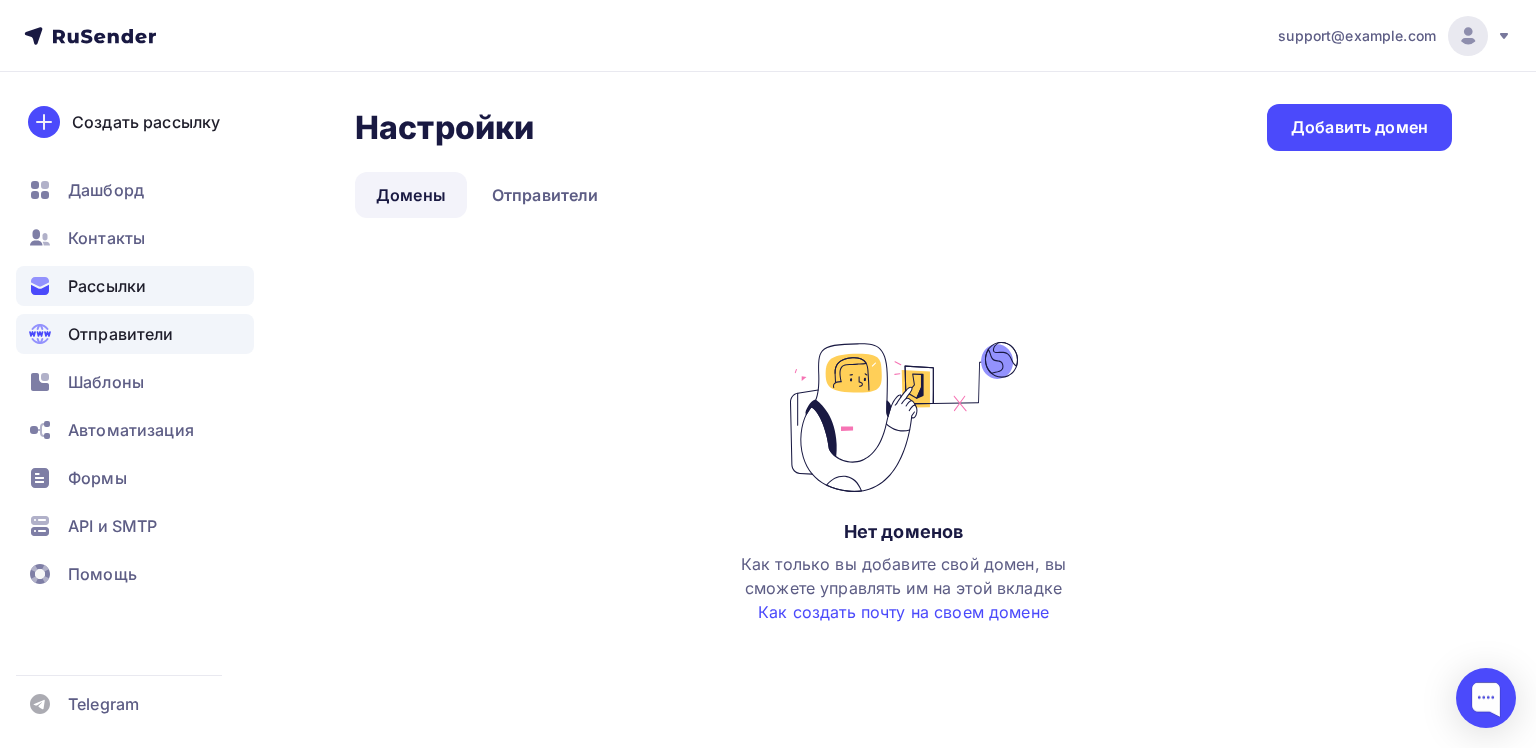 click on "Рассылки" at bounding box center (107, 286) 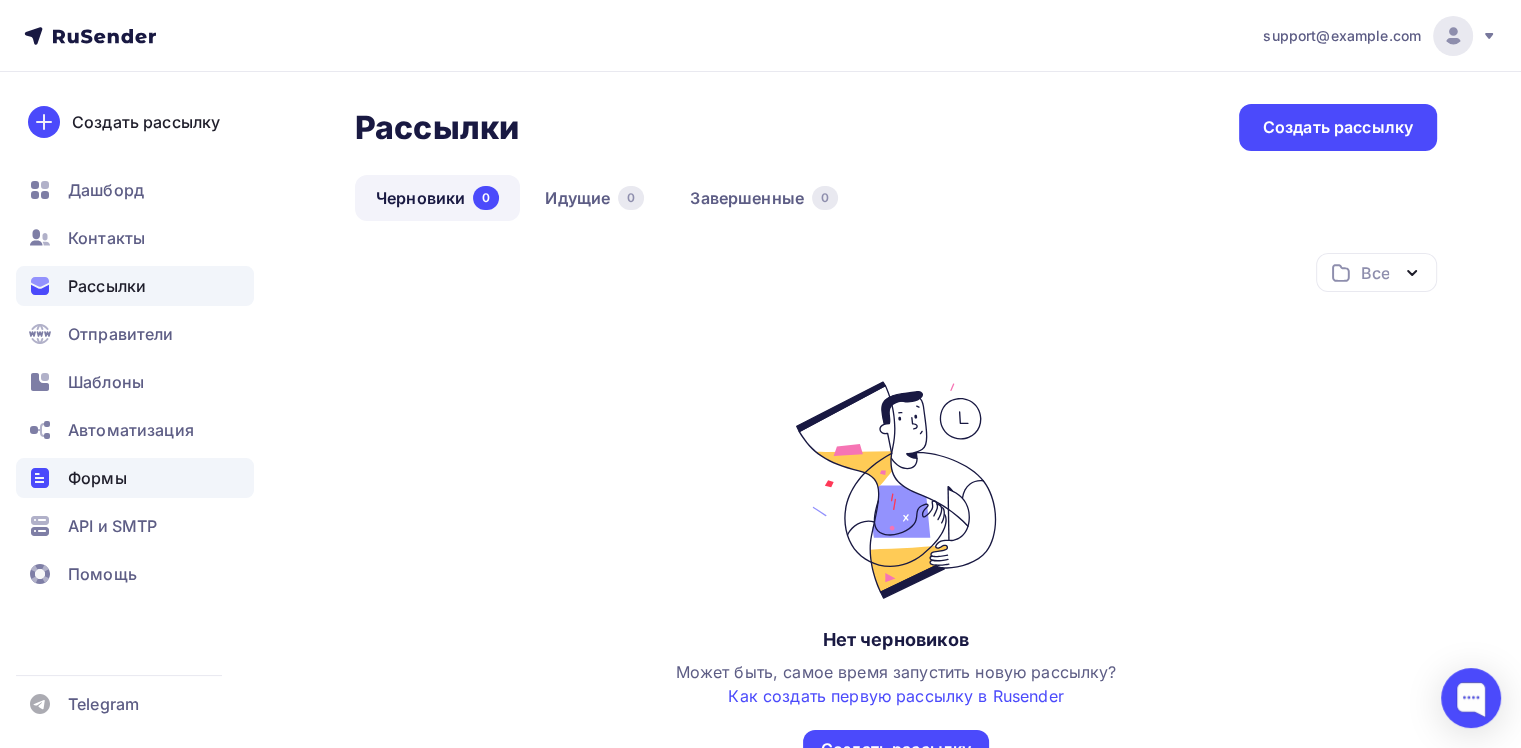 scroll, scrollTop: 149, scrollLeft: 0, axis: vertical 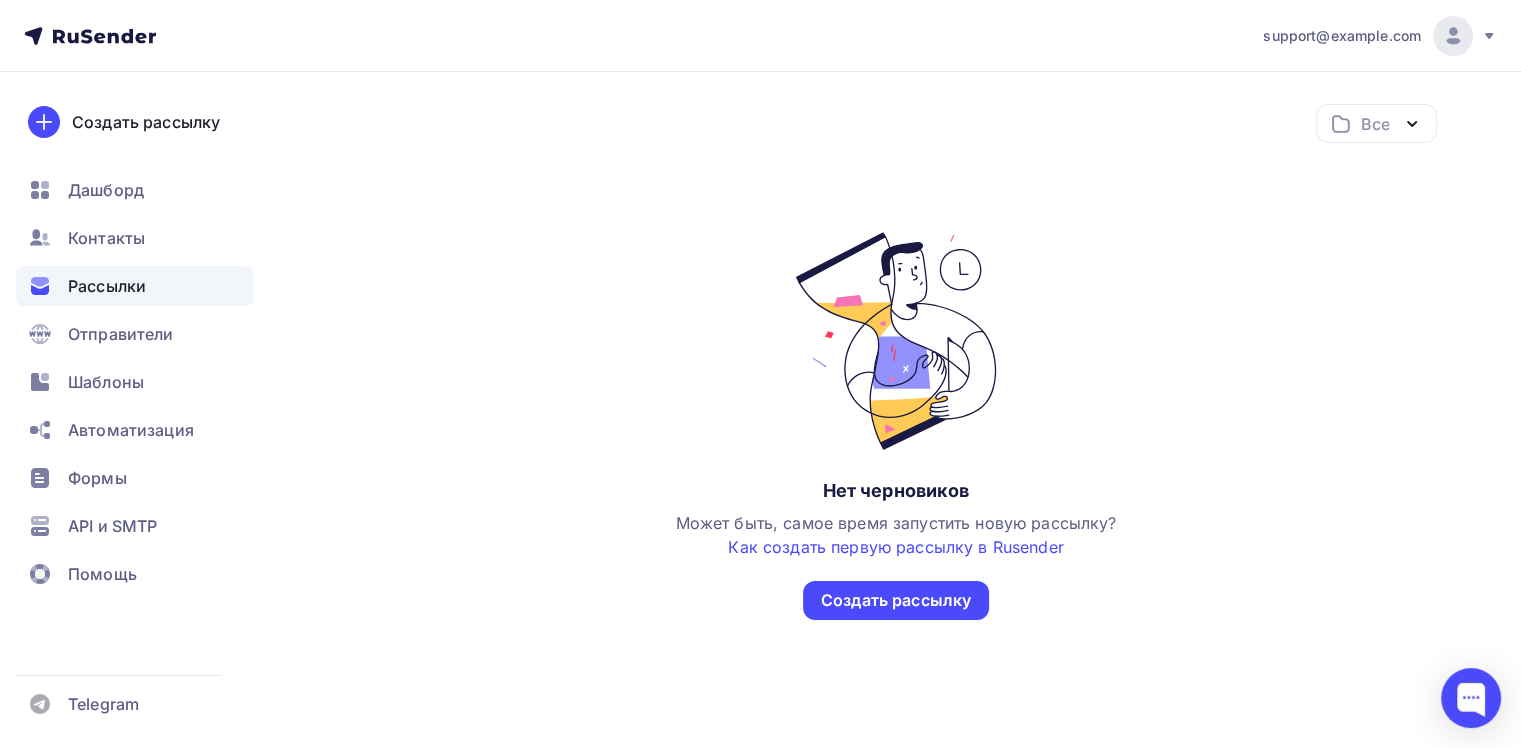 click on "valiri.street.lamoda@mail.ru" at bounding box center (1380, 36) 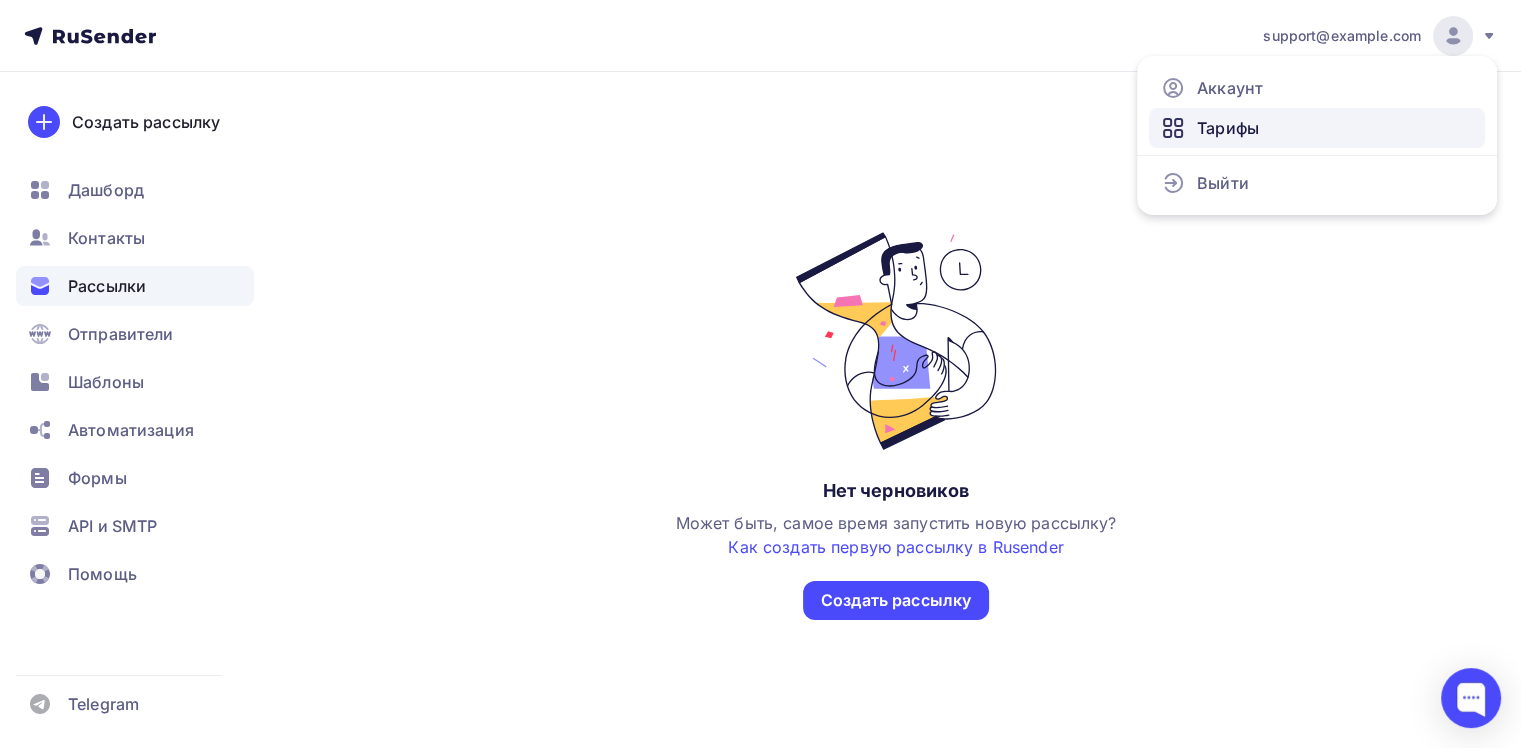 click on "Тарифы" at bounding box center (1317, 128) 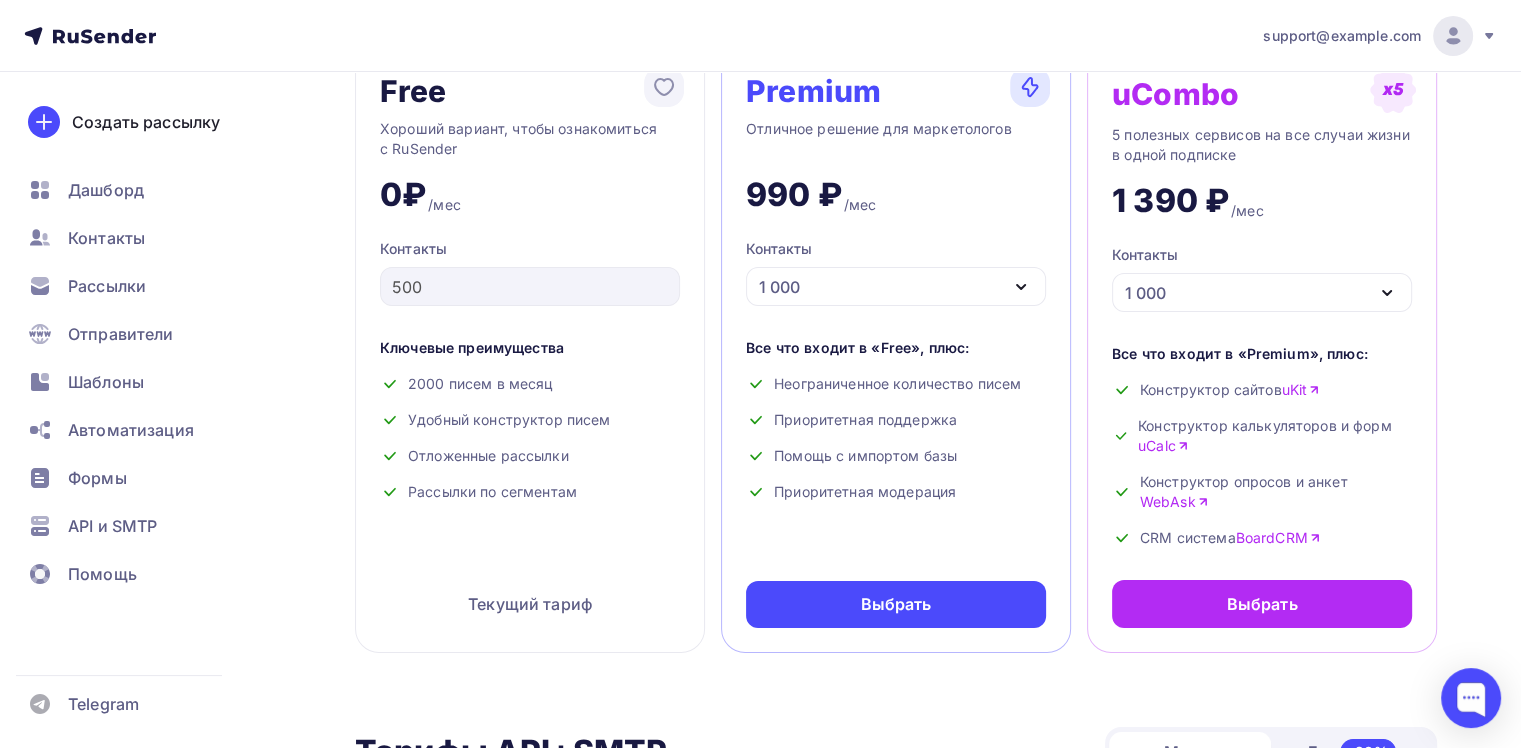 scroll, scrollTop: 150, scrollLeft: 0, axis: vertical 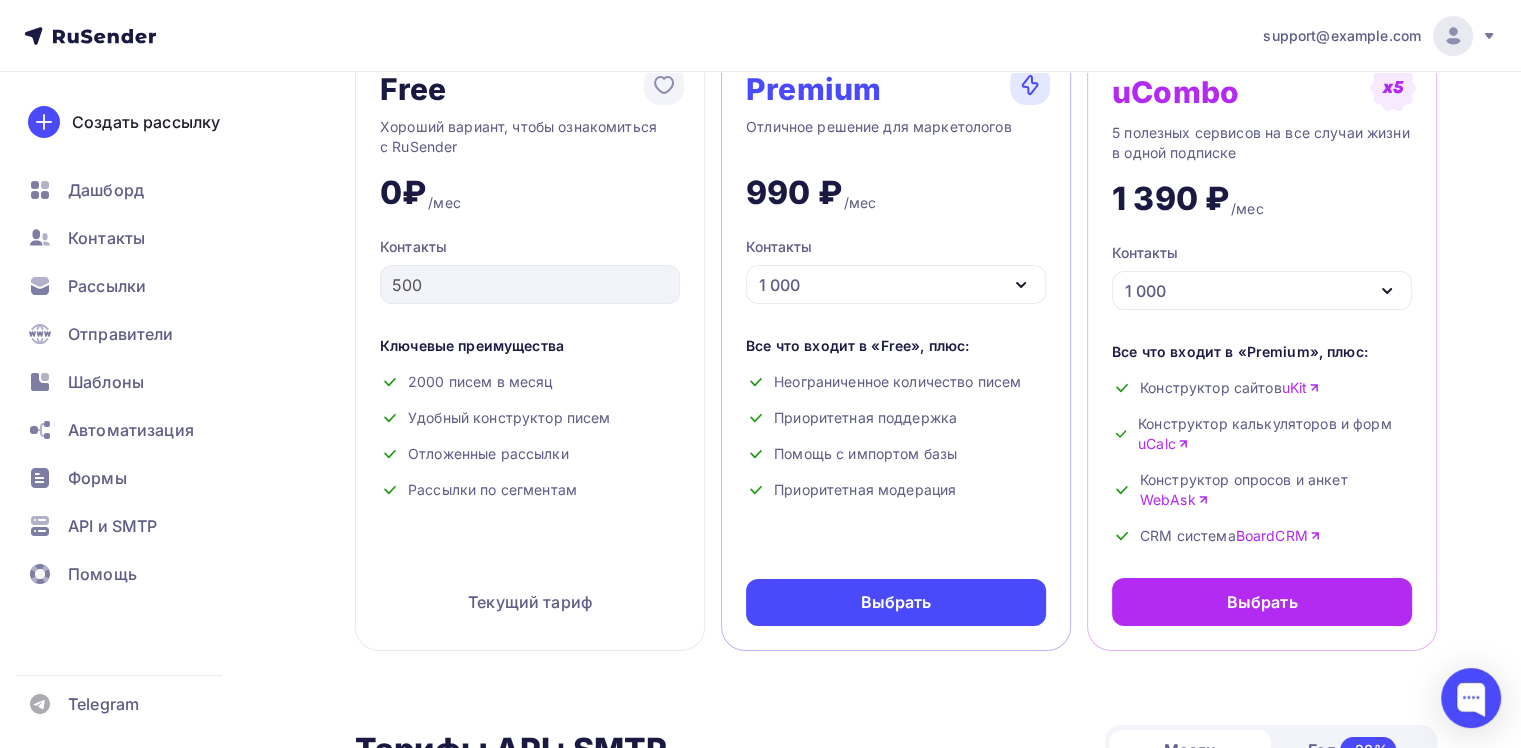 click at bounding box center (1021, 285) 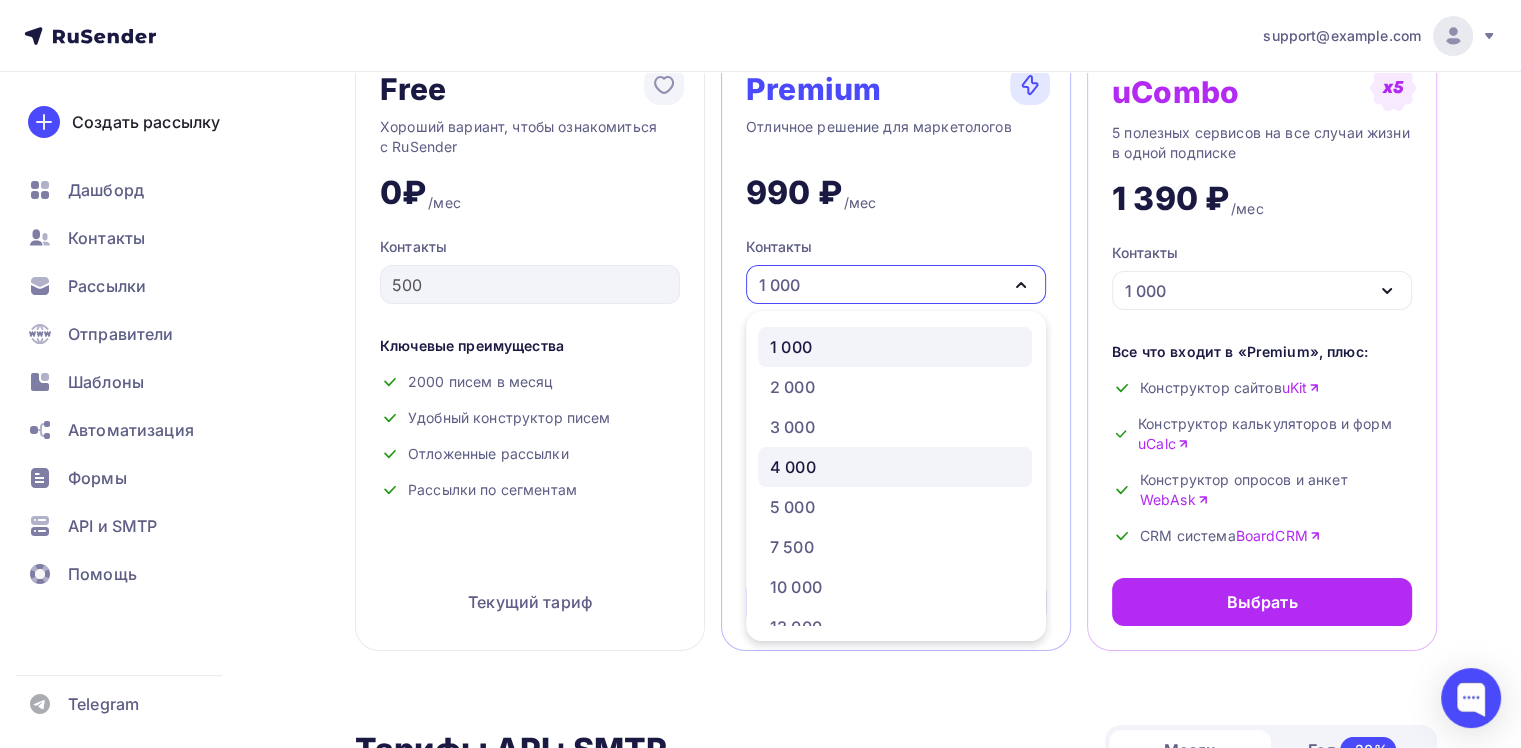click on "4 000" at bounding box center [895, 467] 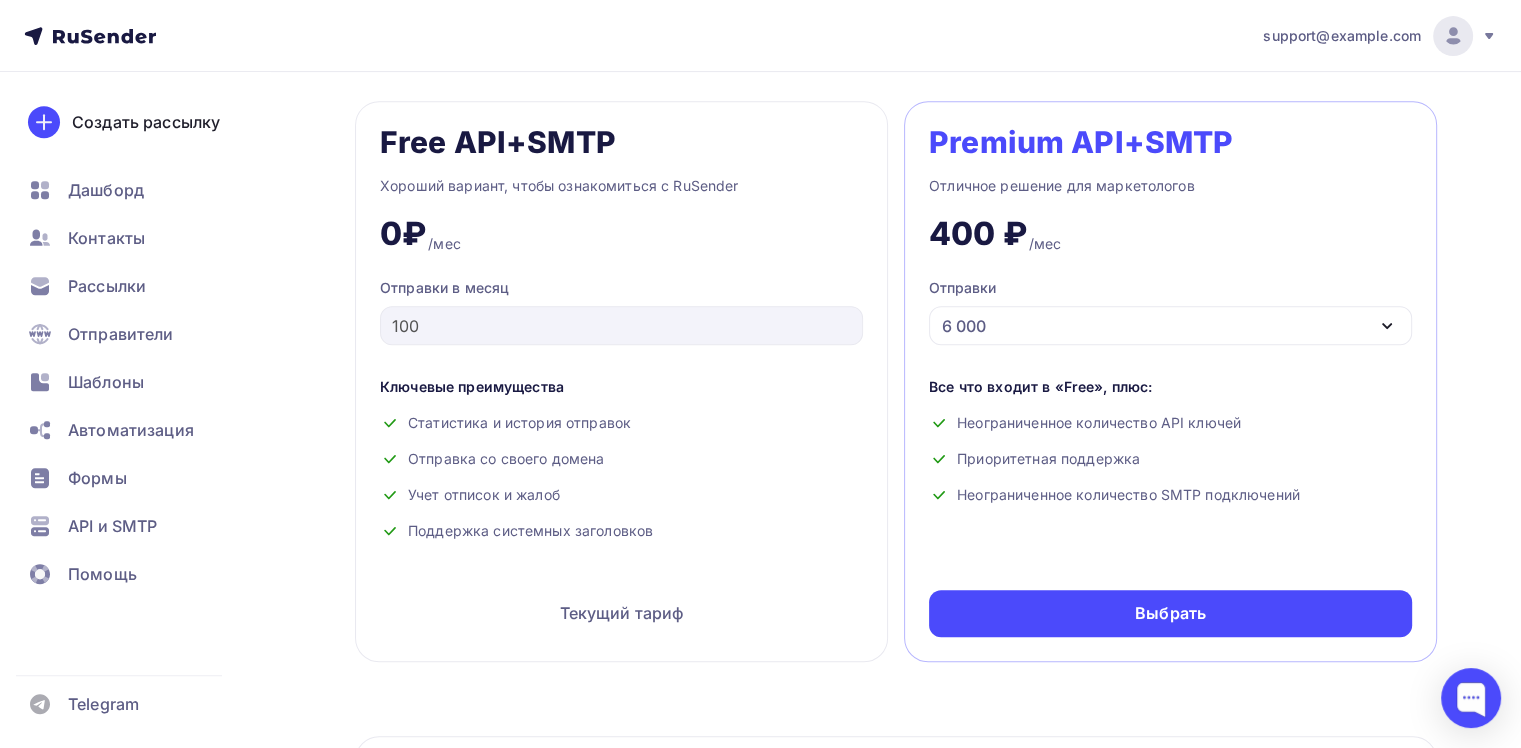scroll, scrollTop: 858, scrollLeft: 0, axis: vertical 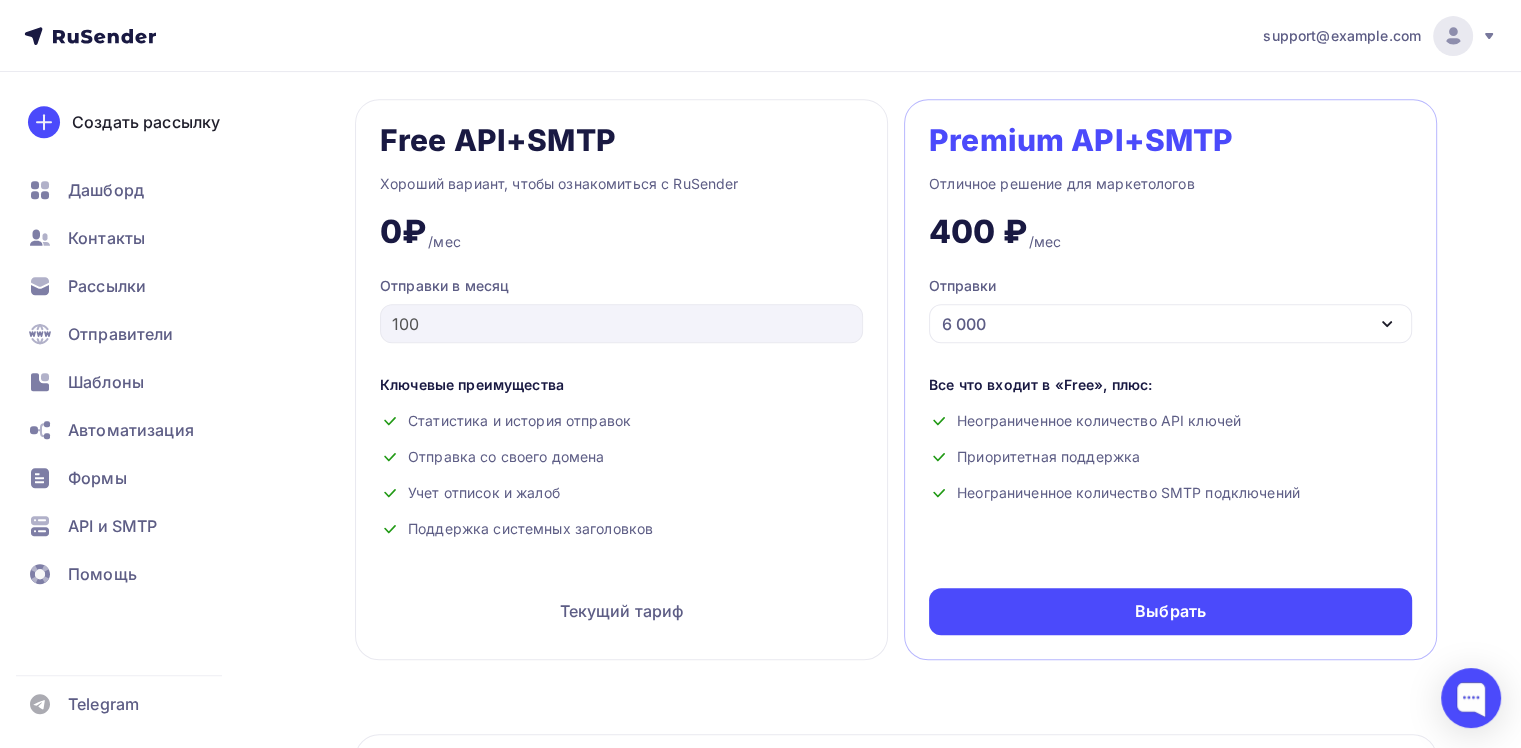 click on "6 000" at bounding box center [1170, 323] 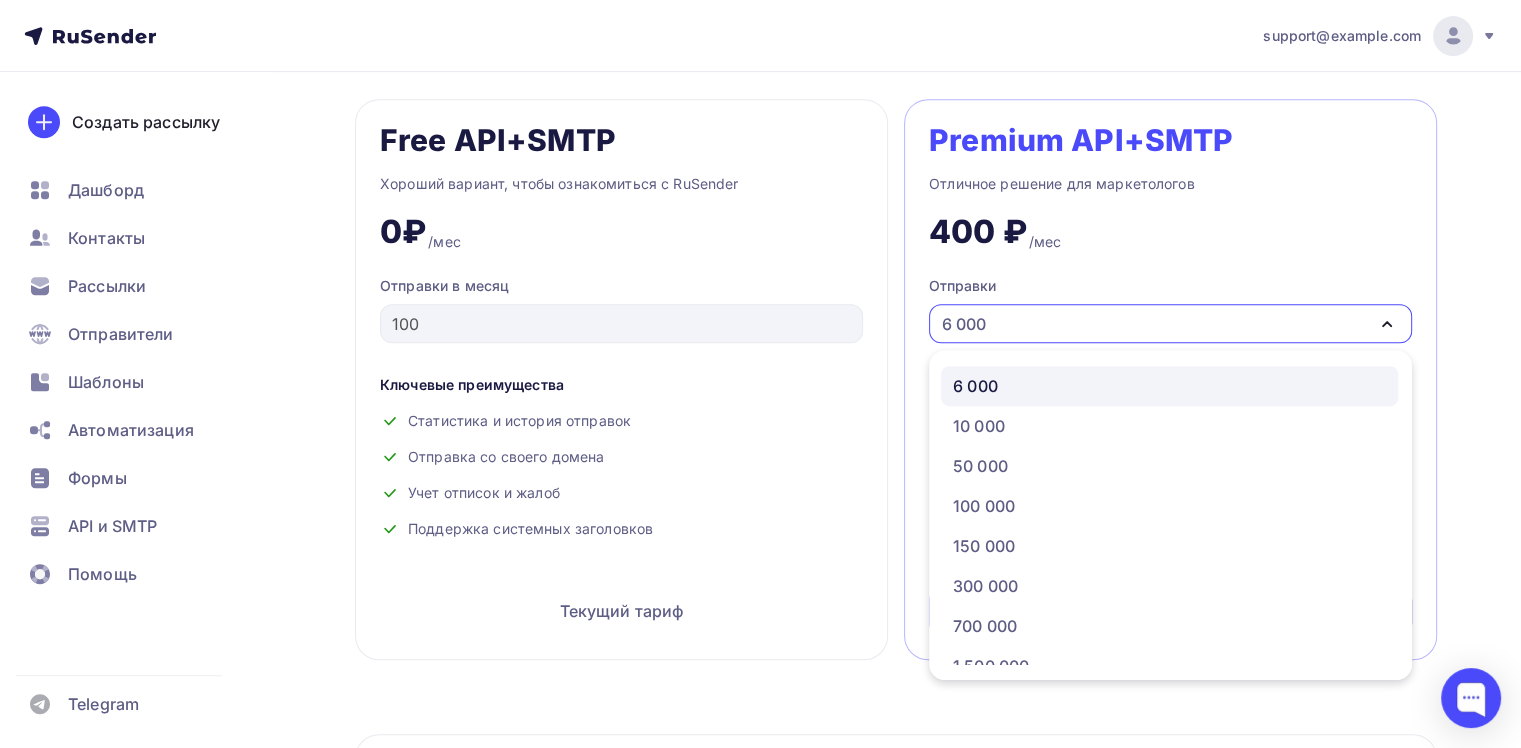 click on "6 000" at bounding box center (1169, 386) 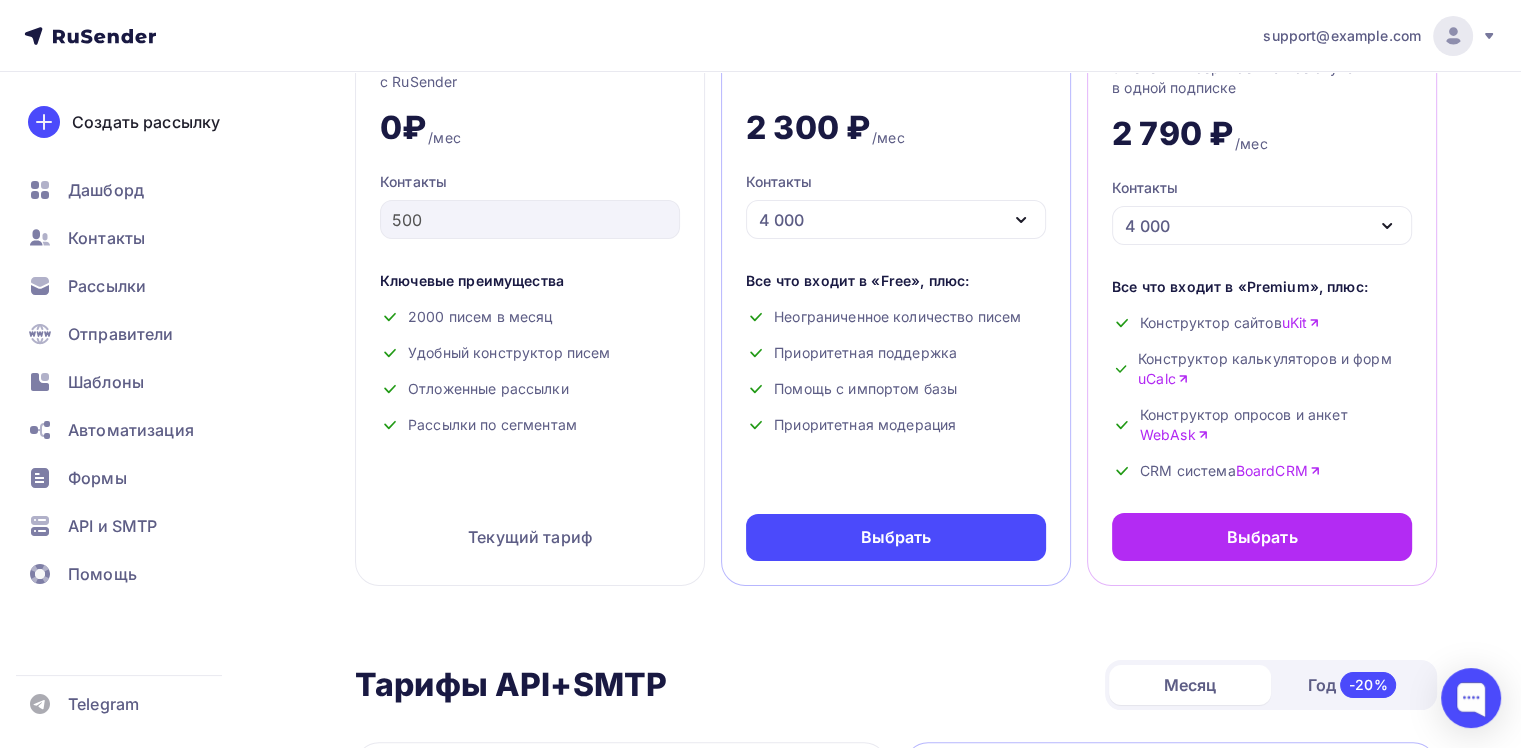 scroll, scrollTop: 206, scrollLeft: 0, axis: vertical 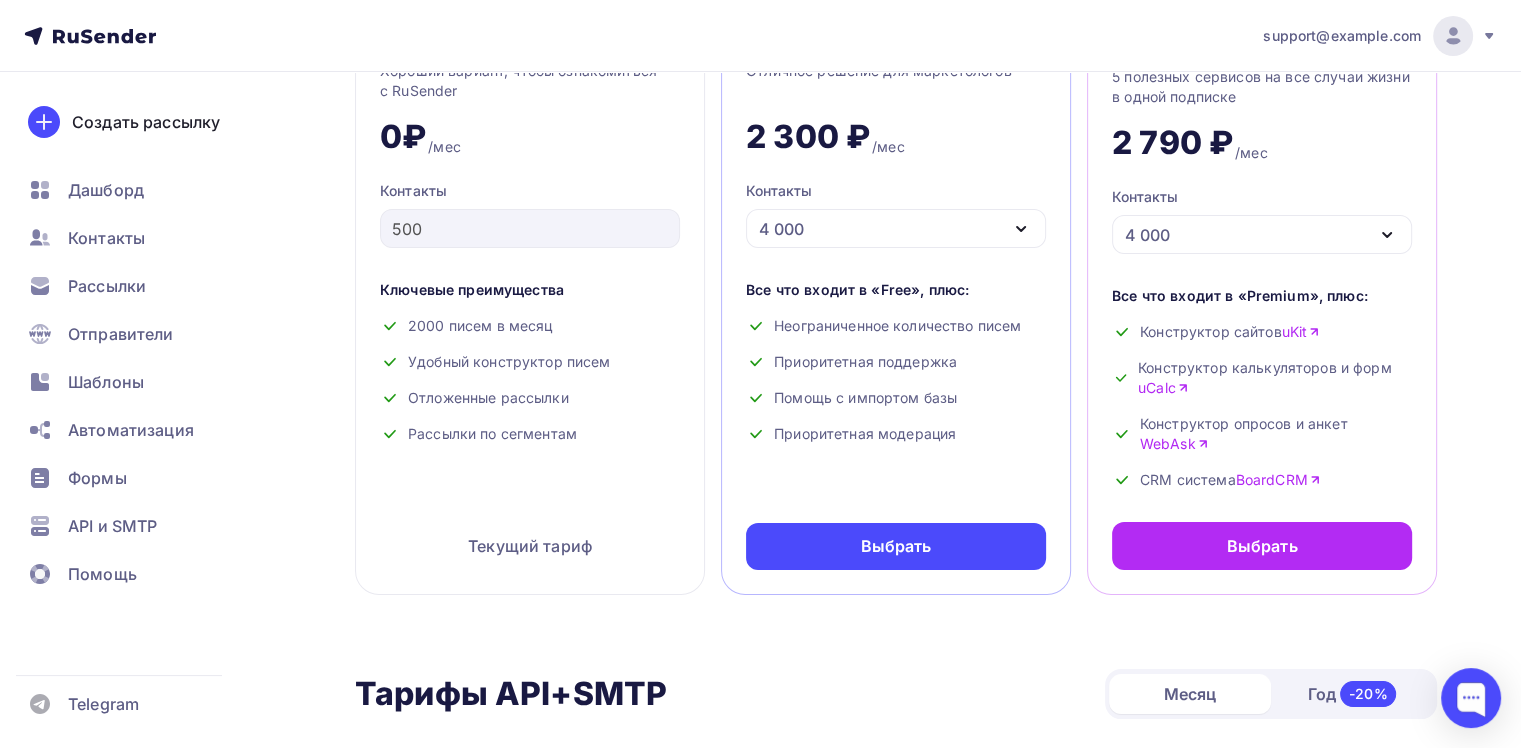 click on "4 000" at bounding box center [896, 228] 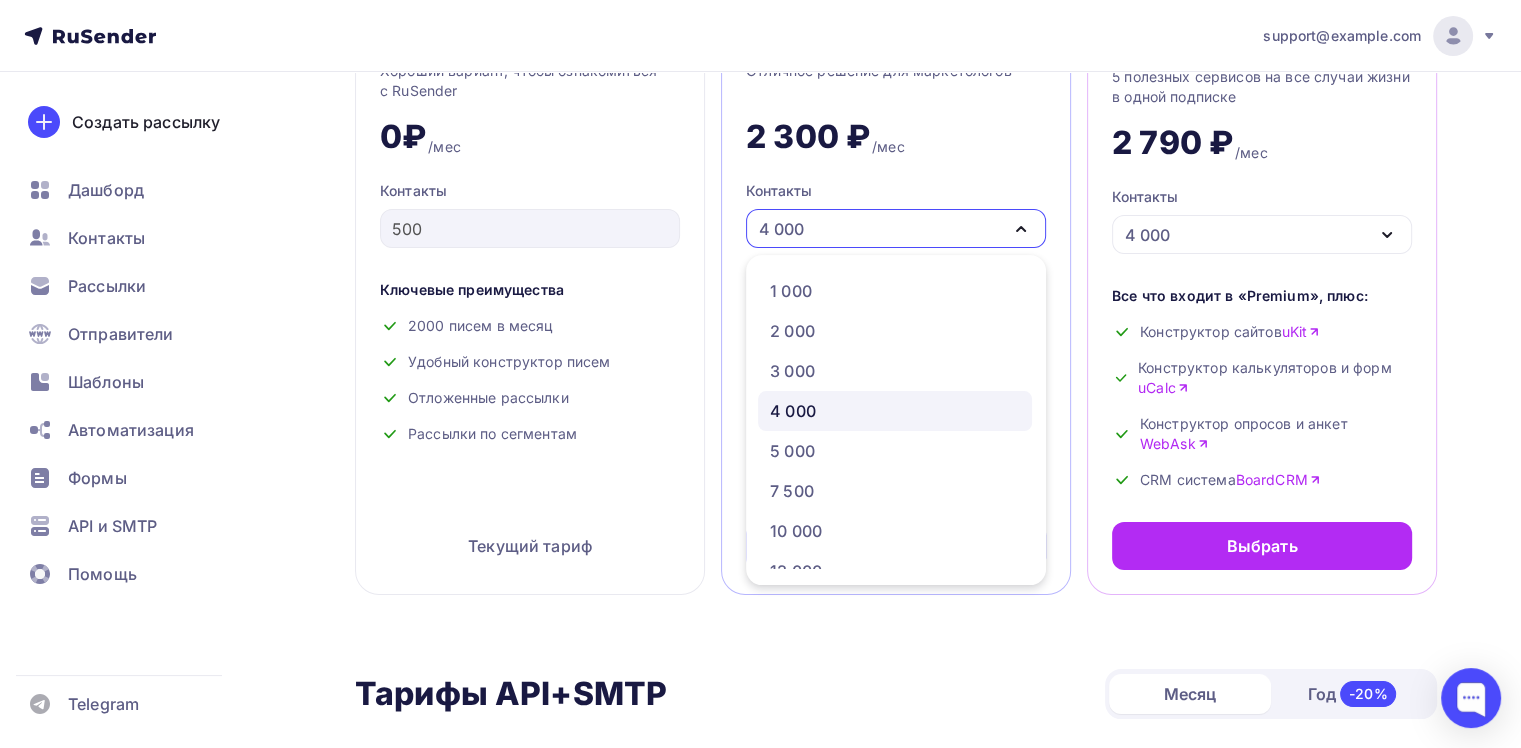 click on "4 000" at bounding box center (896, 228) 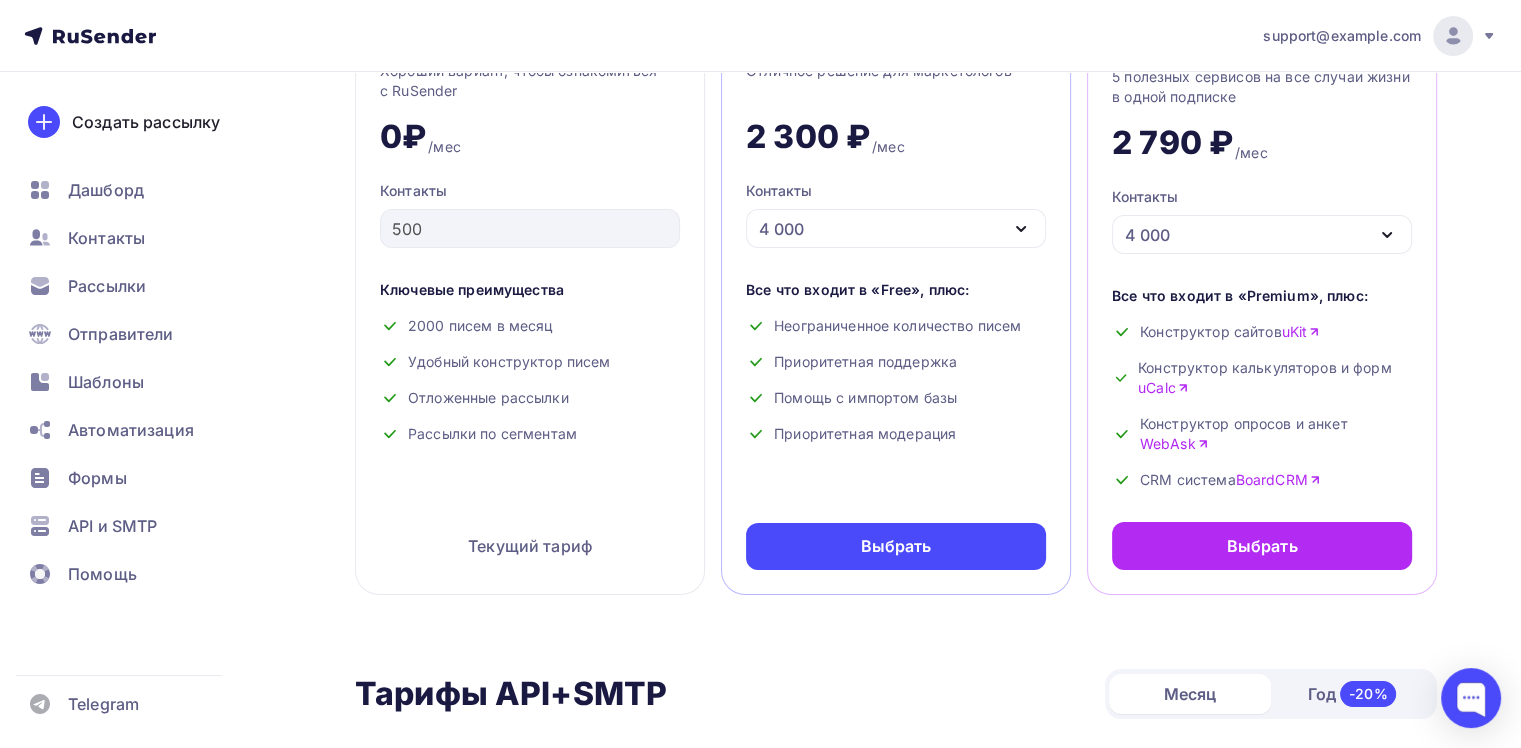 click on "4 000" at bounding box center [896, 228] 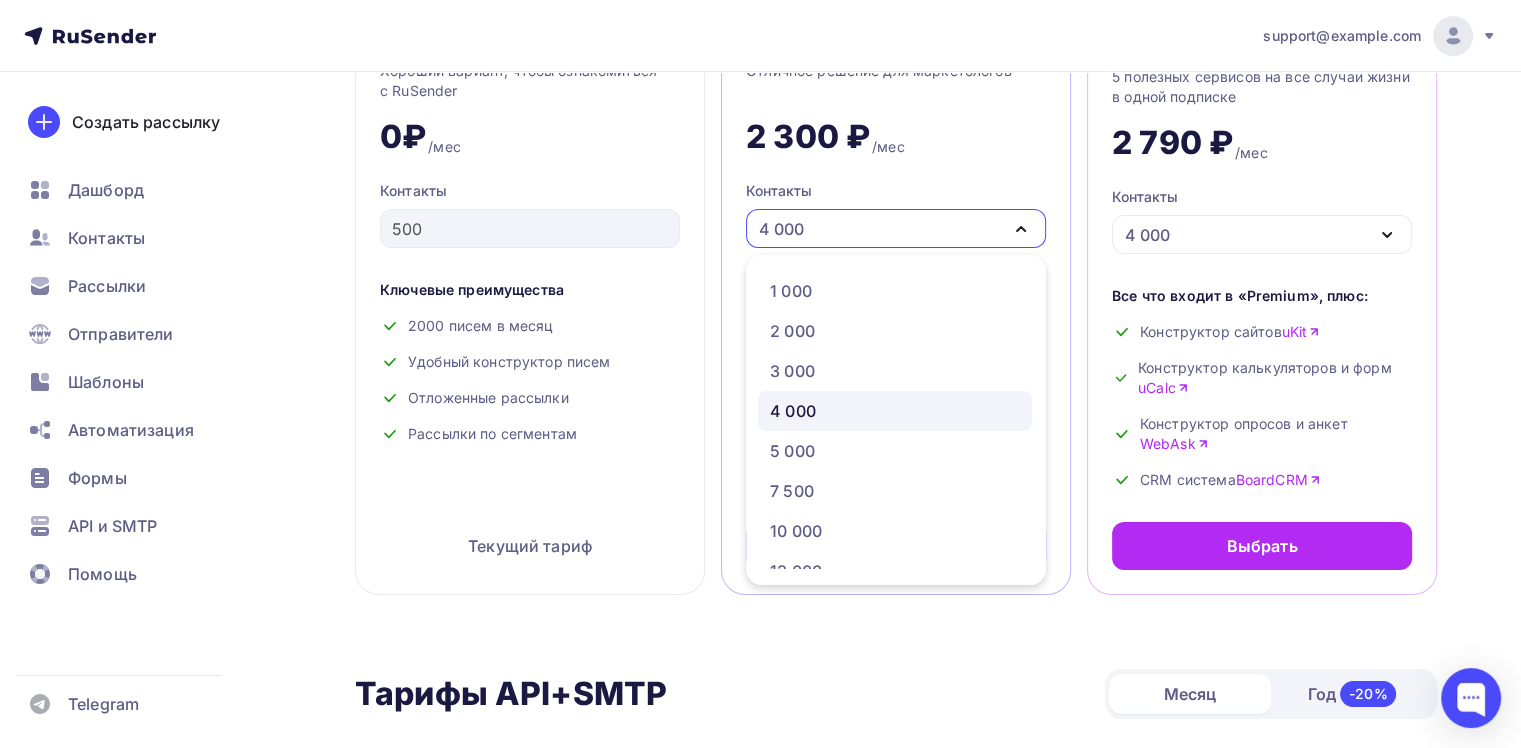 click on "uCombo     5 полезных сервисов на все случаи жизни в одной подписке   2 790 ₽   /мес
Контакты
4 000
1 000           2 000           3 000           4 000           5 000           7 500           10 000           13 000           15 000           20 000           25 000           30 000           35 000           40 000           45 000           50 000           55 000           60 000           65 000           70 000           75 000           80 000           85 000           90 000           95 000           100 000           150 000           200 000           250 000           300 000           350 000           400 000           450 000           500 000
Все что входит в «Premium», плюс:
Конструктор сайтов
uKit
uCalc
WebAsk" at bounding box center (530, 291) 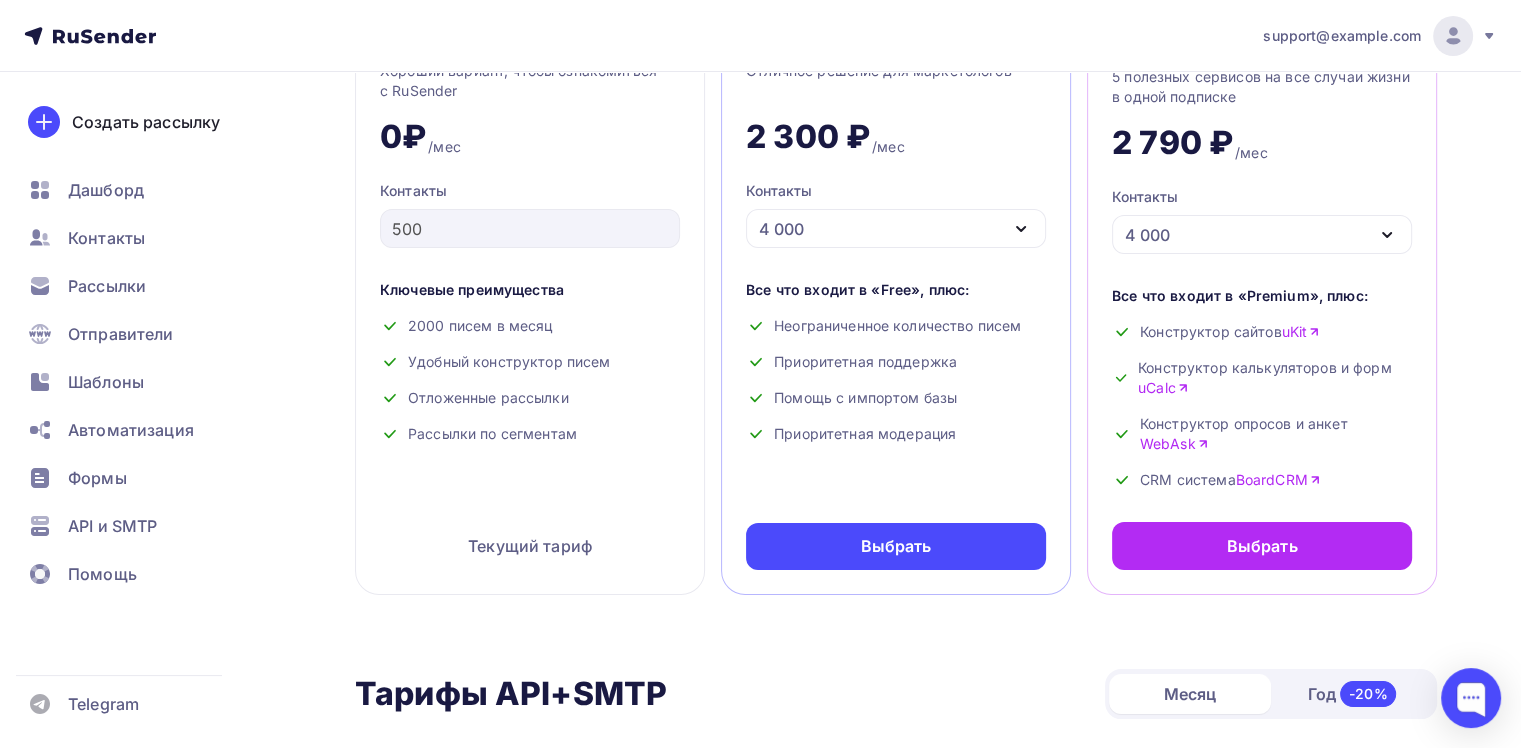 click on "4 000" at bounding box center [1262, 234] 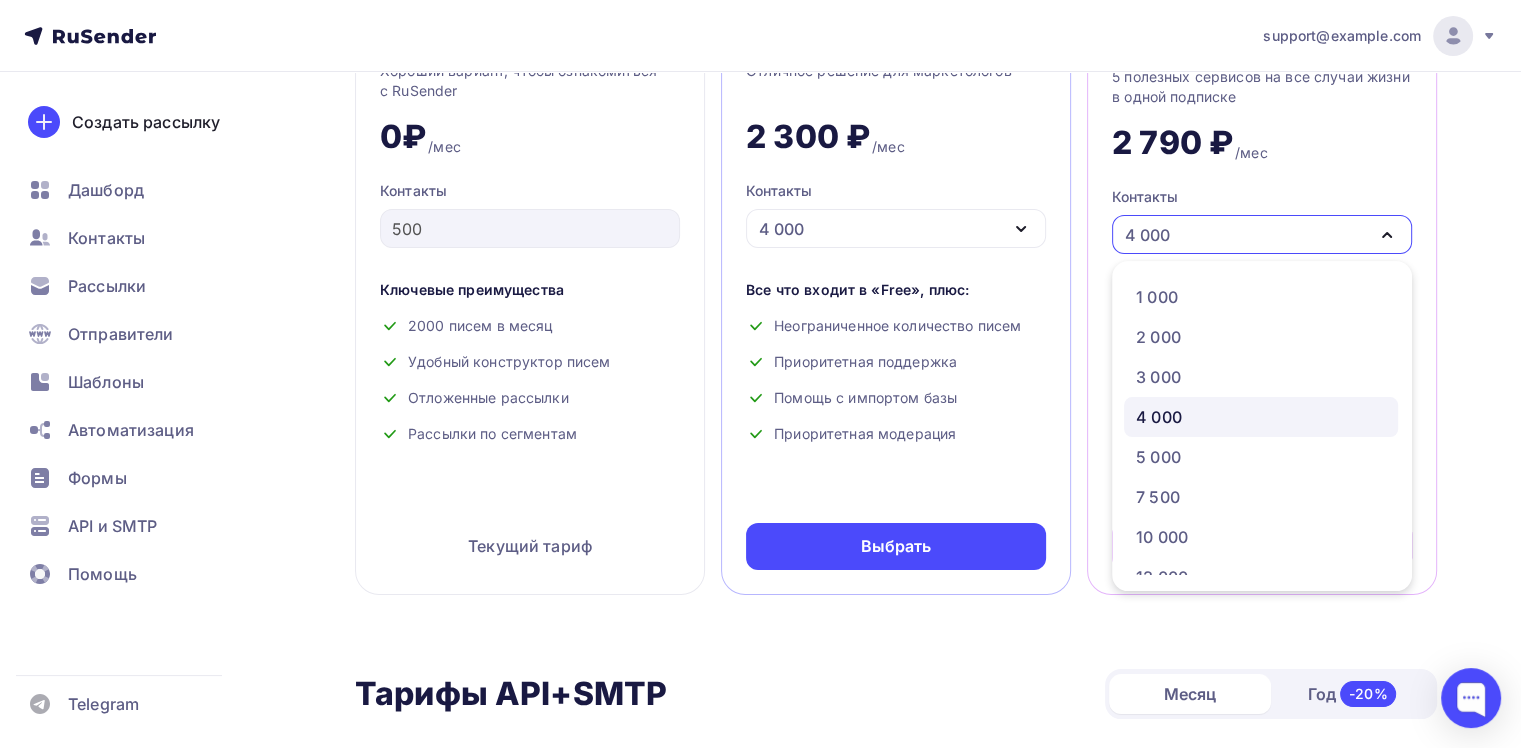click on "4 000" at bounding box center [1262, 234] 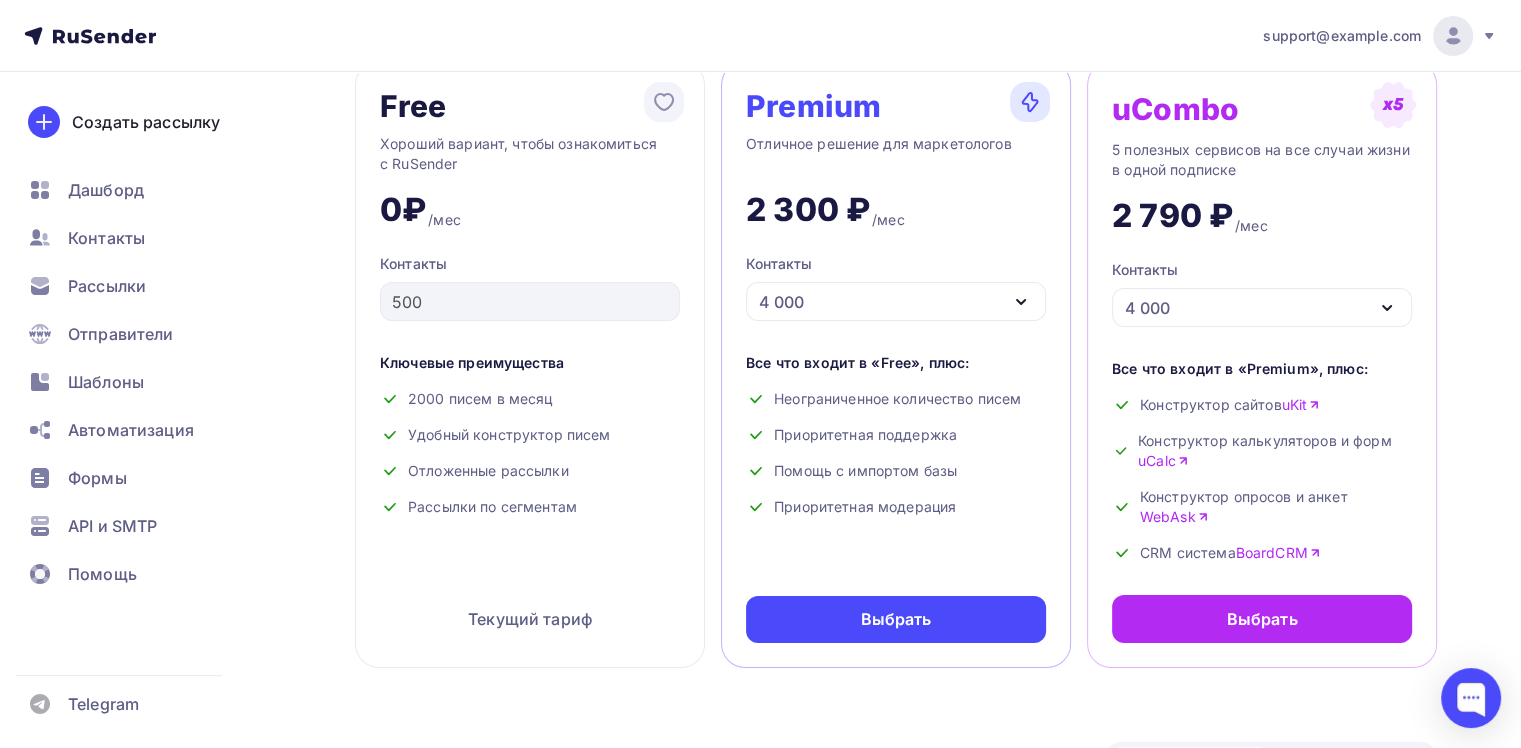 scroll, scrollTop: 131, scrollLeft: 0, axis: vertical 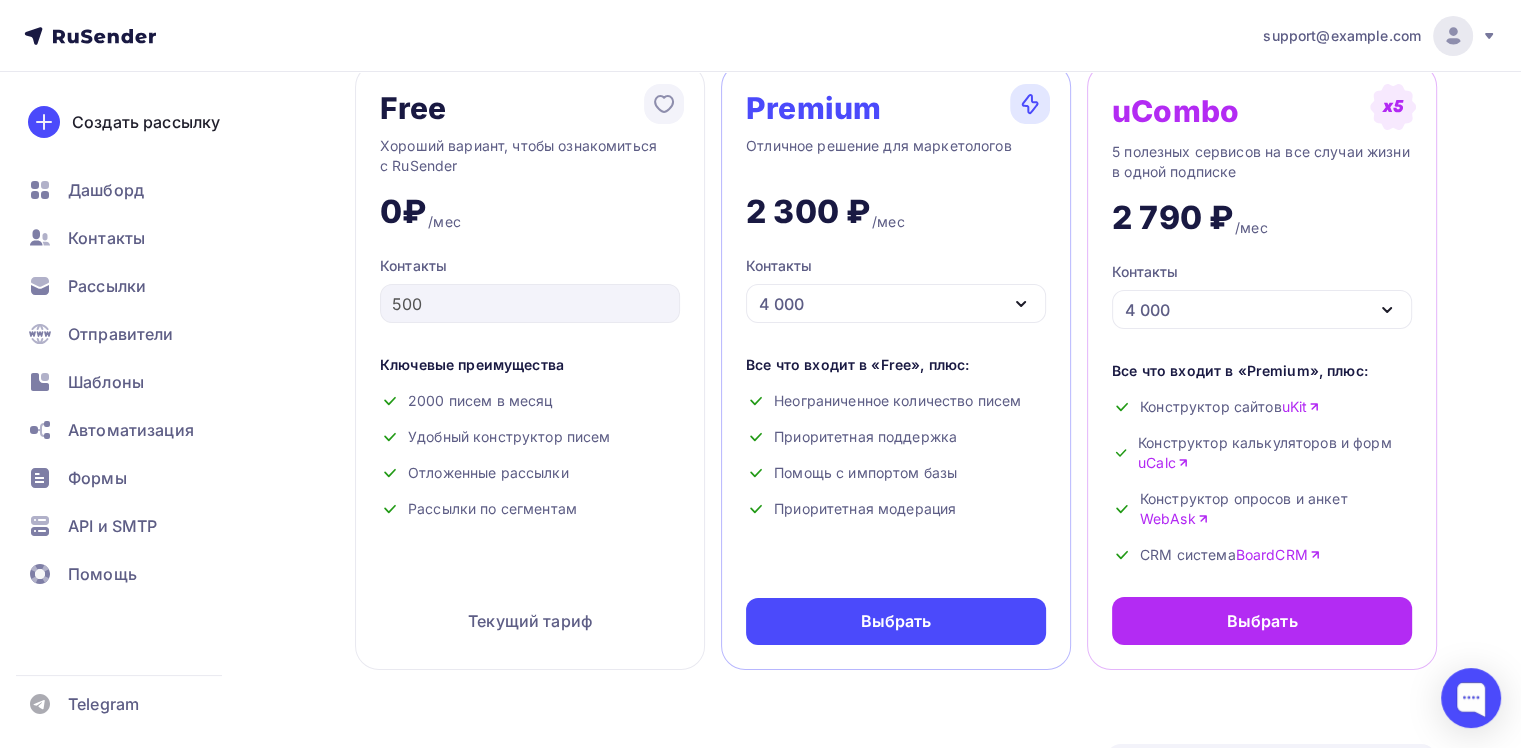 click on "4 000" at bounding box center [896, 303] 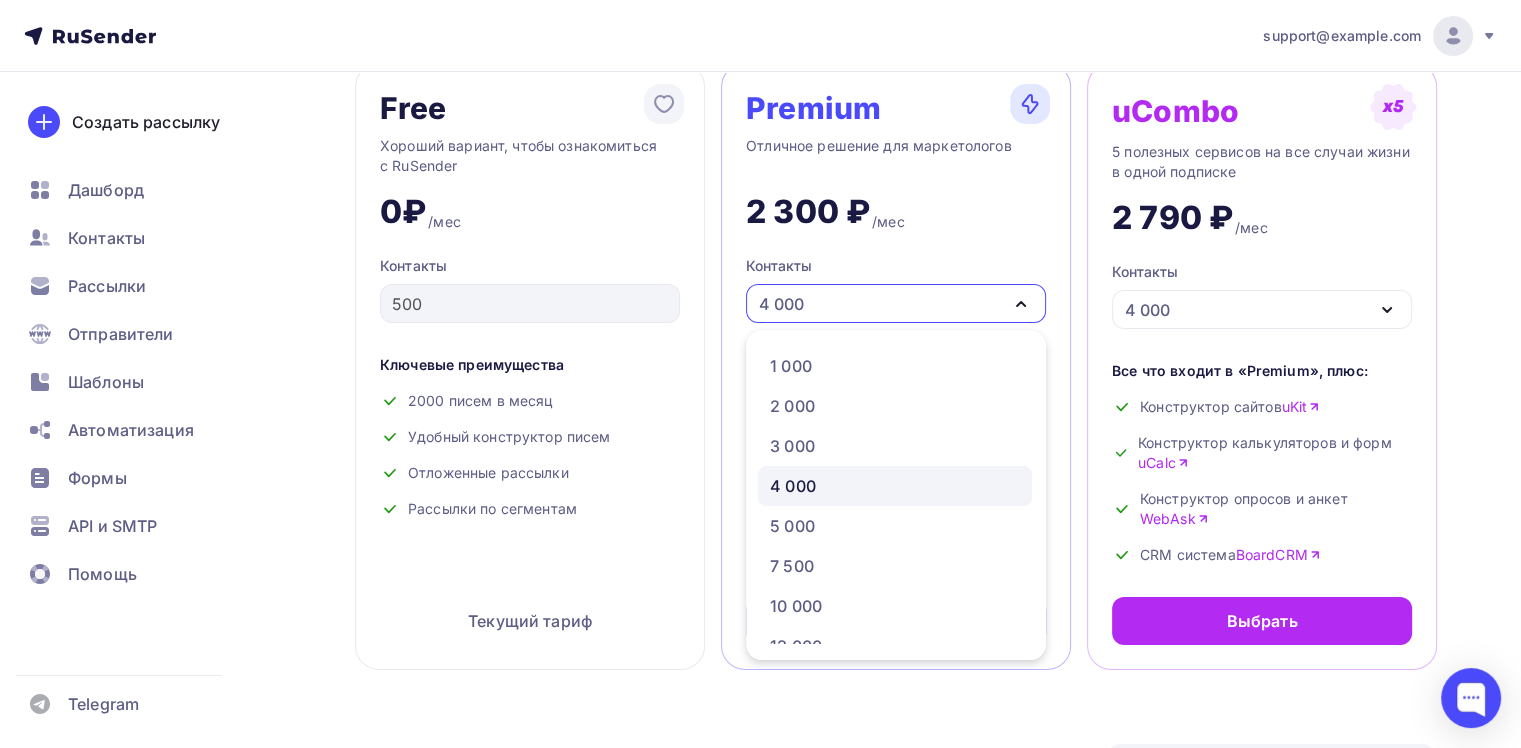 click on "4 000" at bounding box center [793, 486] 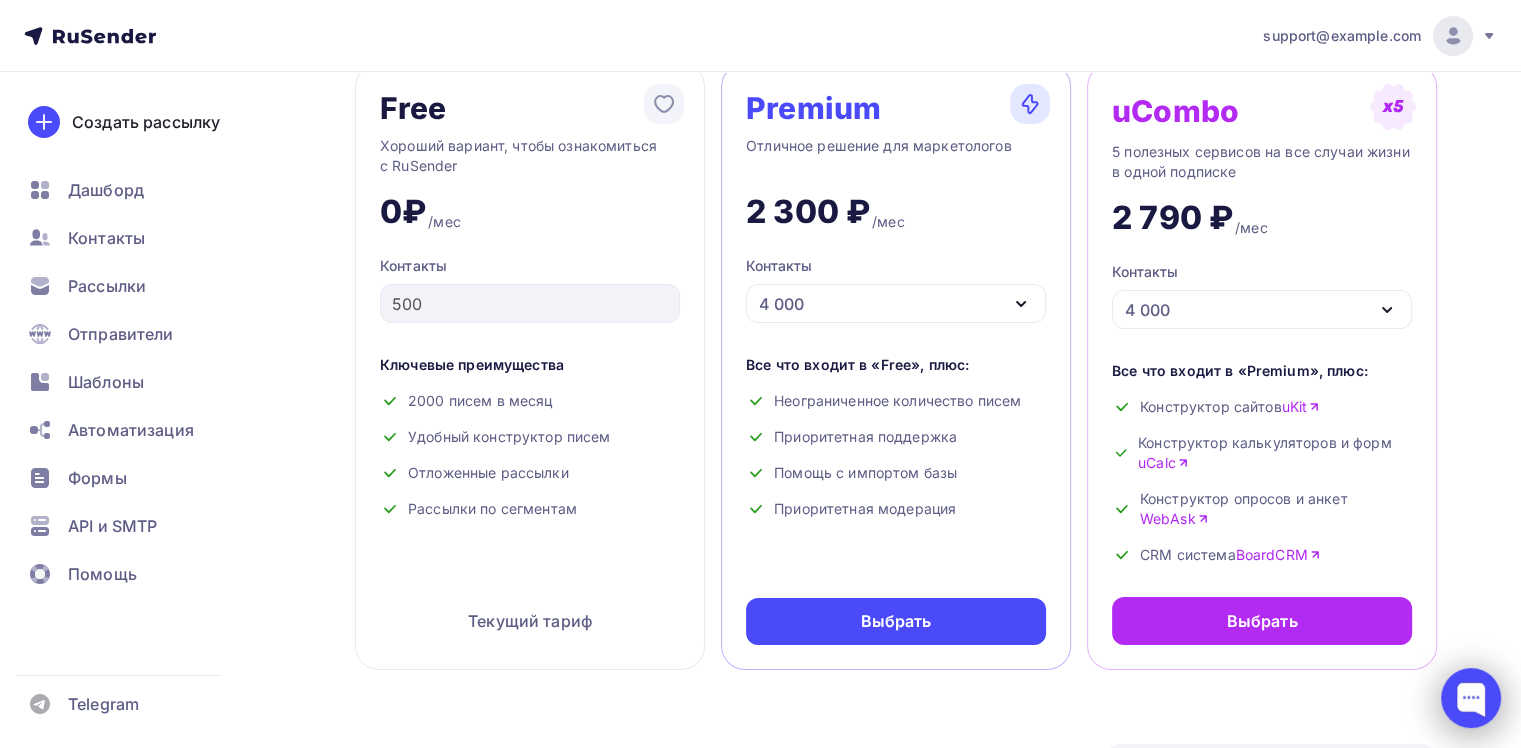 click at bounding box center [1471, 698] 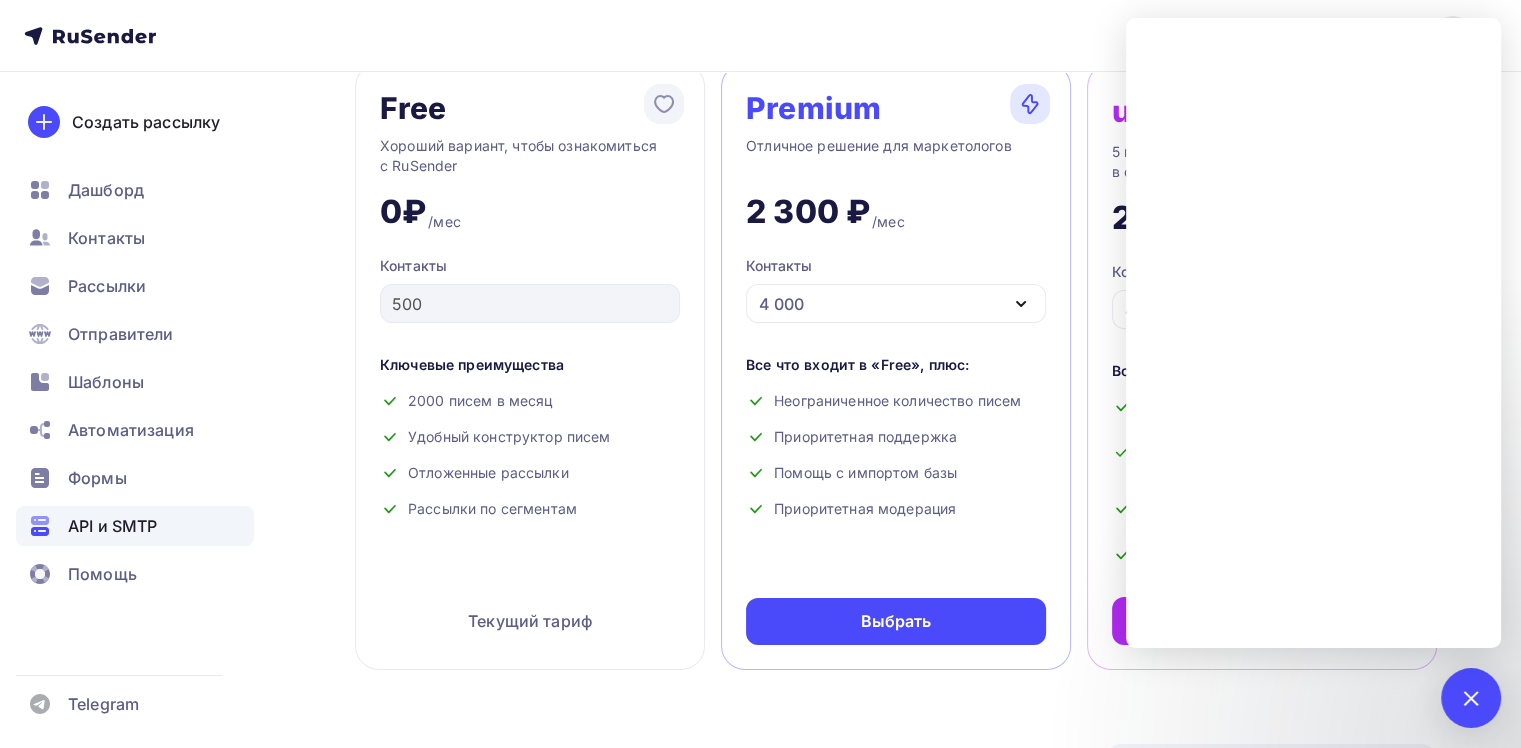 click on "API и SMTP" at bounding box center [135, 526] 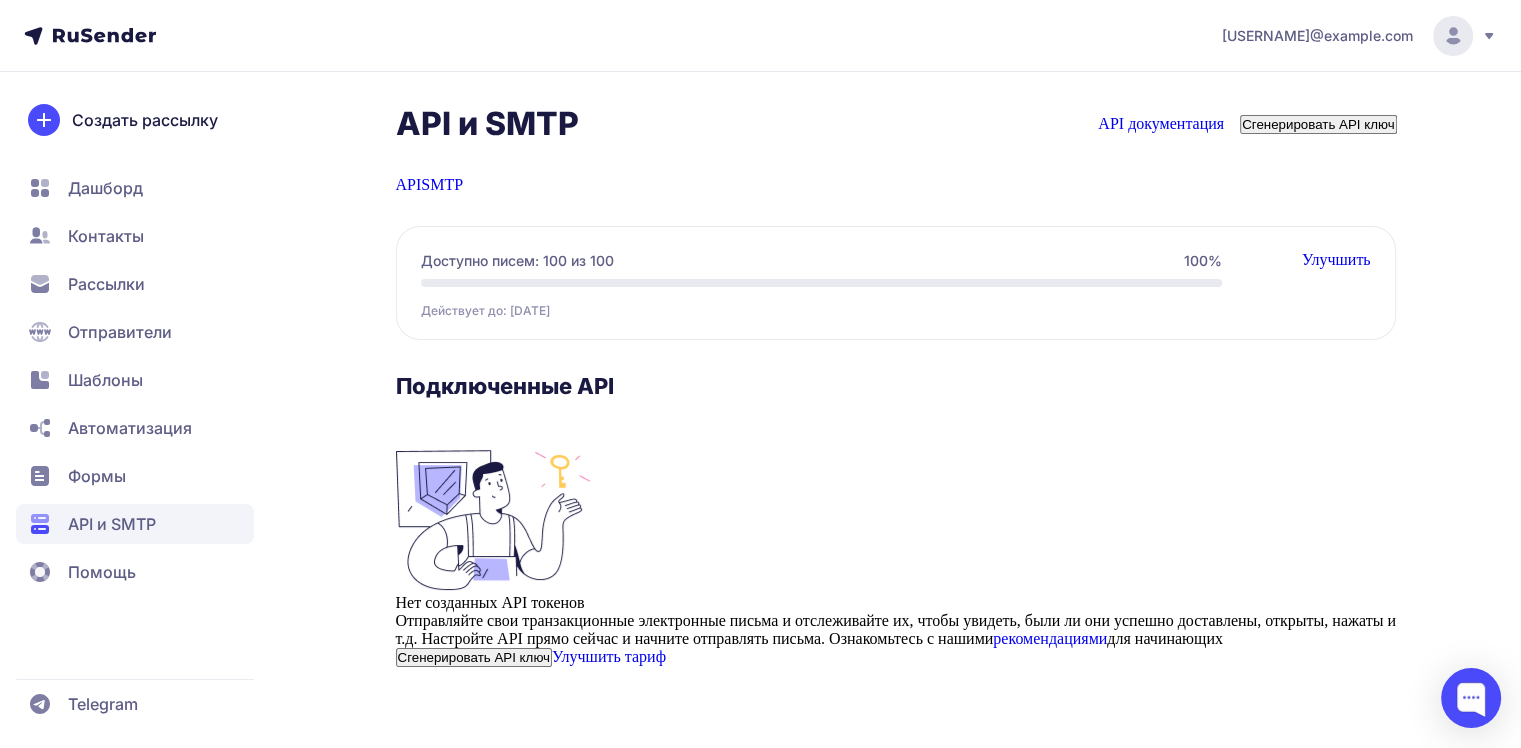 scroll, scrollTop: 0, scrollLeft: 0, axis: both 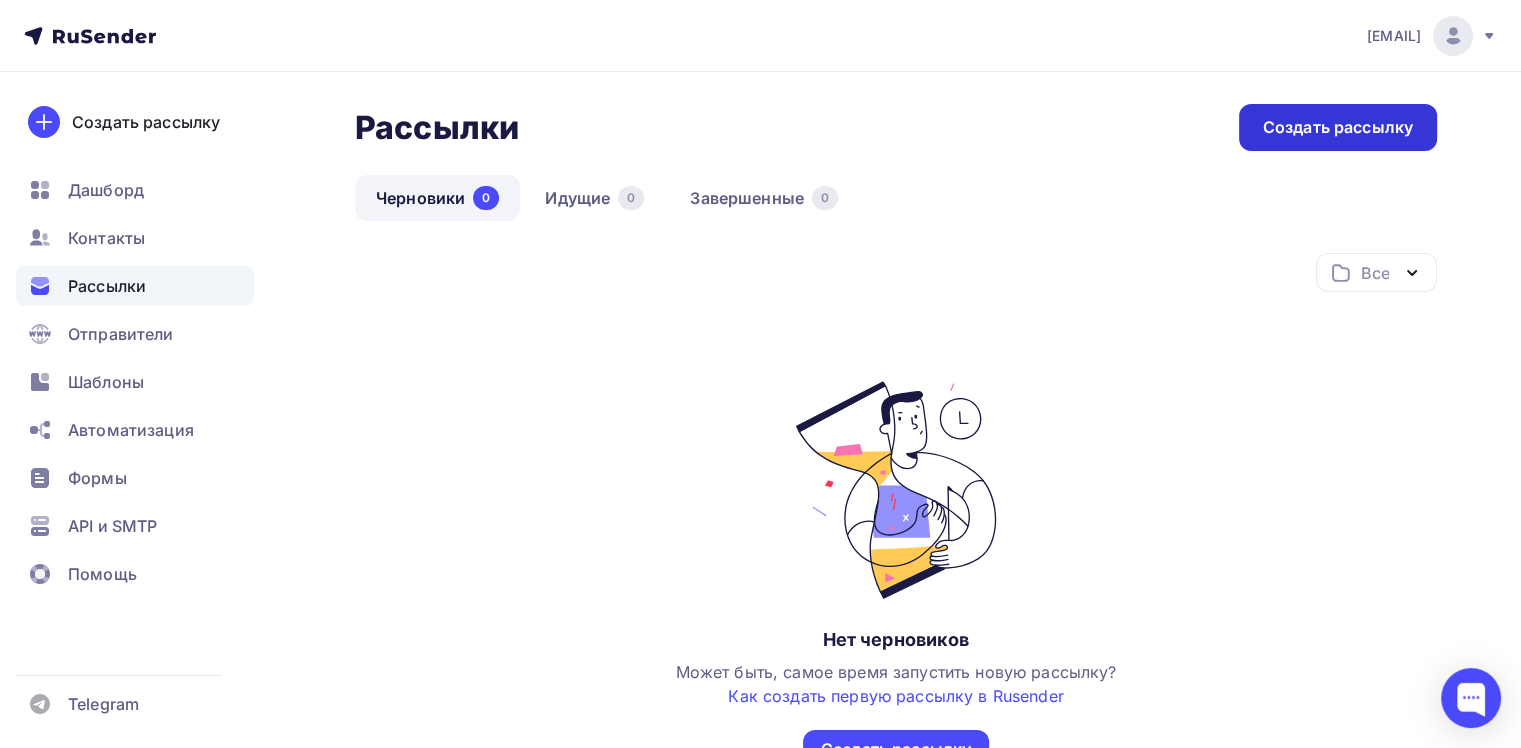 click on "Создать рассылку" at bounding box center (1338, 127) 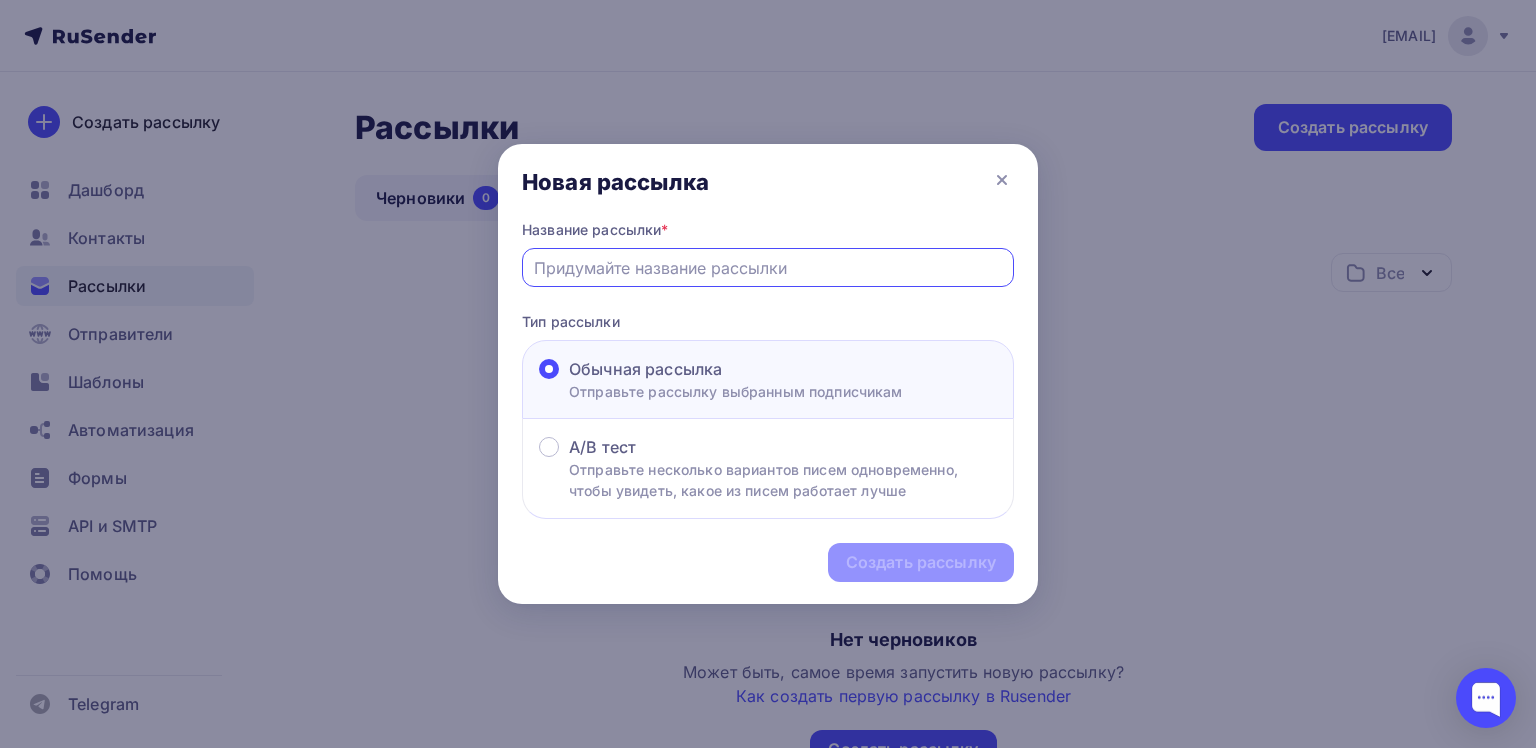 click at bounding box center [768, 268] 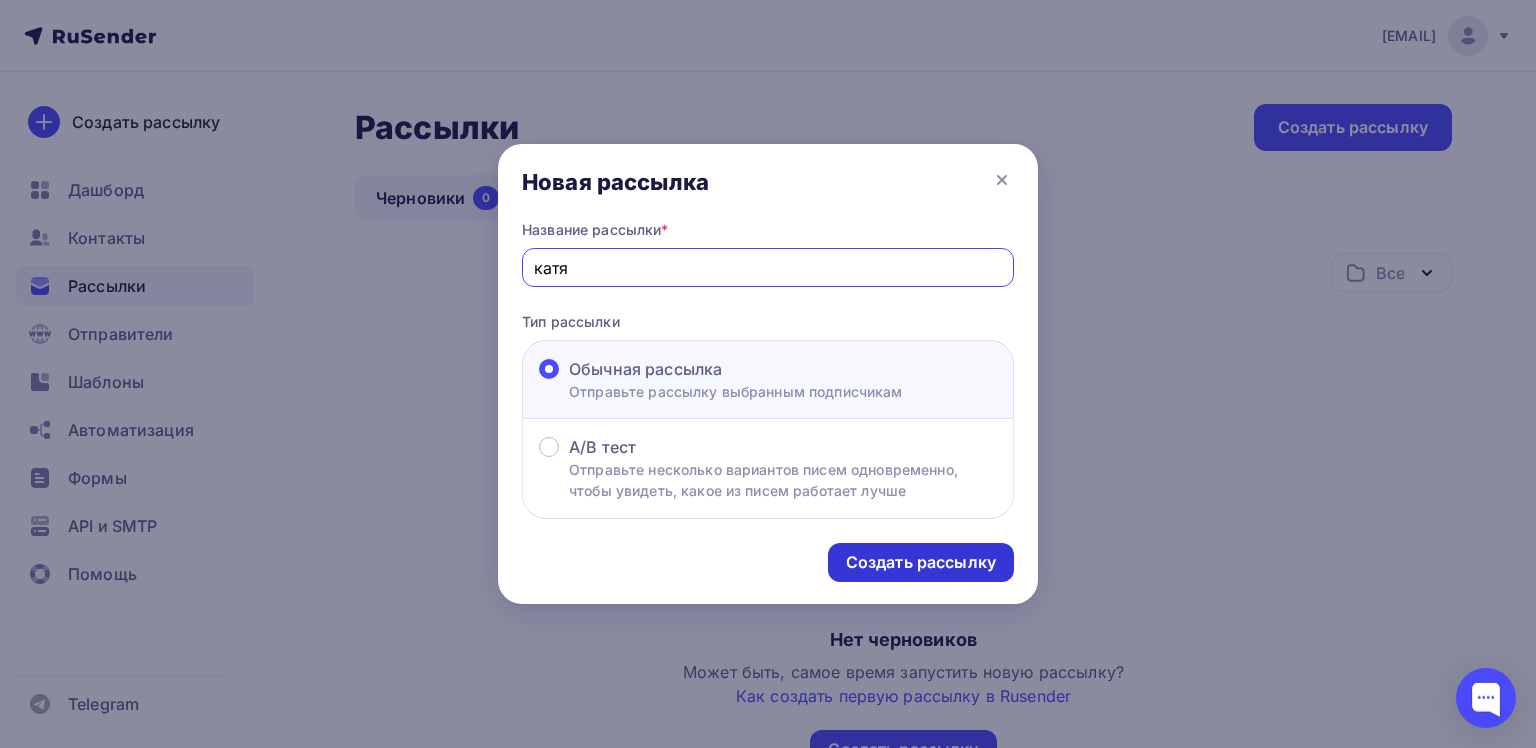 type on "катя" 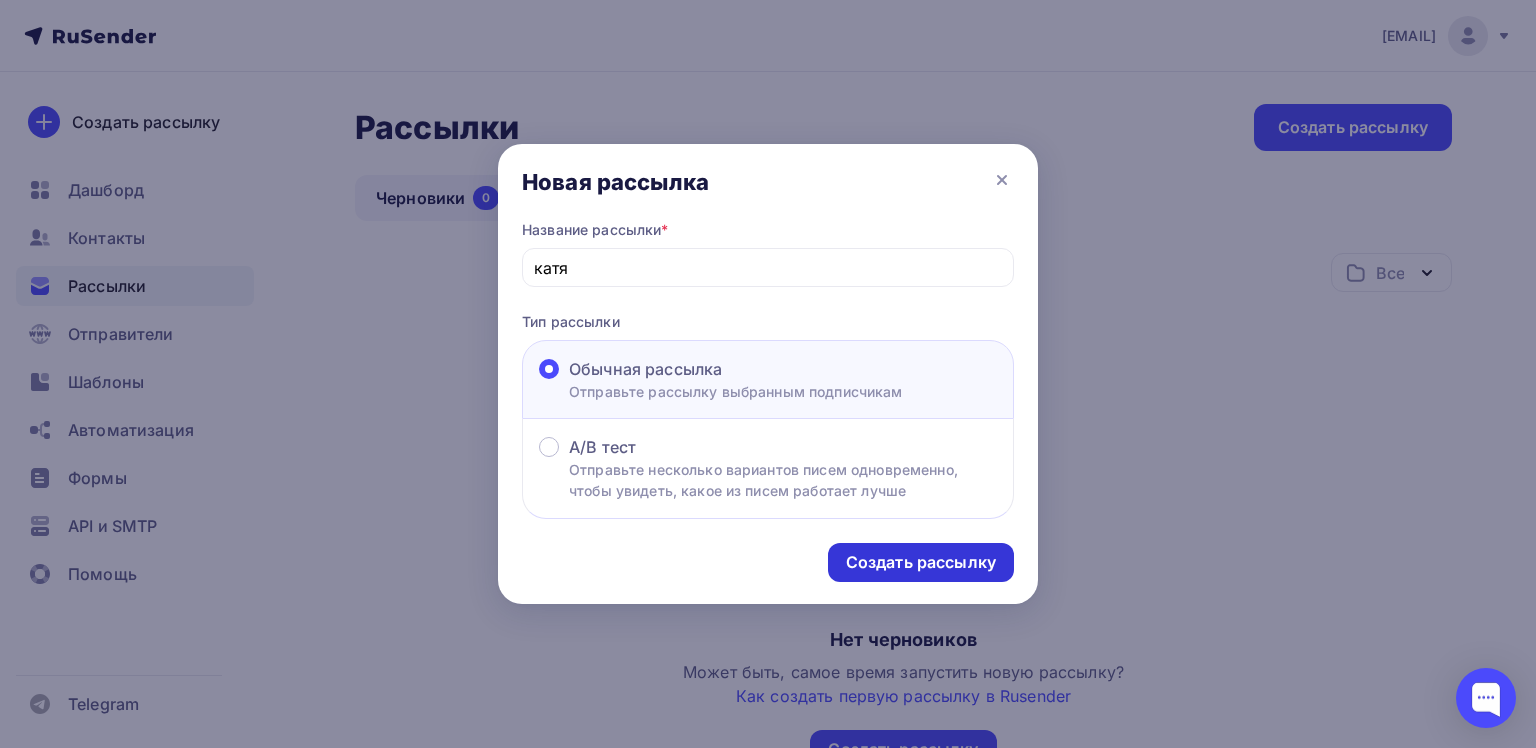 click on "Создать рассылку" at bounding box center [921, 562] 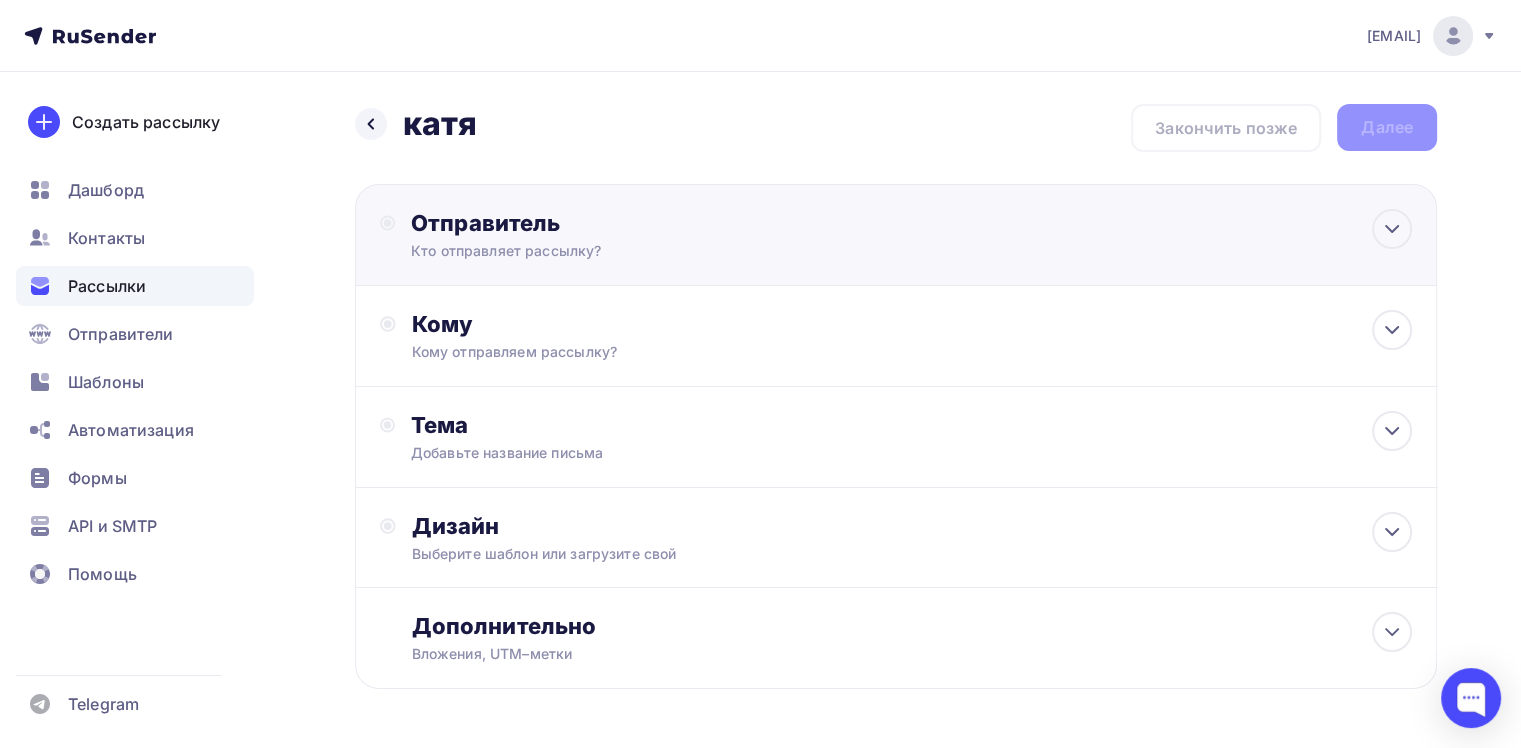 click on "Отправитель" at bounding box center [627, 223] 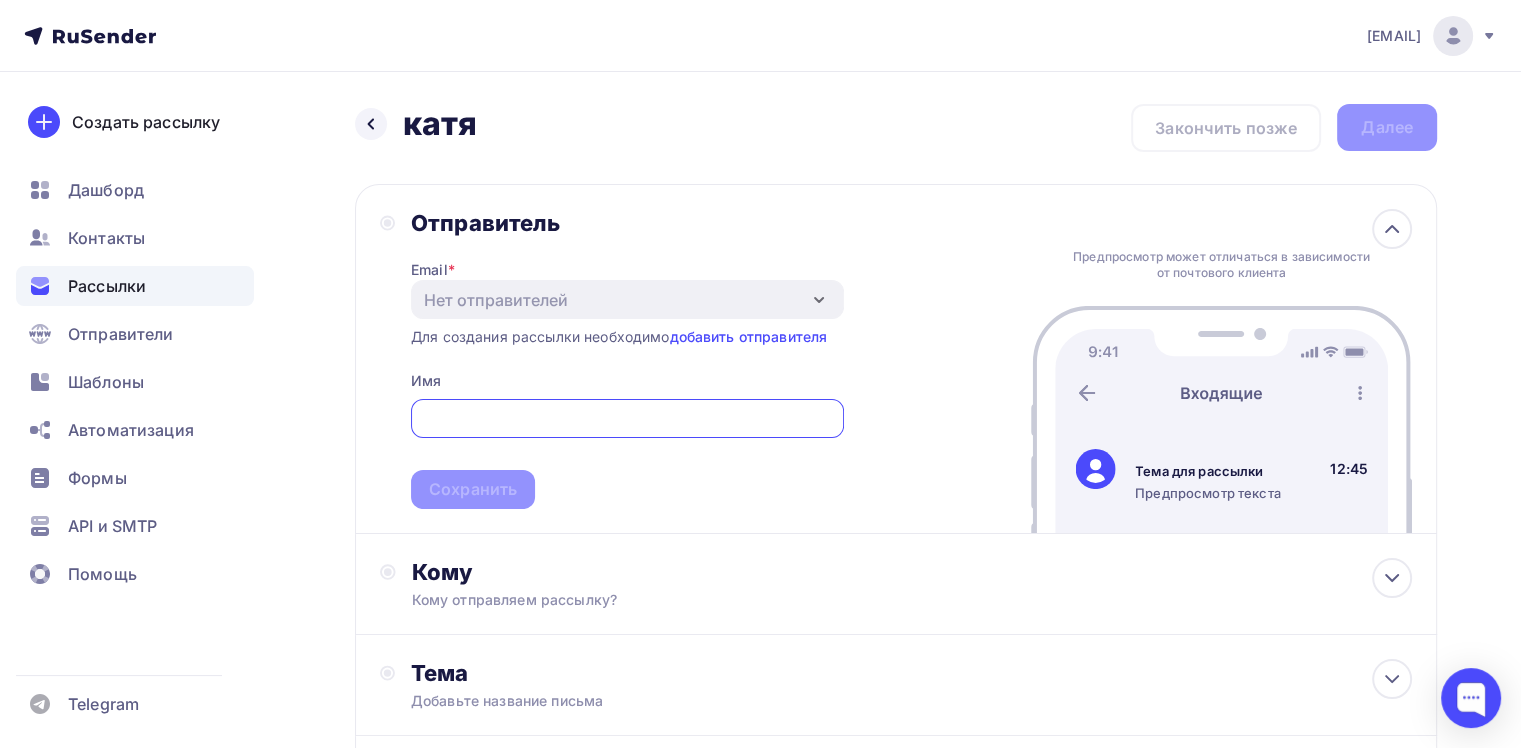 scroll, scrollTop: 0, scrollLeft: 0, axis: both 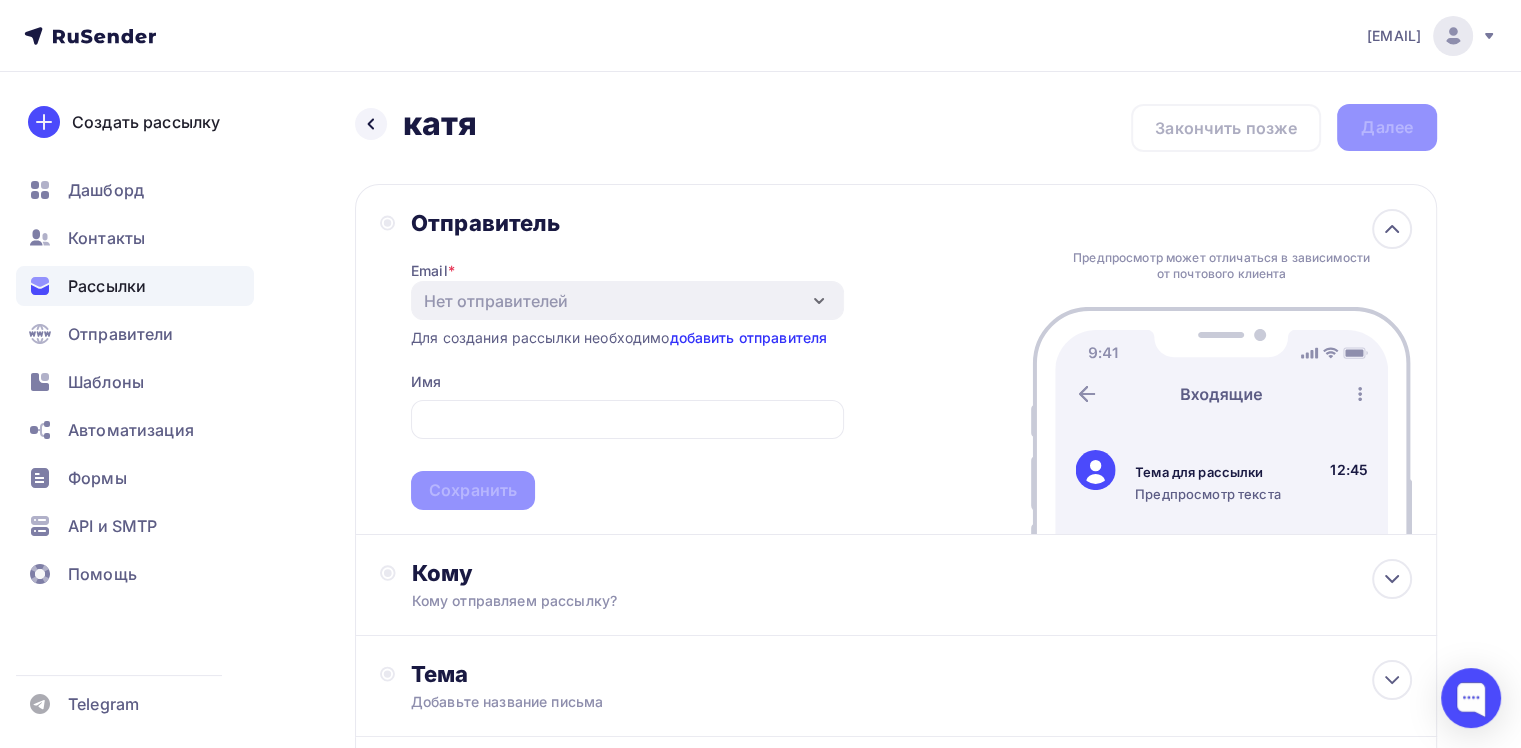 click on "добавить отправителя" at bounding box center (748, 337) 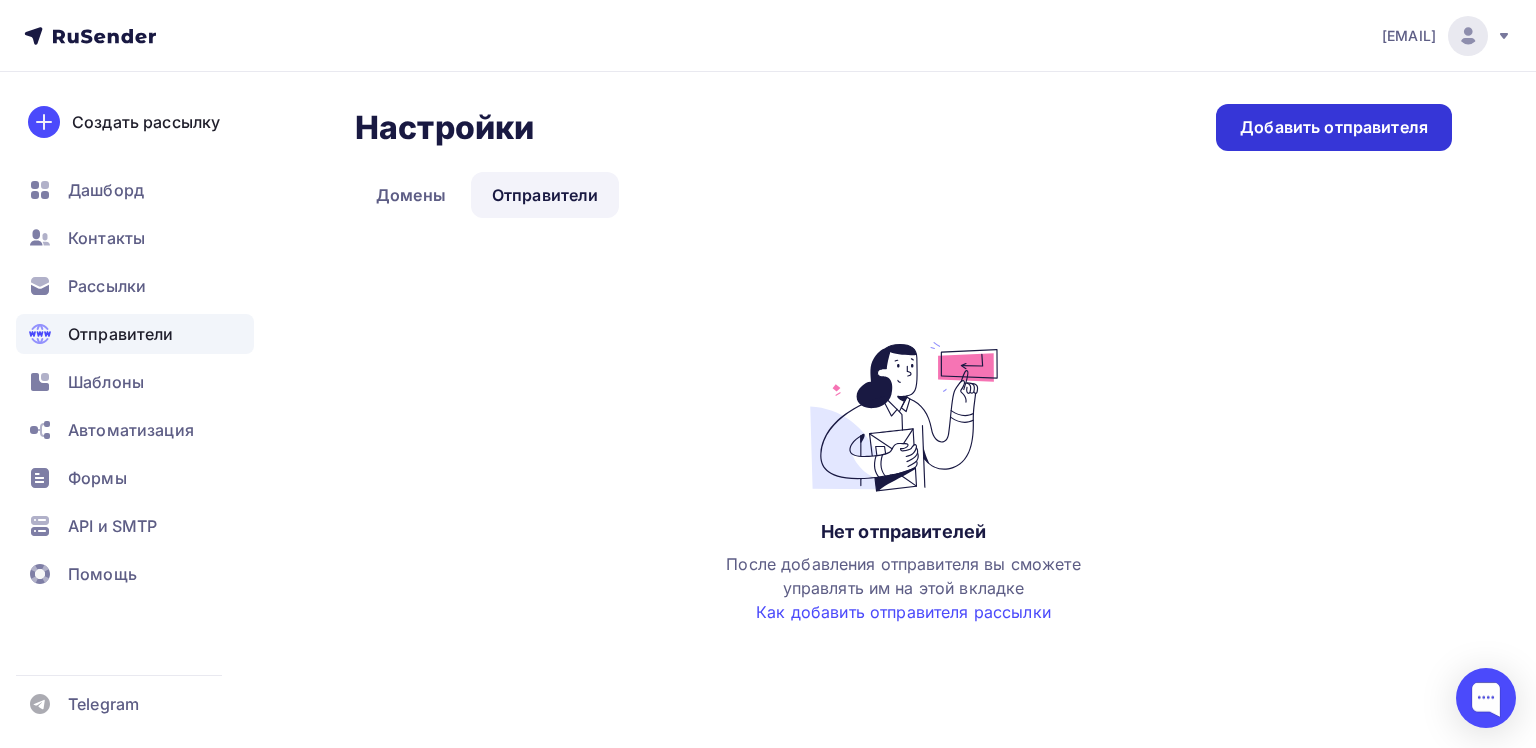 click on "Добавить отправителя" at bounding box center [1334, 127] 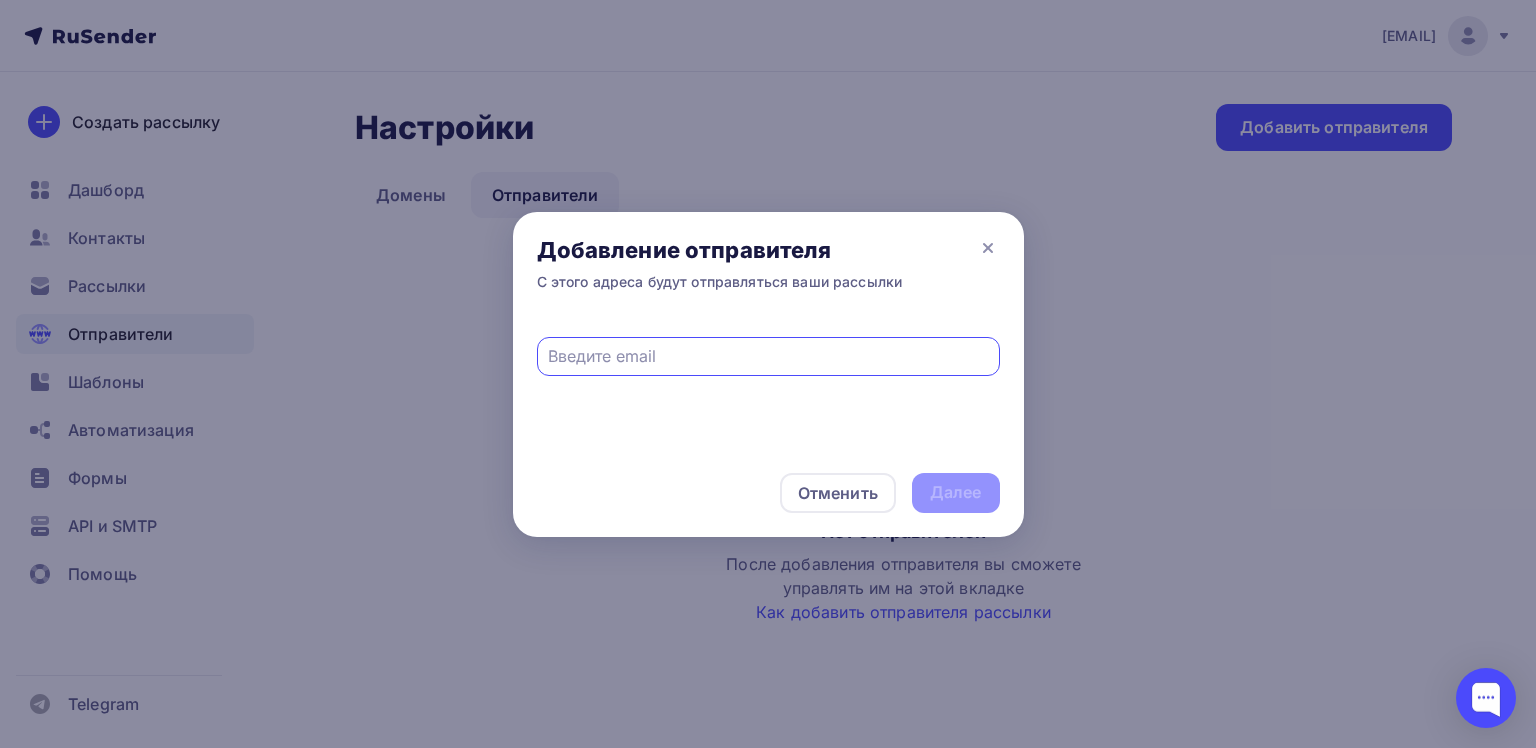 click at bounding box center (768, 356) 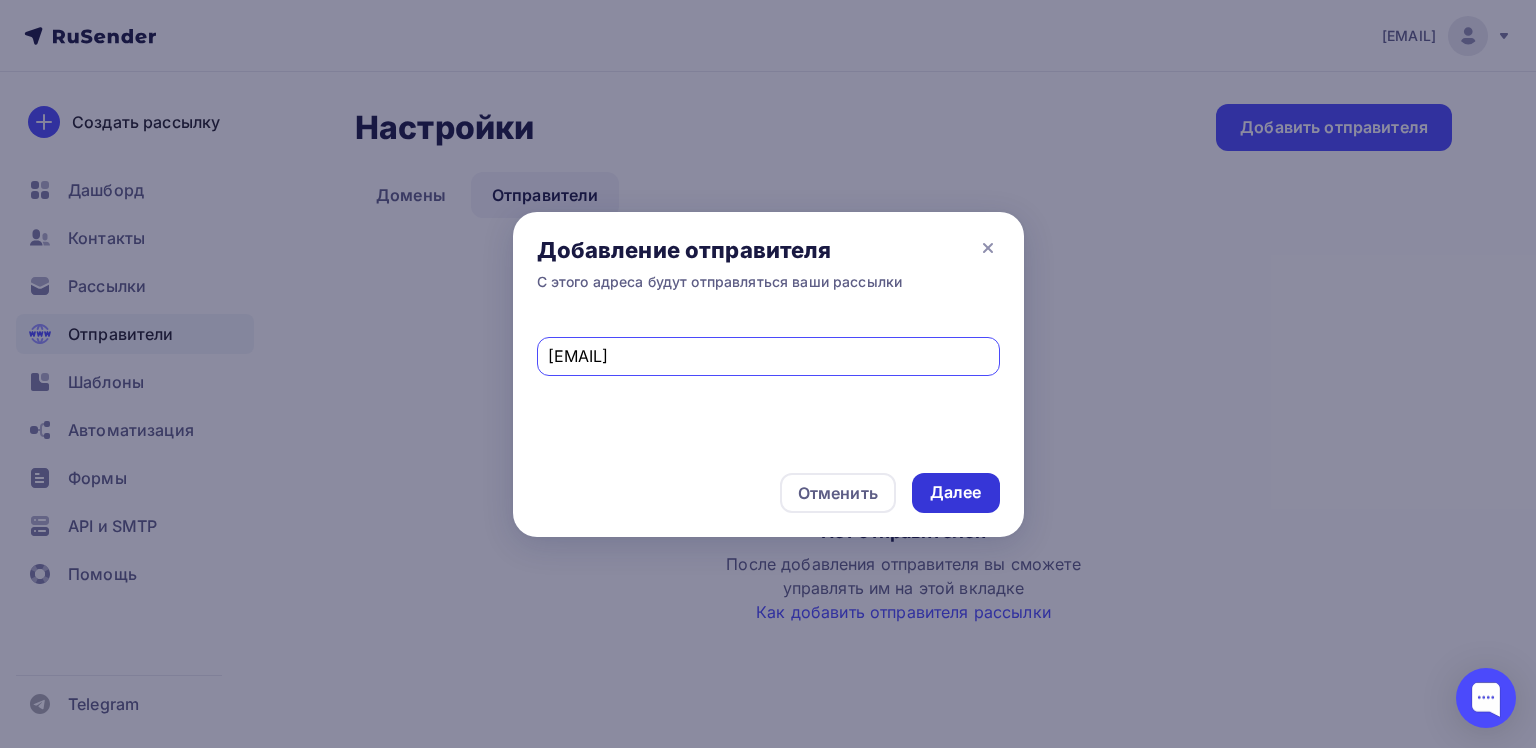 type on "official@info-valiri-street.ru" 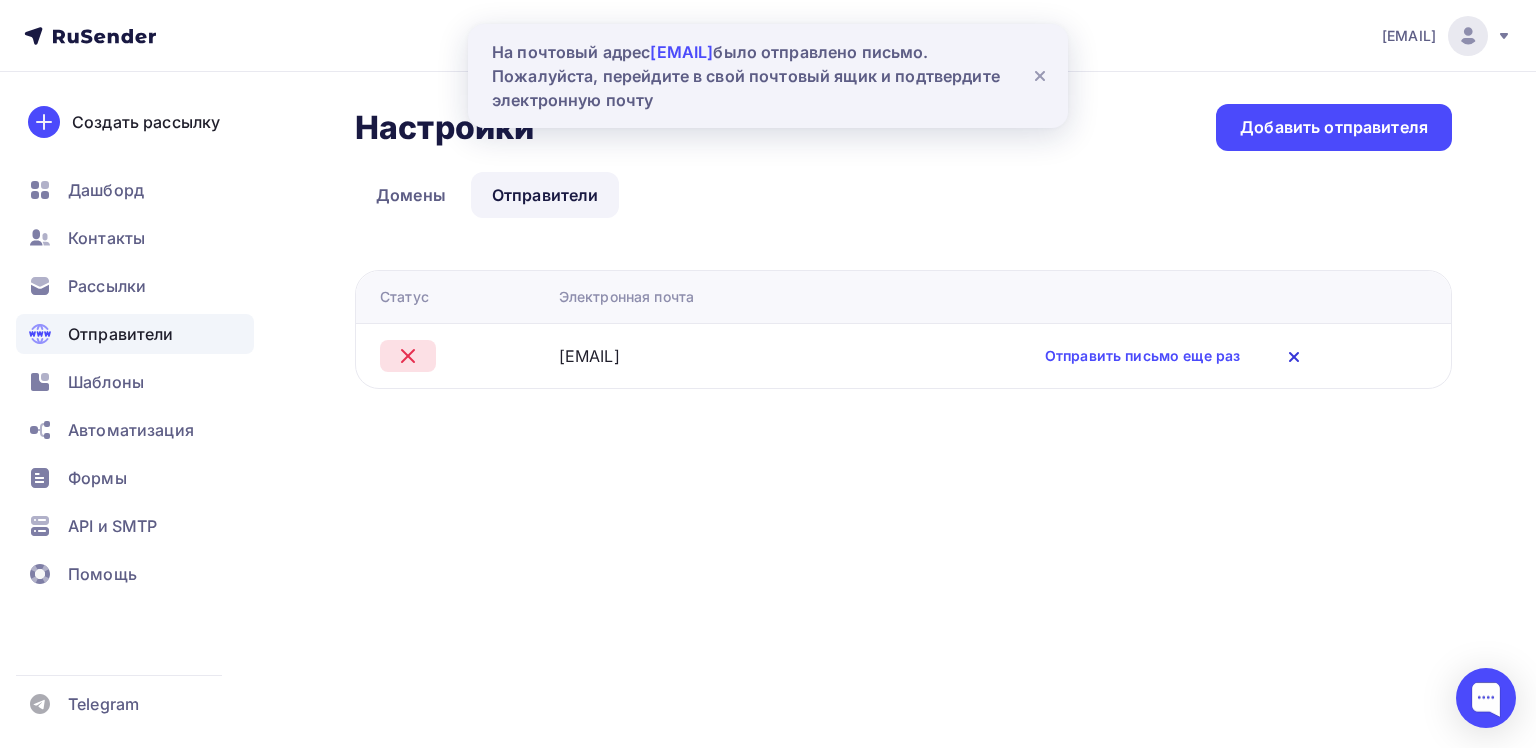 click at bounding box center (1294, 357) 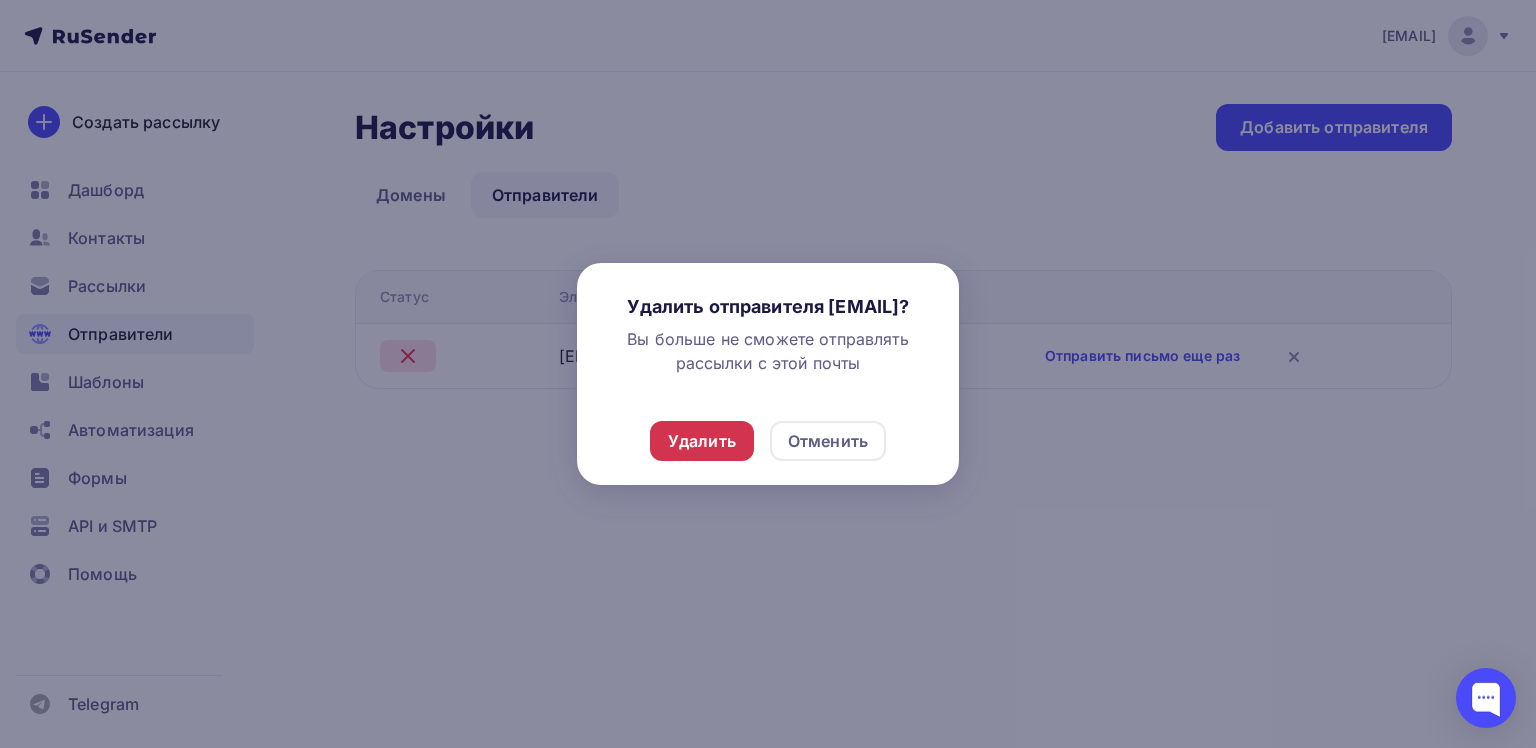 click on "Удалить" at bounding box center (702, 441) 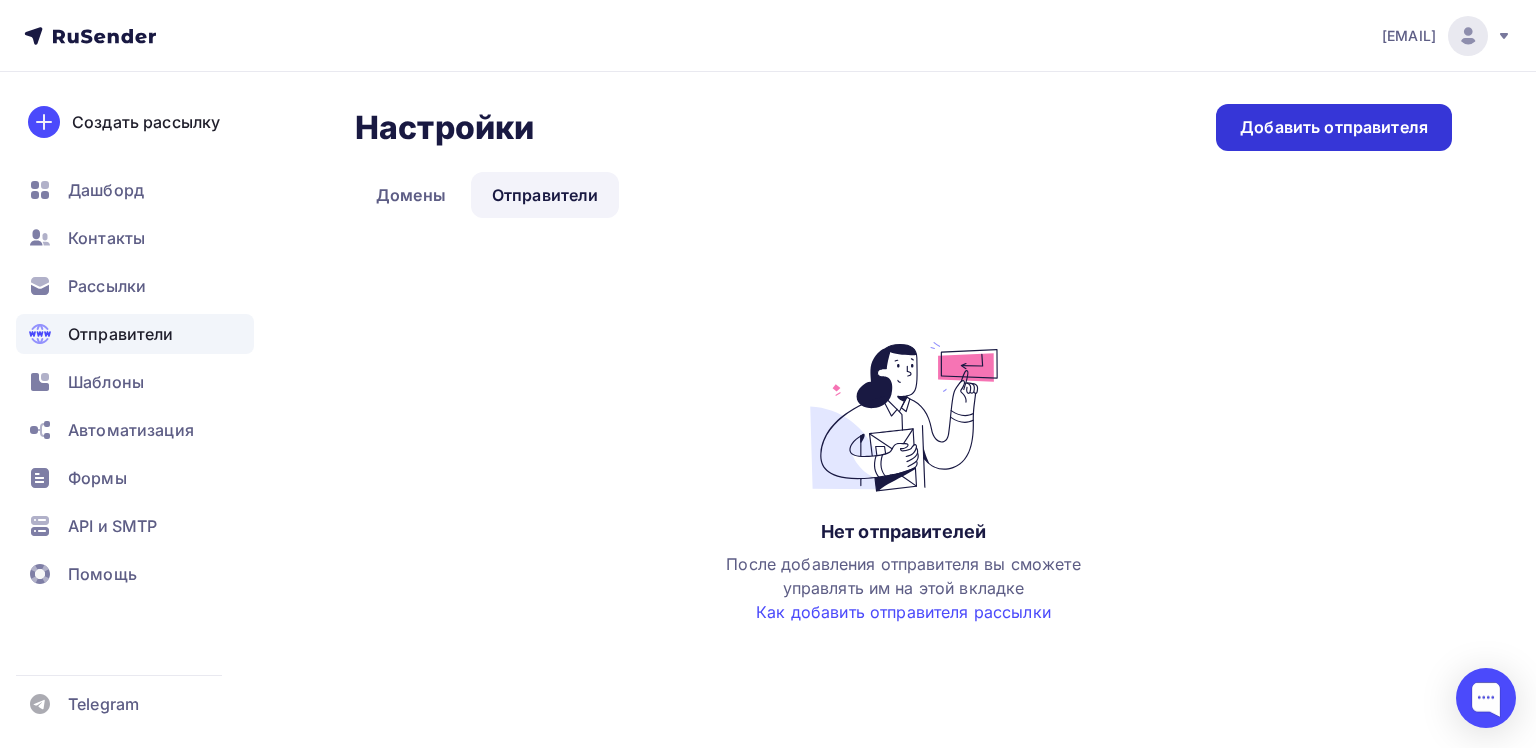 click on "Добавить отправителя" at bounding box center (1334, 127) 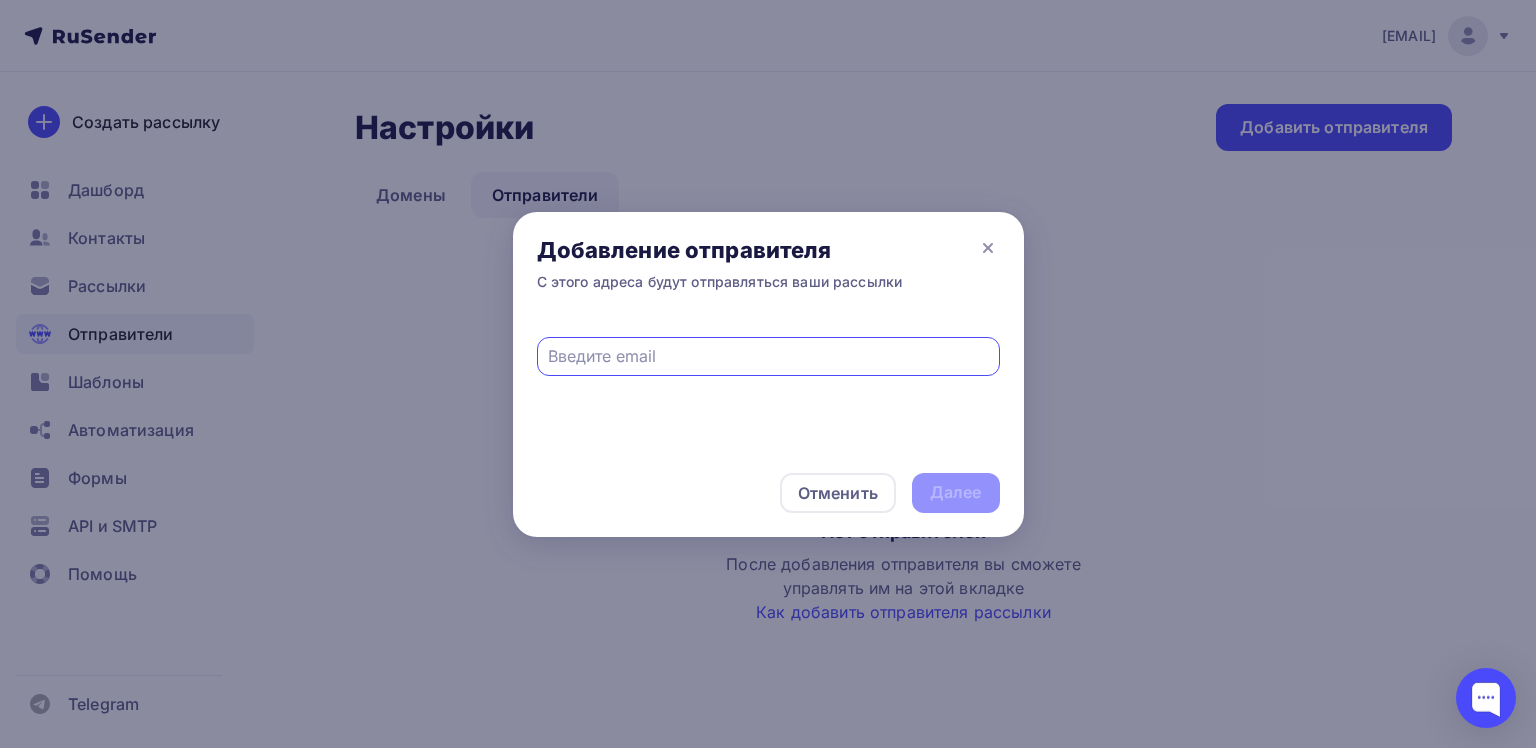 click at bounding box center [768, 356] 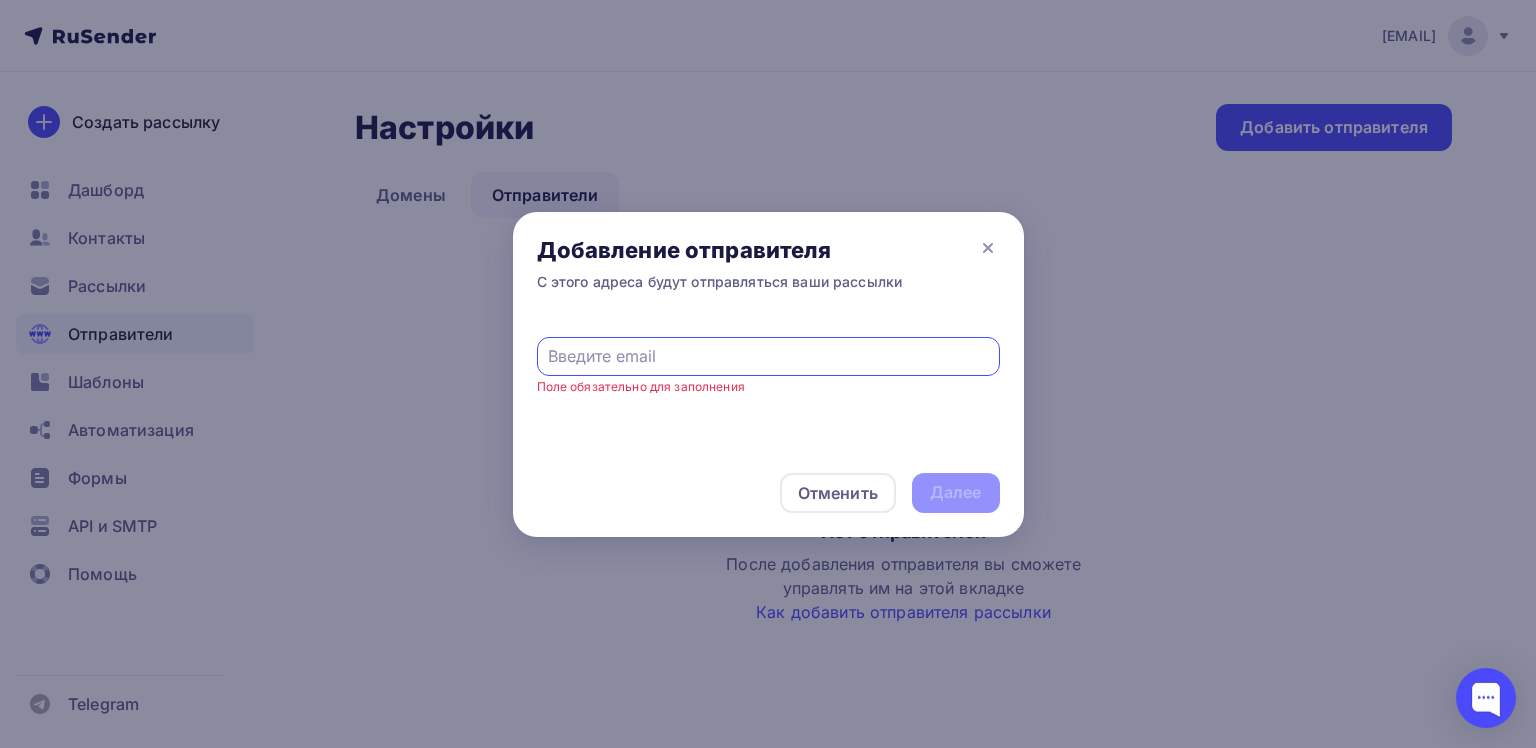 paste on "valiri.street.lamoda@mail.ru" 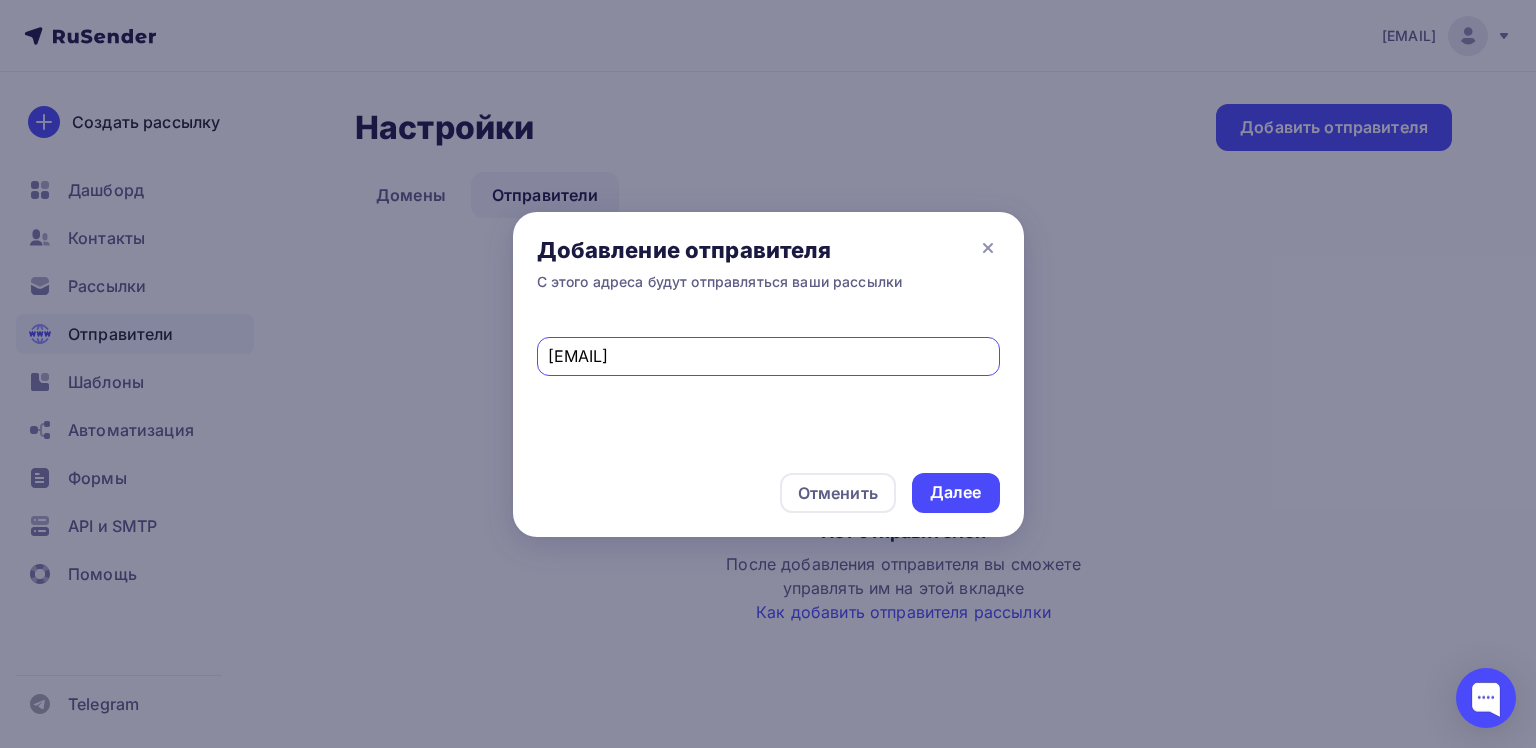 type on "valiri.street.lamoda@mail.ru" 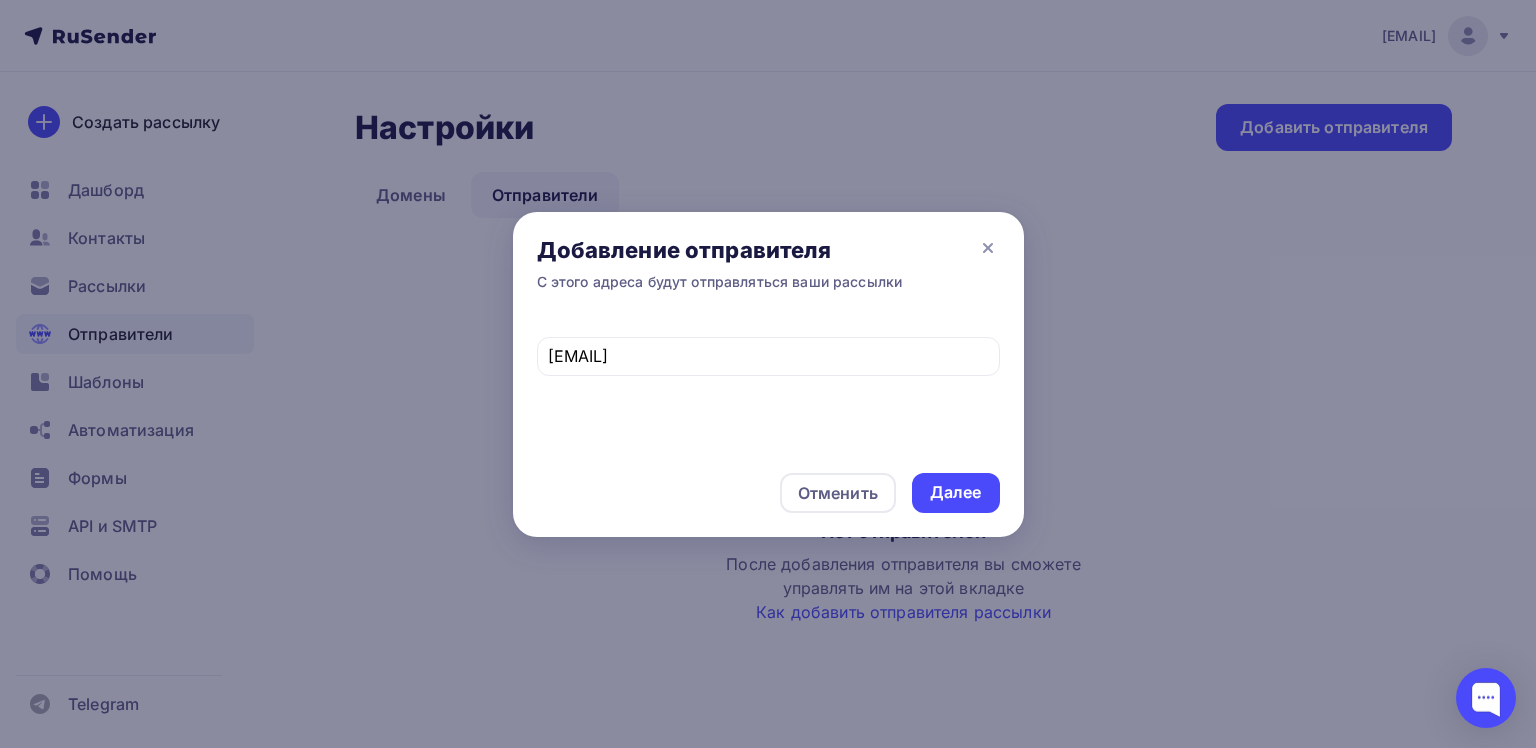 click on "Отменить
Далее" at bounding box center (768, 493) 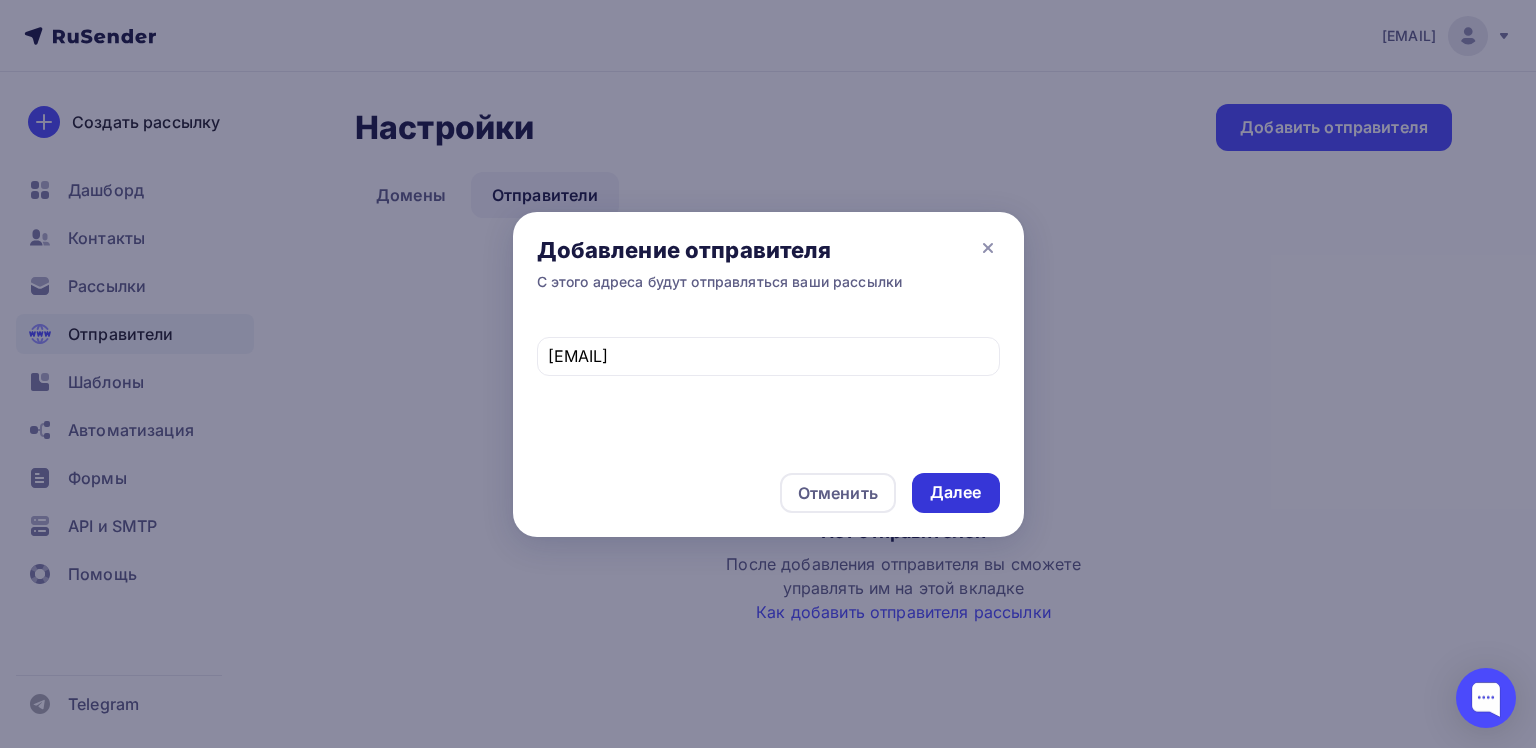 click on "Далее" at bounding box center [956, 493] 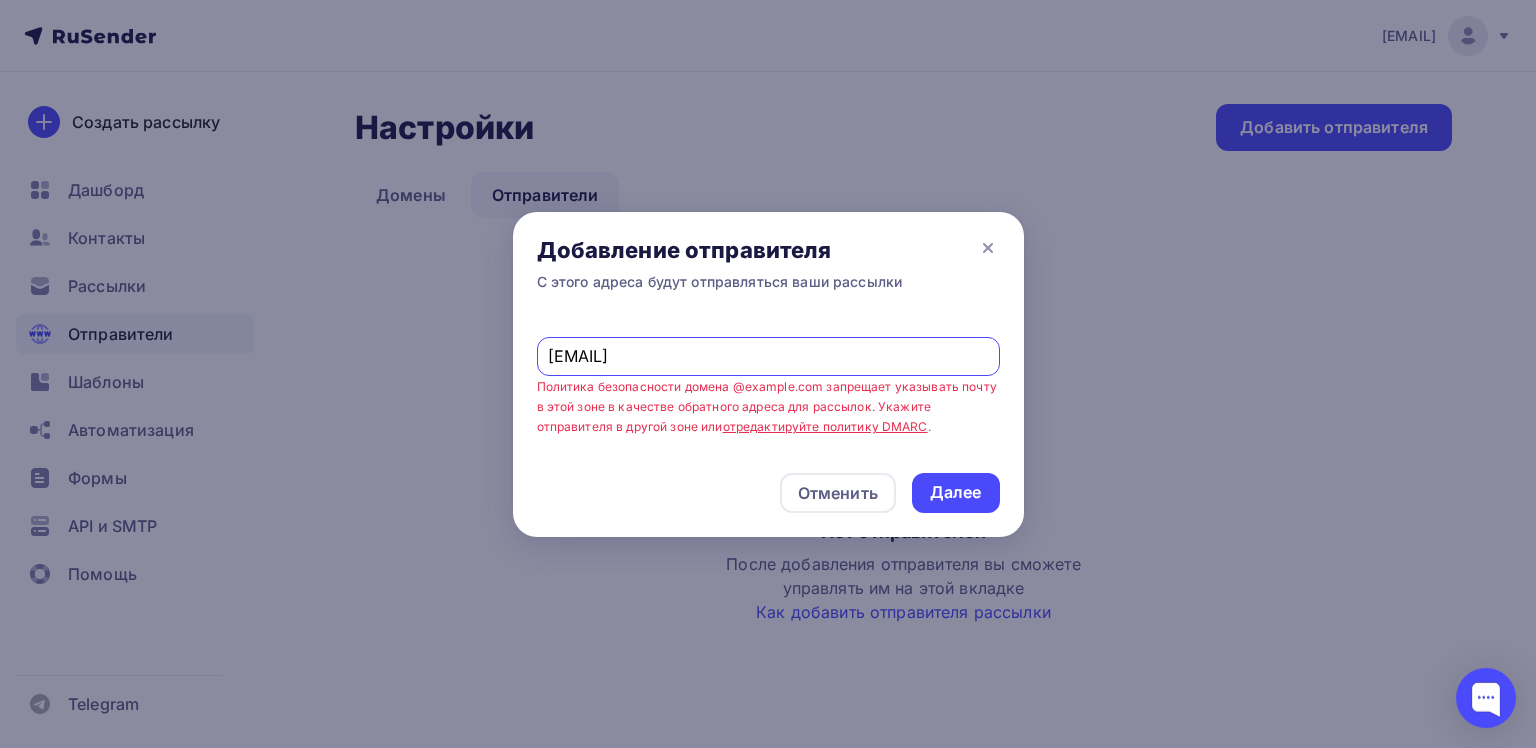 click on "valiri.street.lamoda@mail.ru" at bounding box center (768, 356) 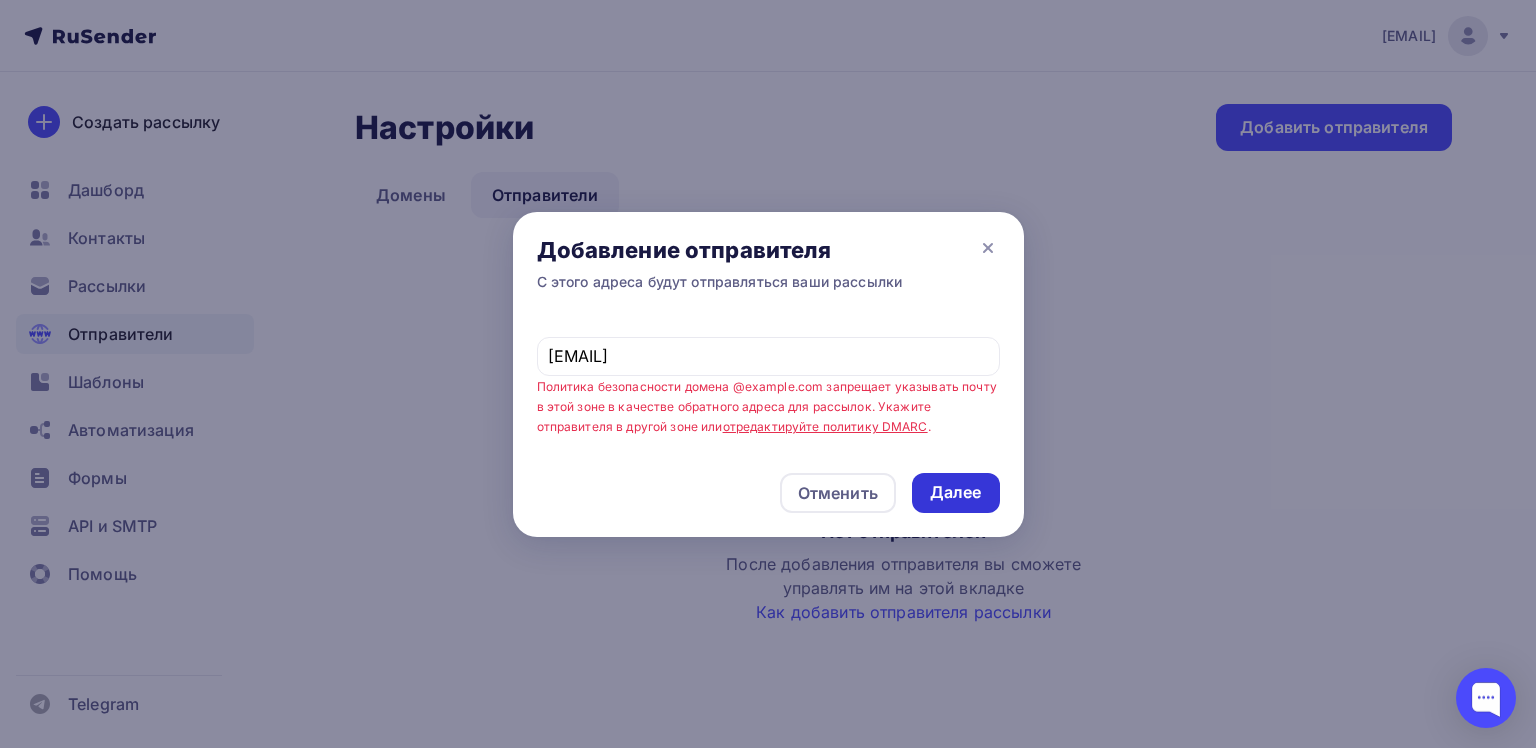 click on "Далее" at bounding box center (956, 492) 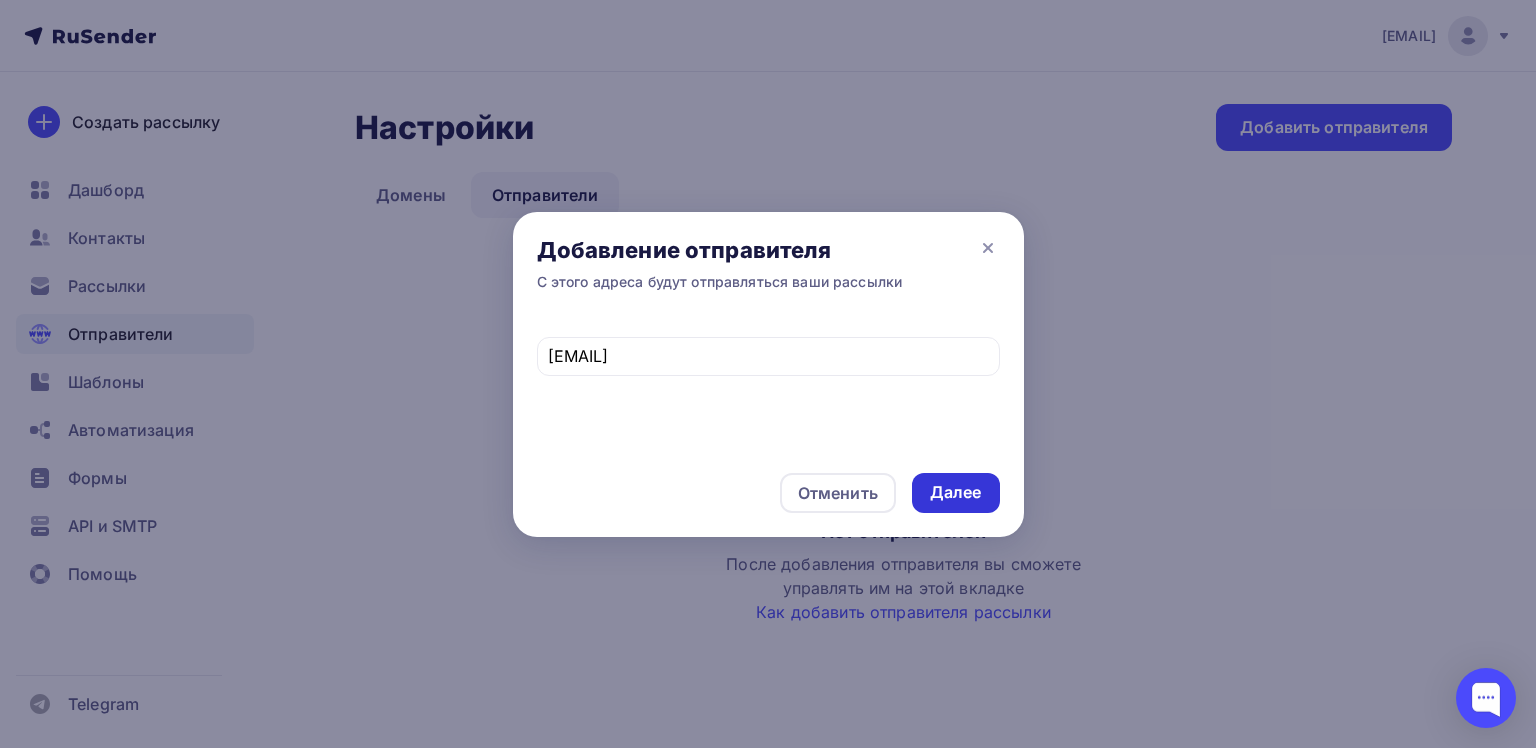 click on "Далее" at bounding box center (956, 492) 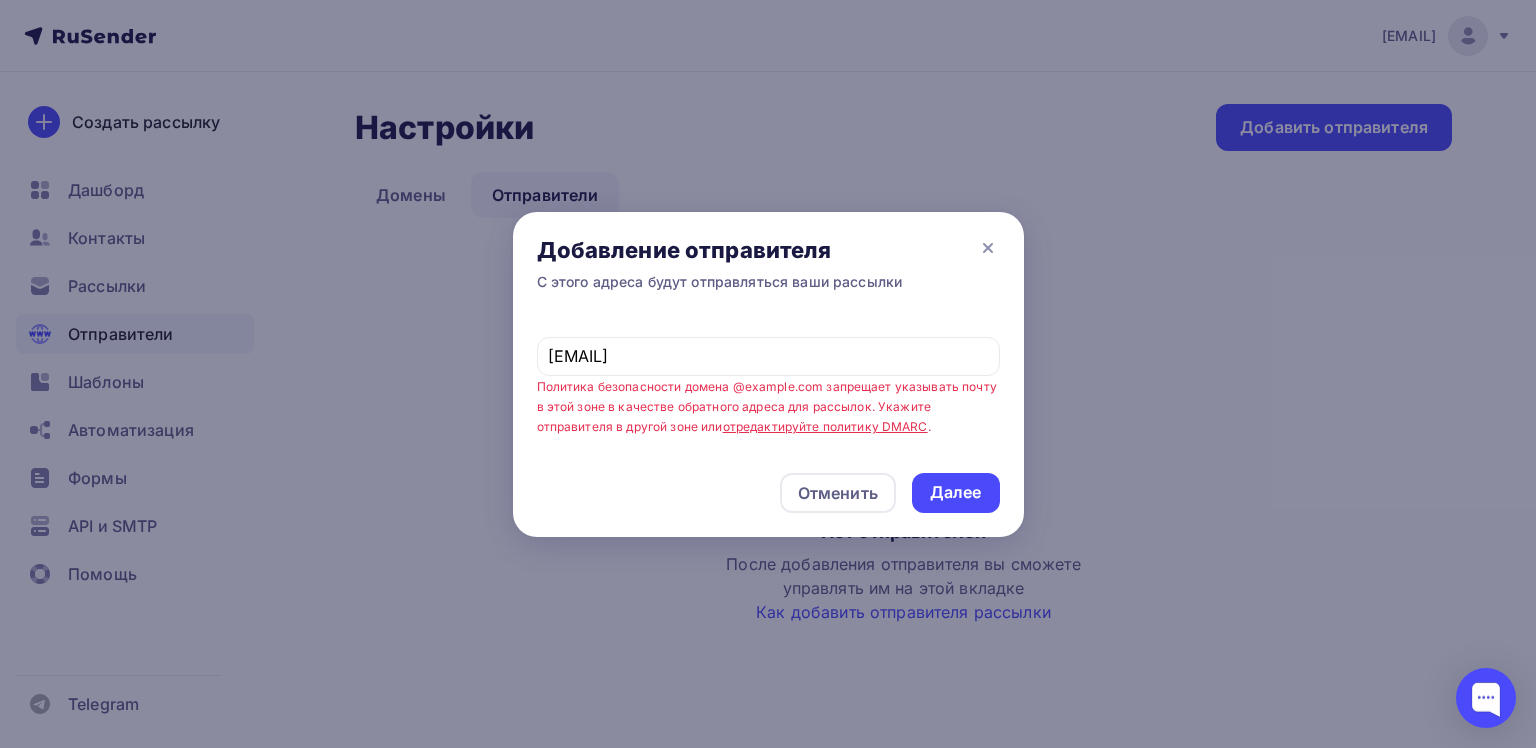 click on "valiri.street.lamoda@mail.ru         Политика безопасности домена
@mail.ru
запрещает указывать почту в этой зоне в качестве обратного адреса для рассылок. Укажите отправителя в другой зоне или
отредактируйте политику DMARC
." at bounding box center (768, 376) 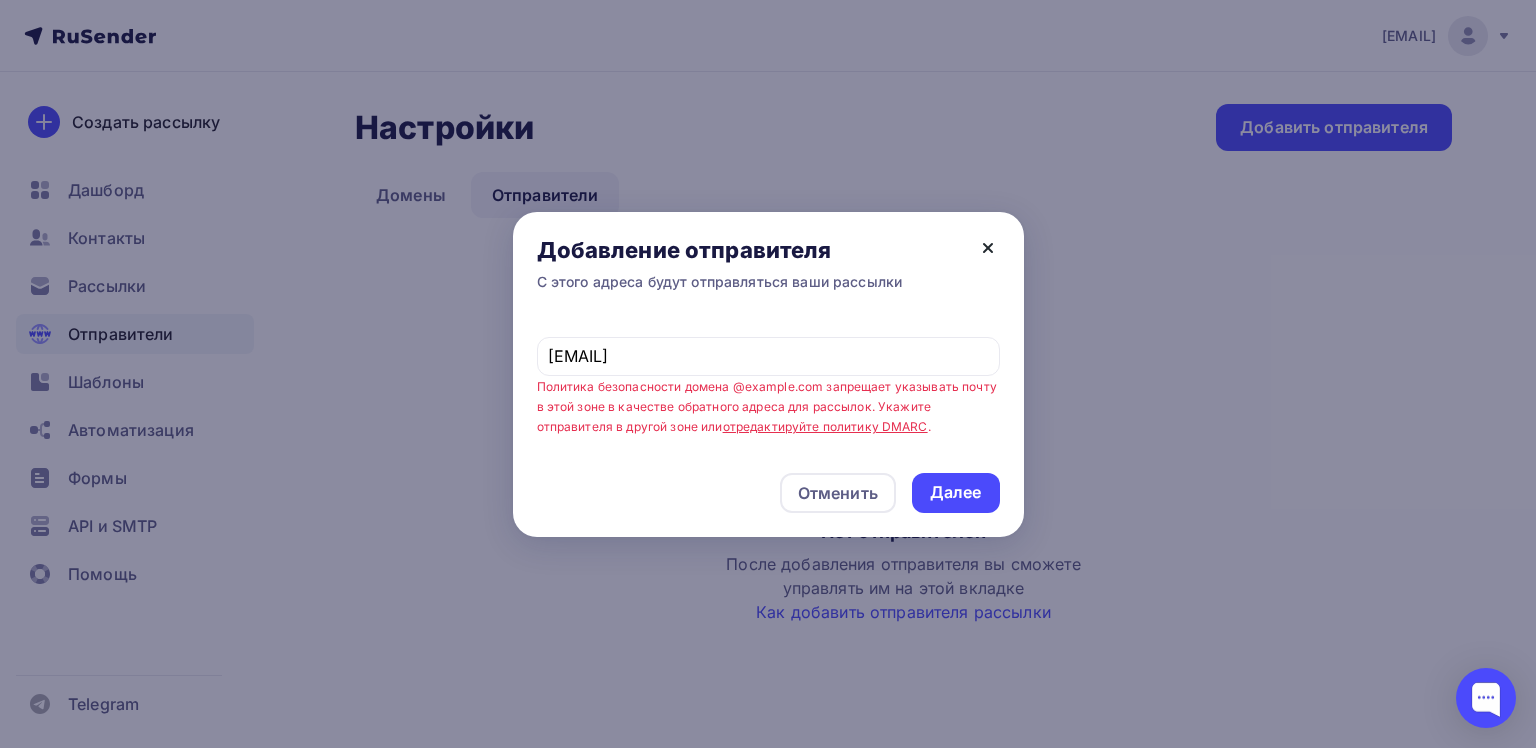 click at bounding box center (988, 248) 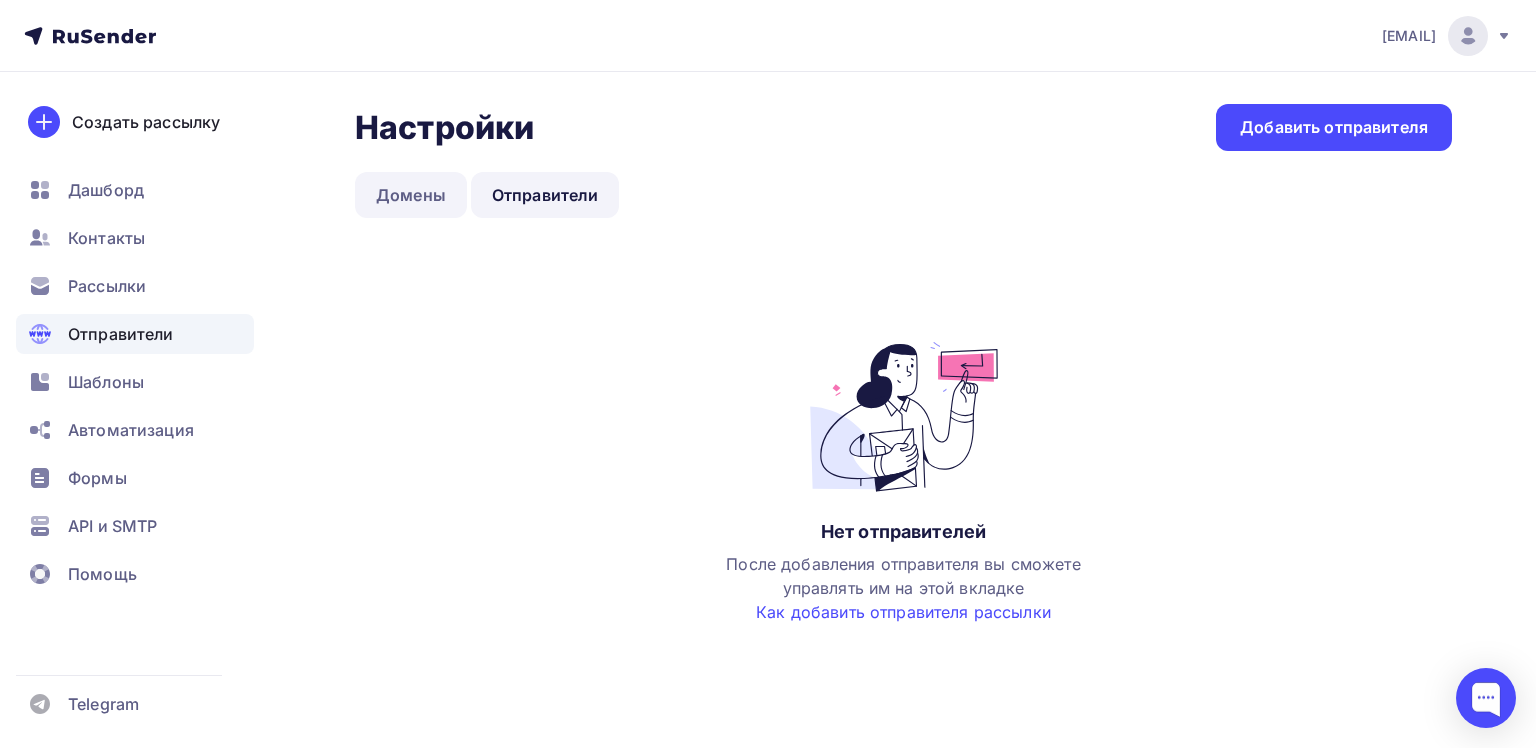 click on "Домены" at bounding box center (411, 195) 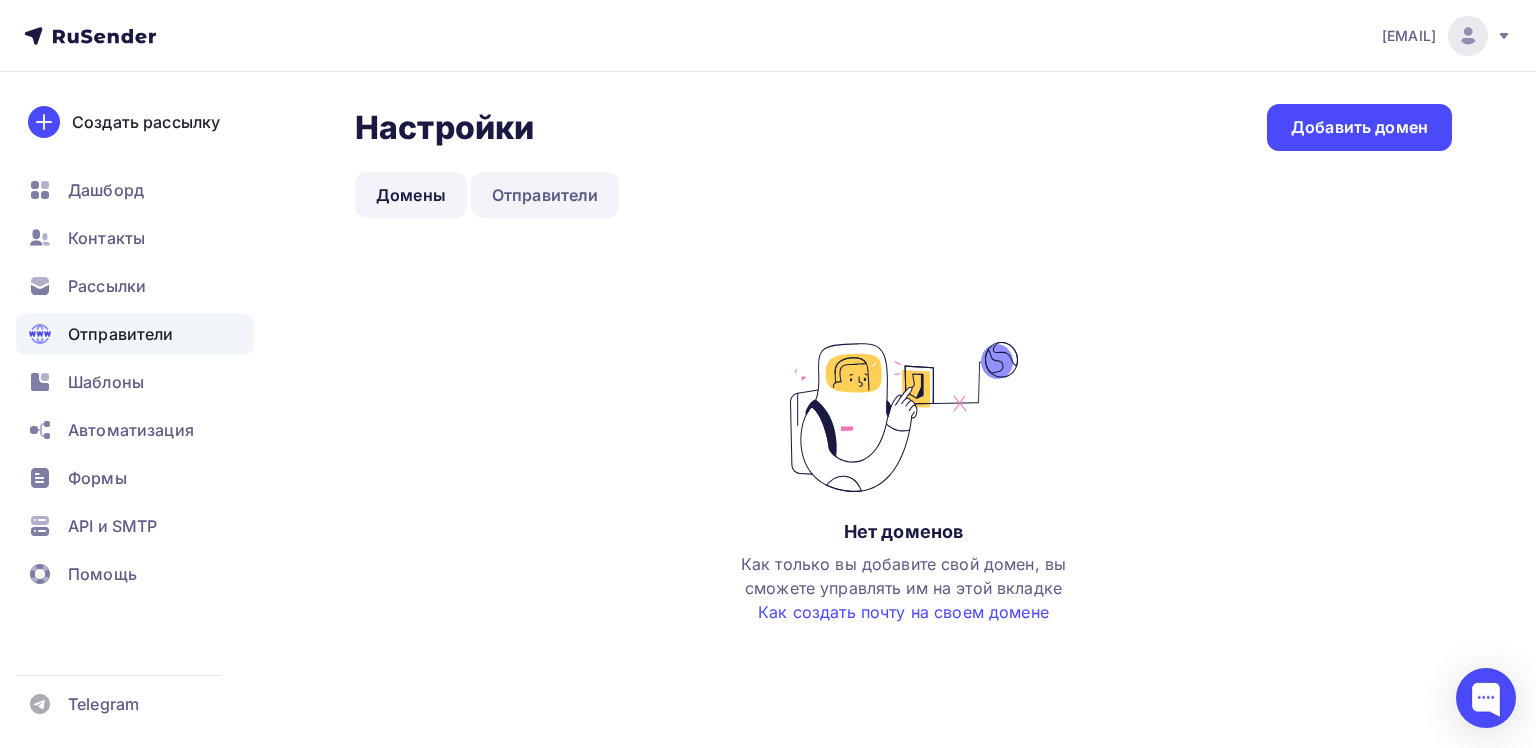 click on "Отправители" at bounding box center (545, 195) 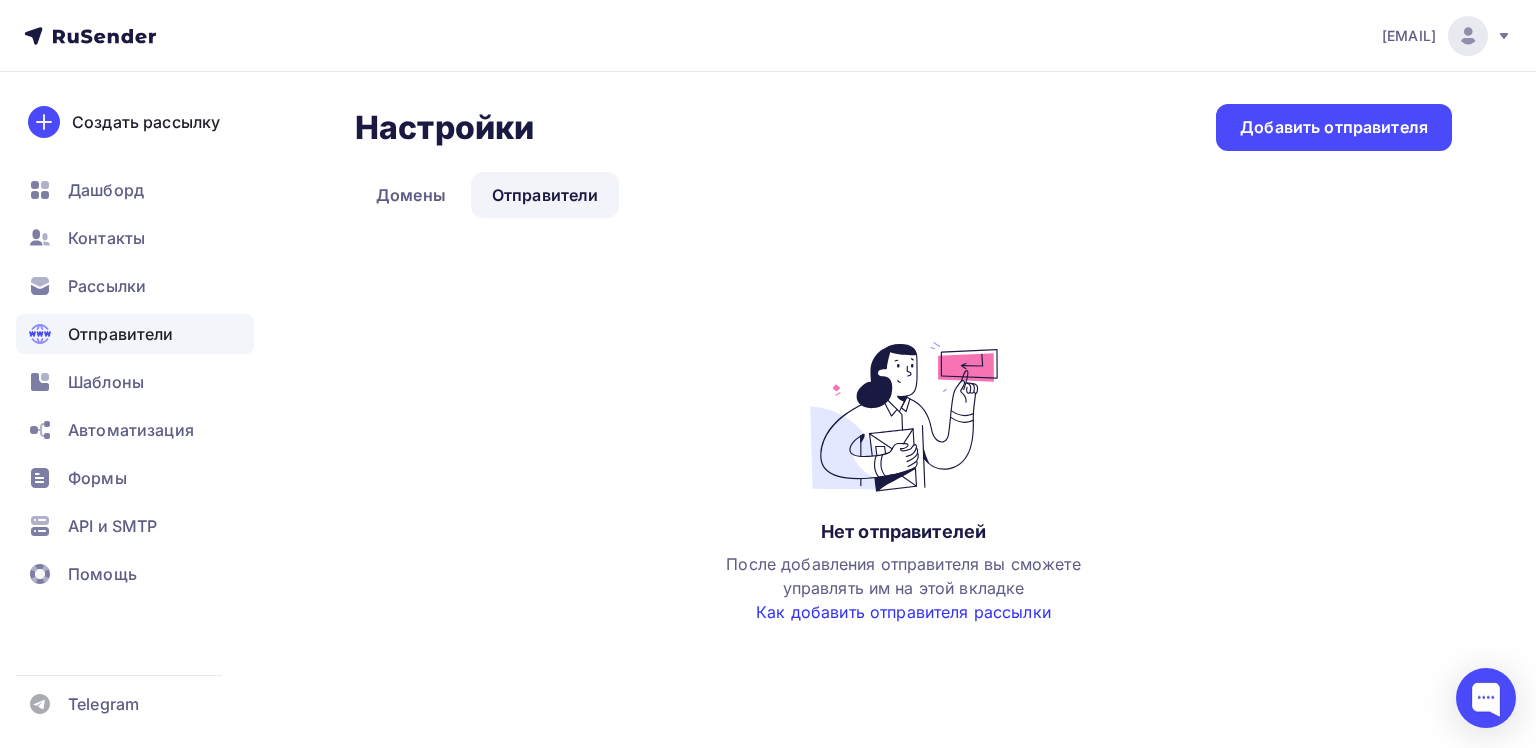 click on "Как добавить отправителя рассылки" at bounding box center (903, 612) 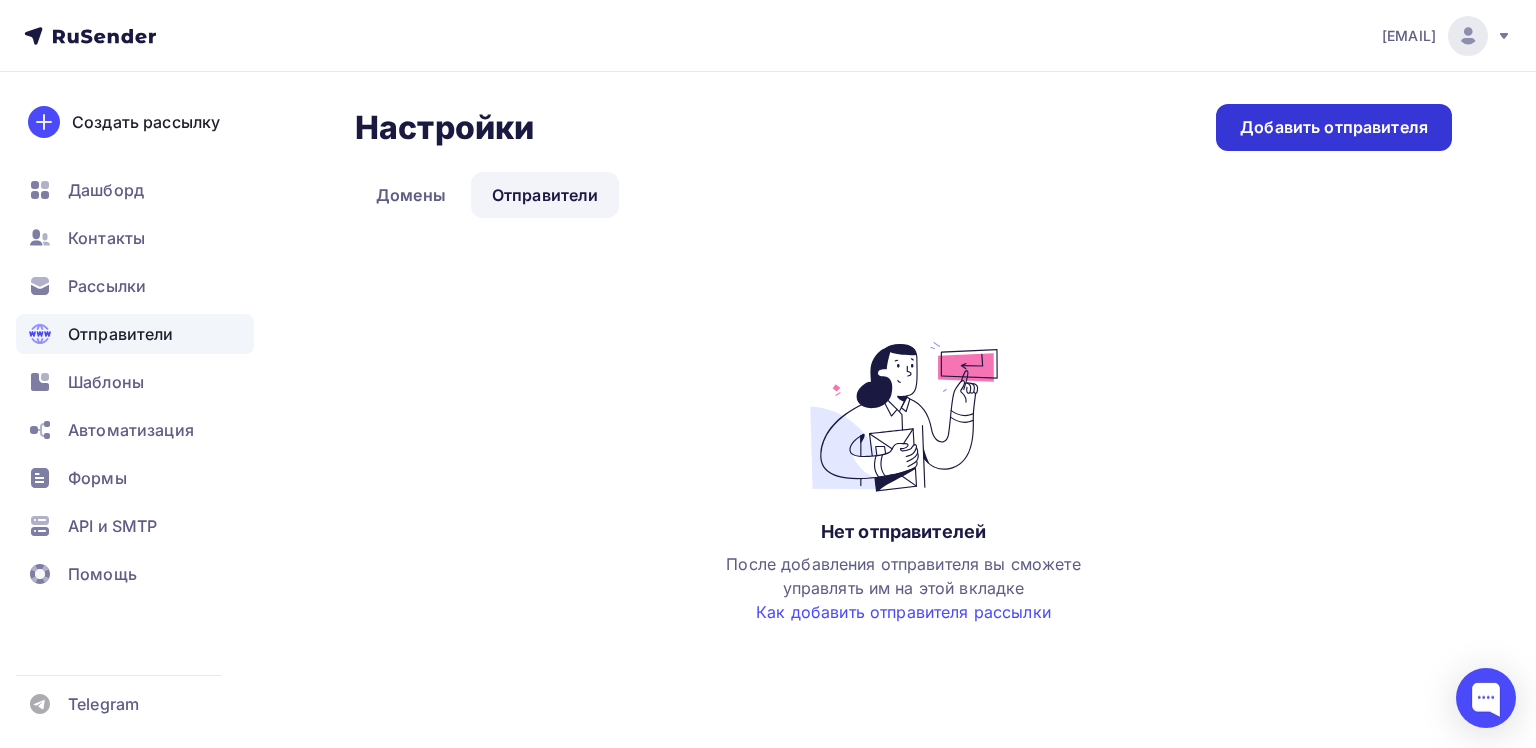 click on "Добавить отправителя" at bounding box center (1334, 127) 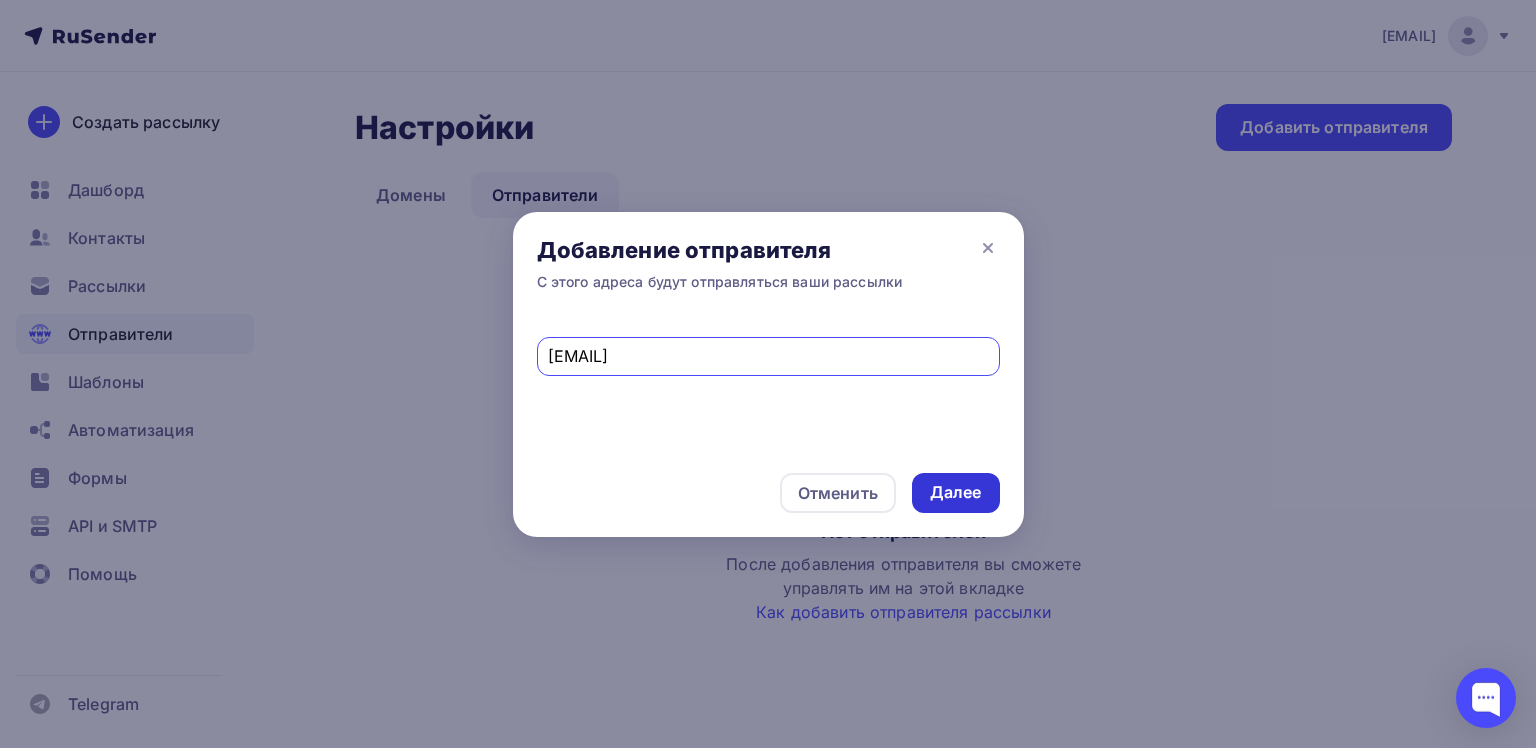 type on "valiri.street.lamoda@mail.ru" 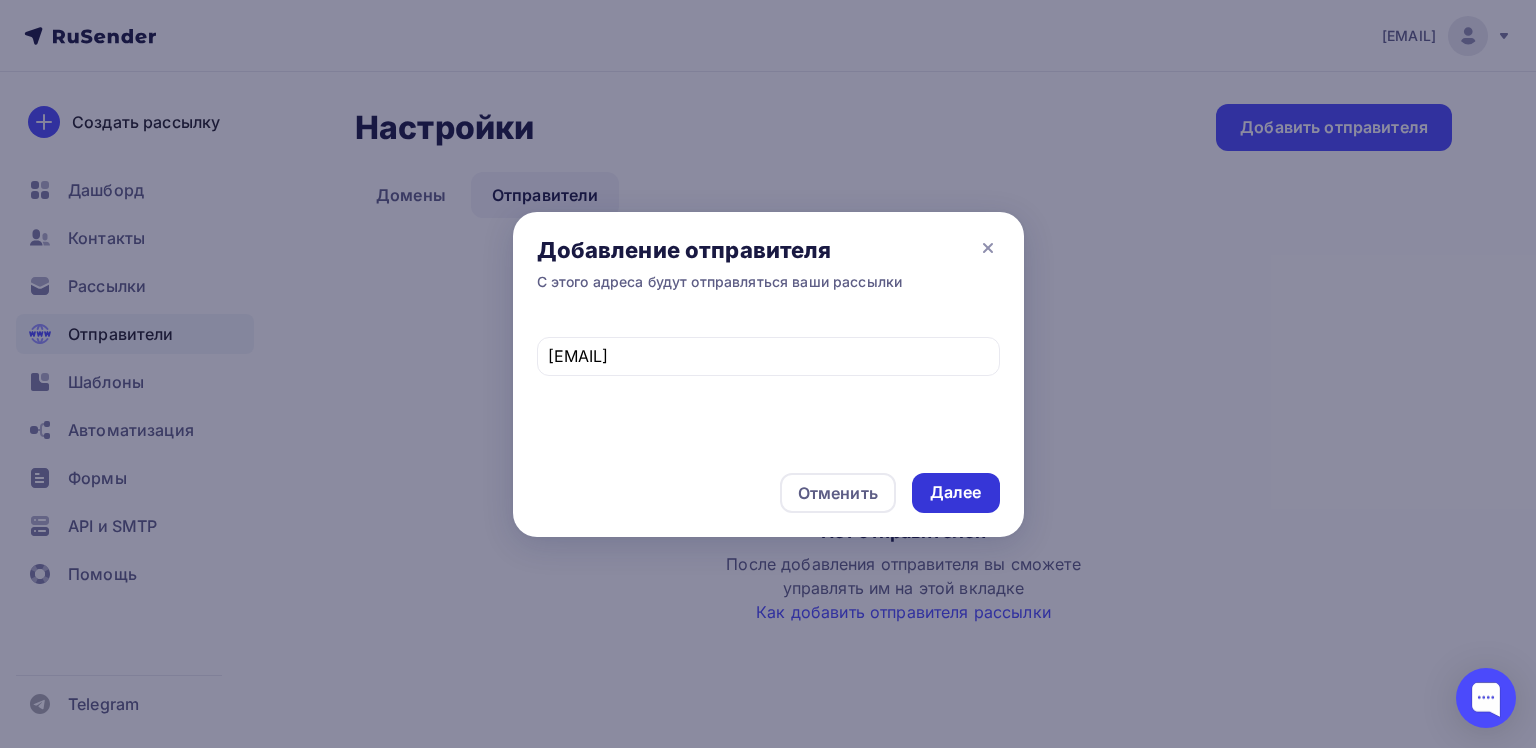 click on "Далее" at bounding box center [956, 493] 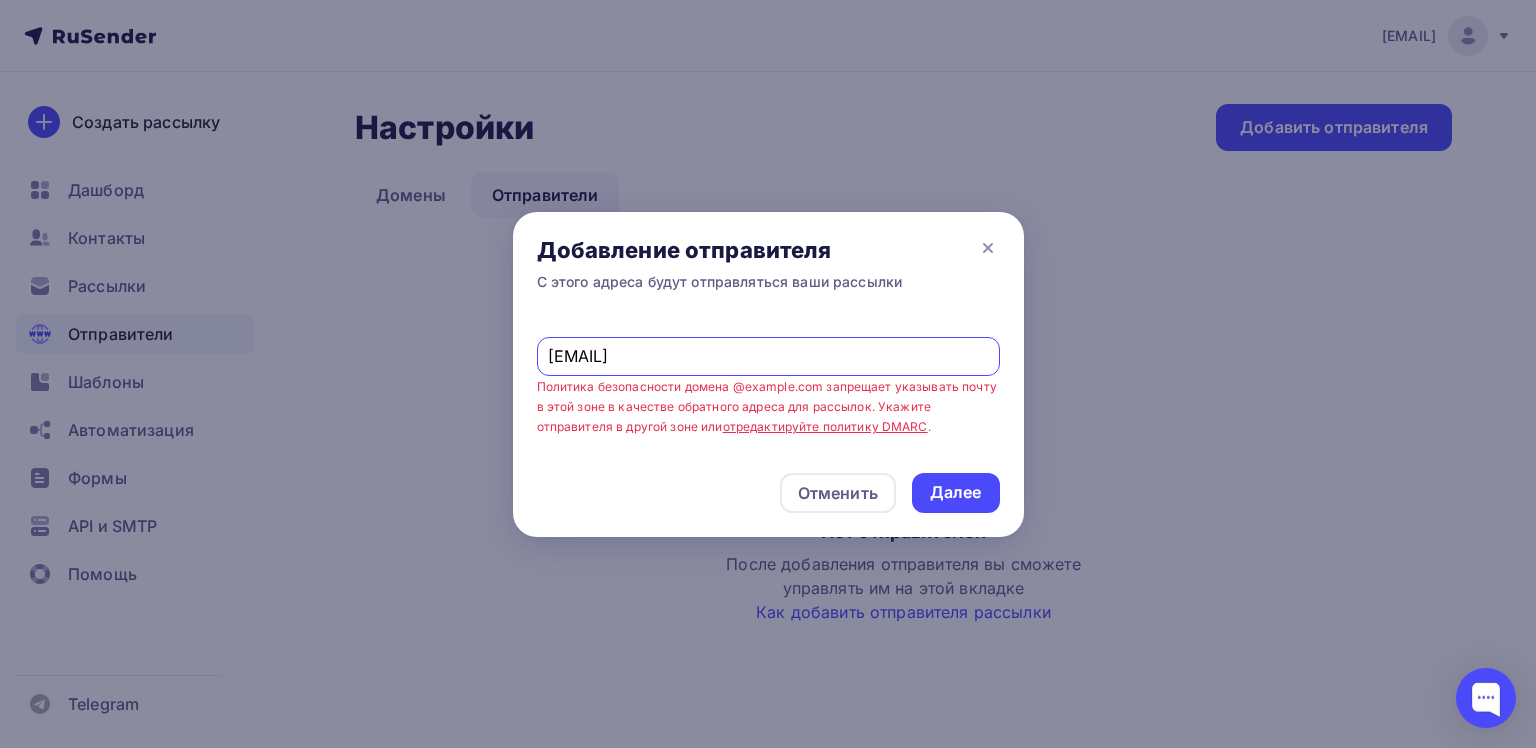 click on "valiri.street.lamoda@mail.ru" at bounding box center [768, 356] 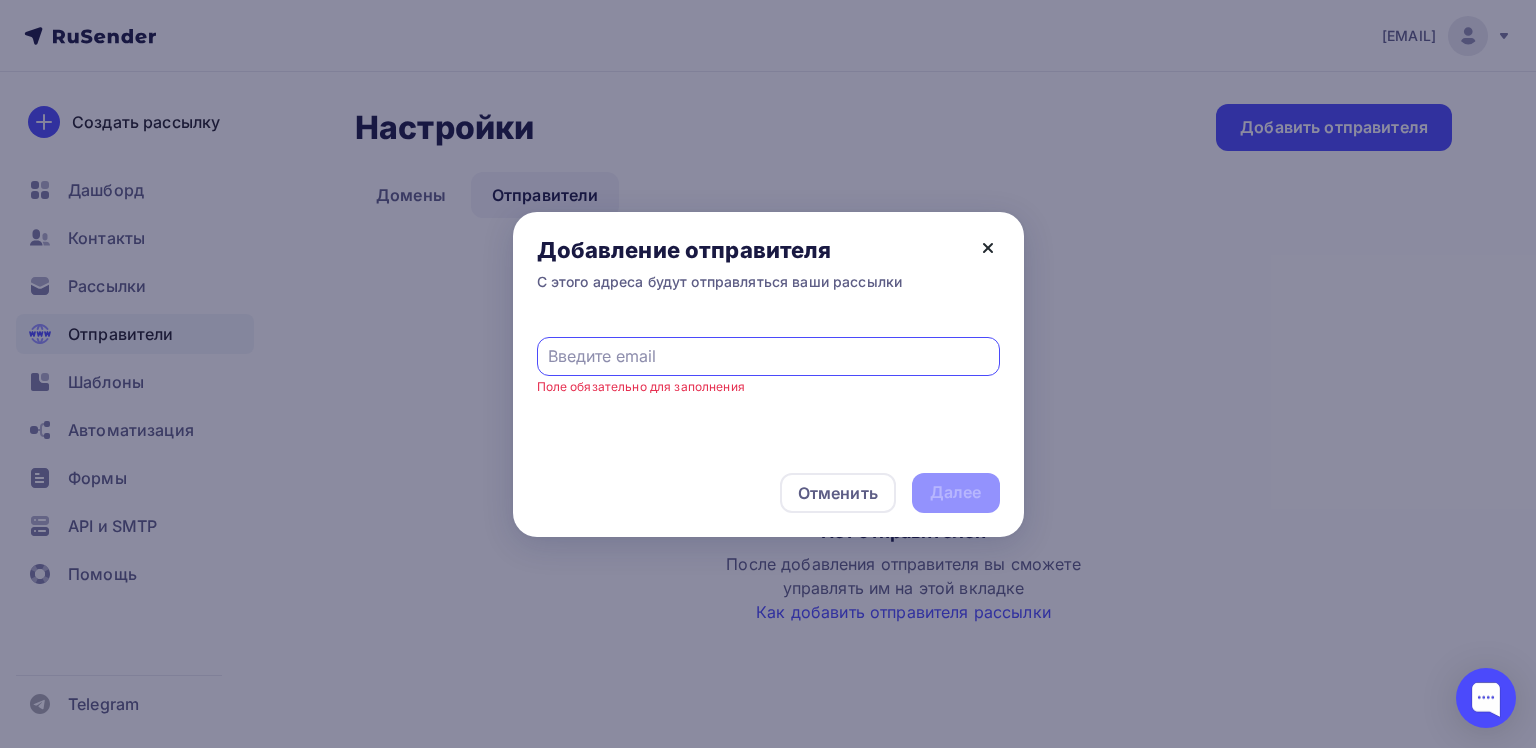 type 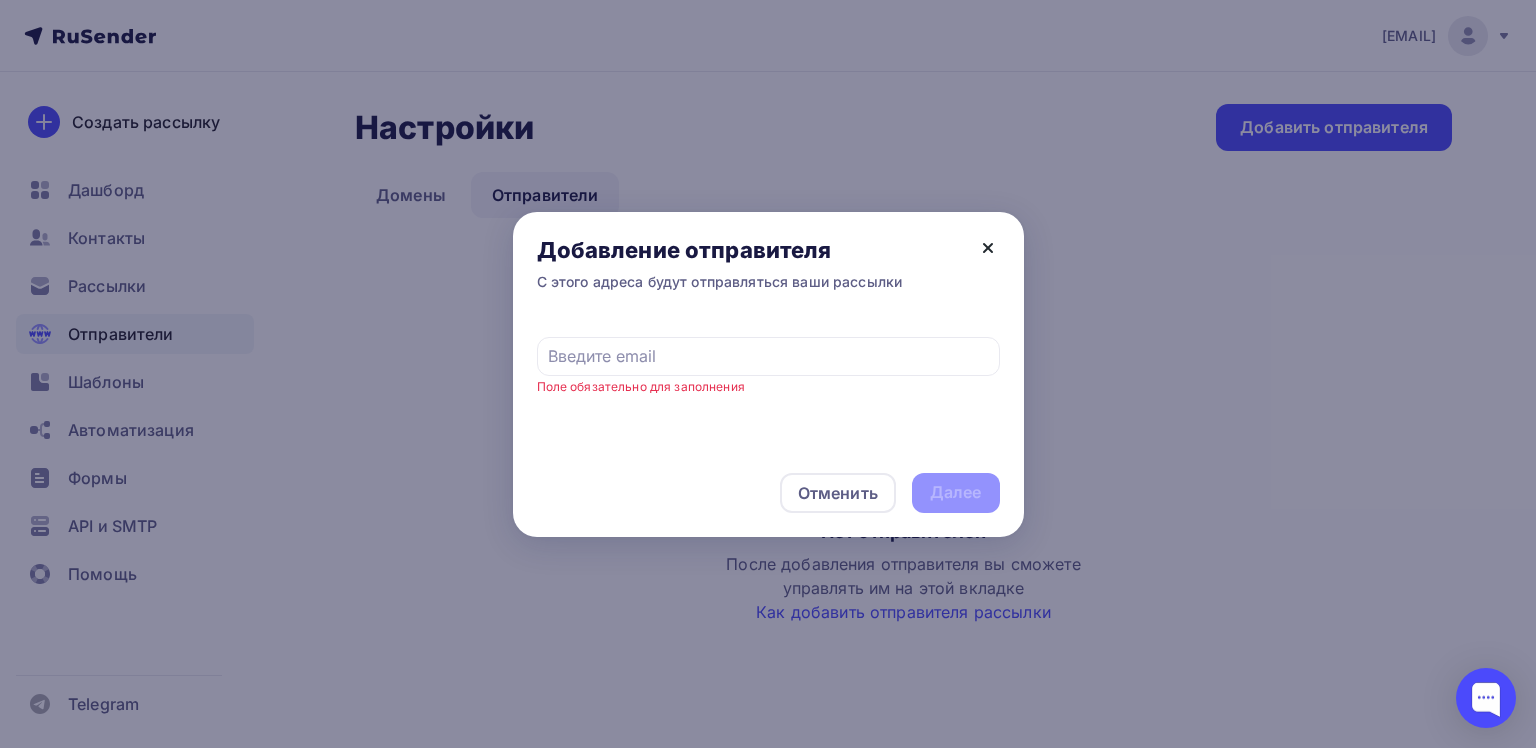 click at bounding box center [988, 248] 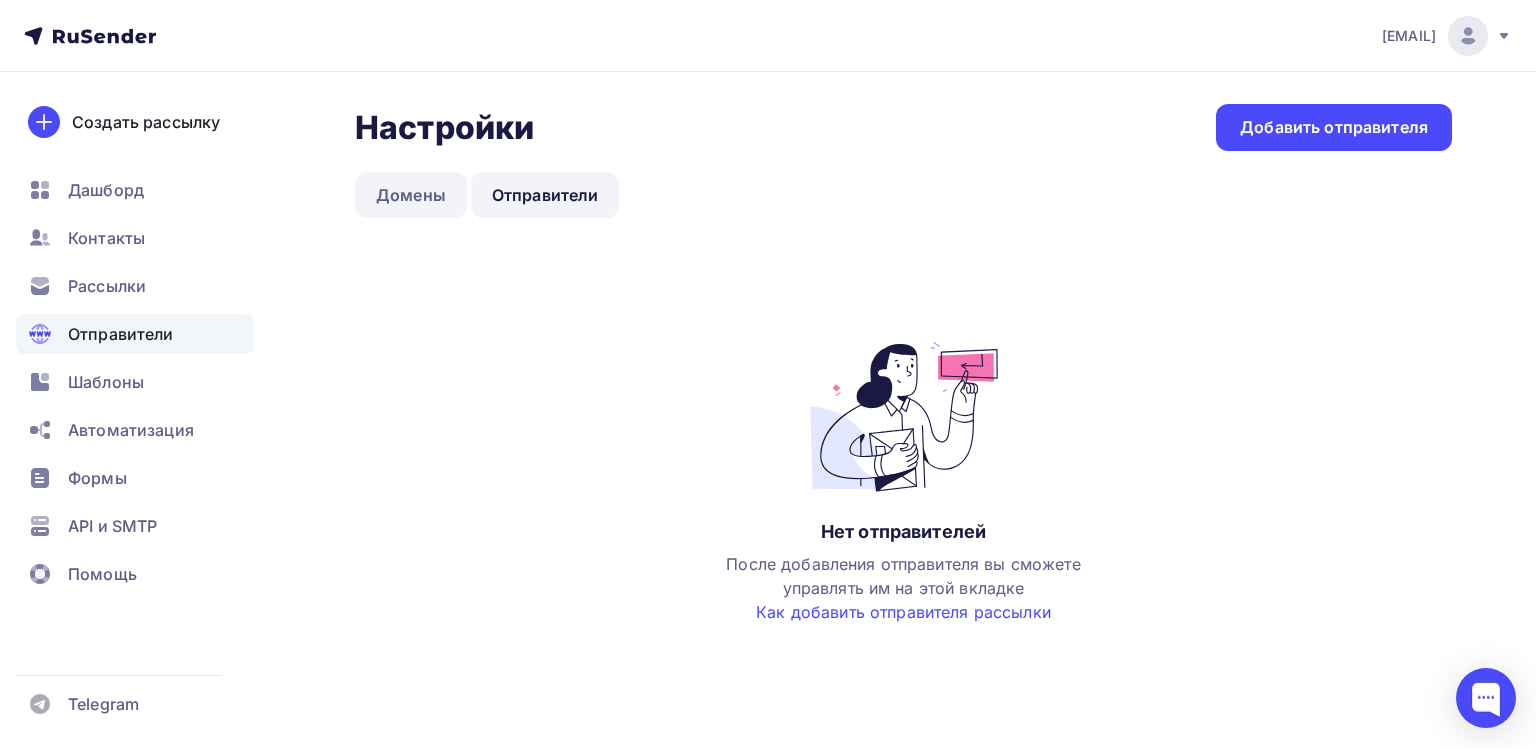 click on "Домены" at bounding box center [411, 195] 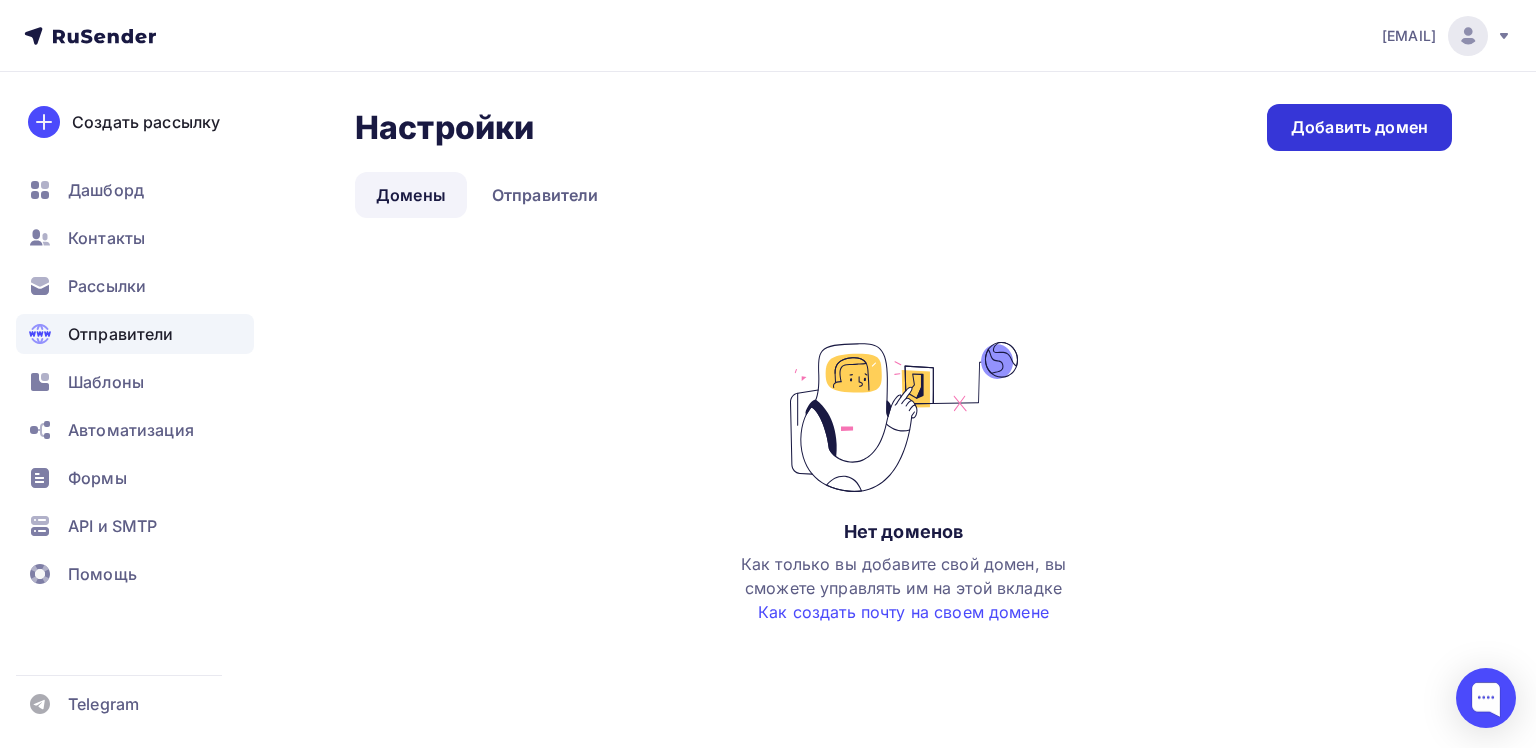 click on "Добавить домен" at bounding box center (1359, 127) 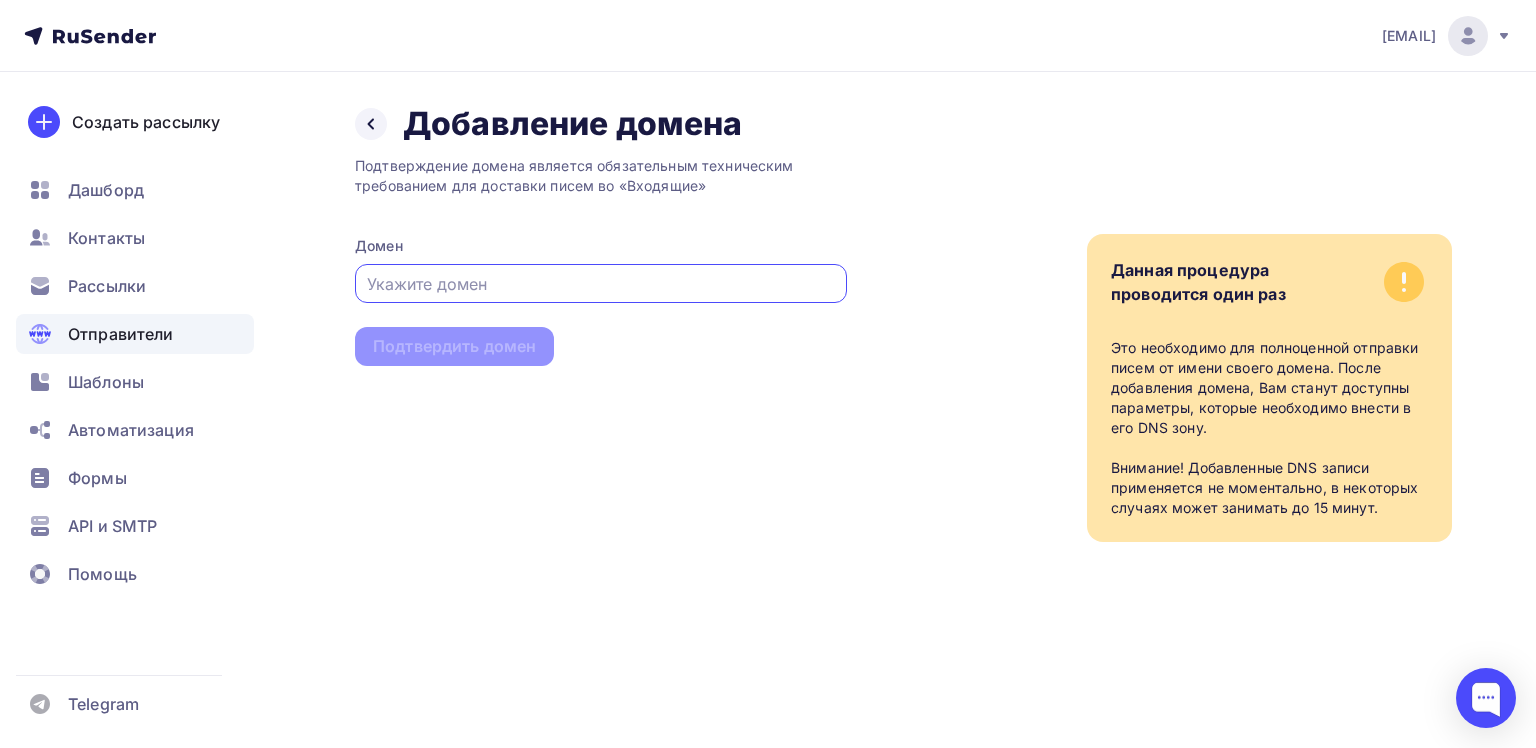 click at bounding box center [601, 284] 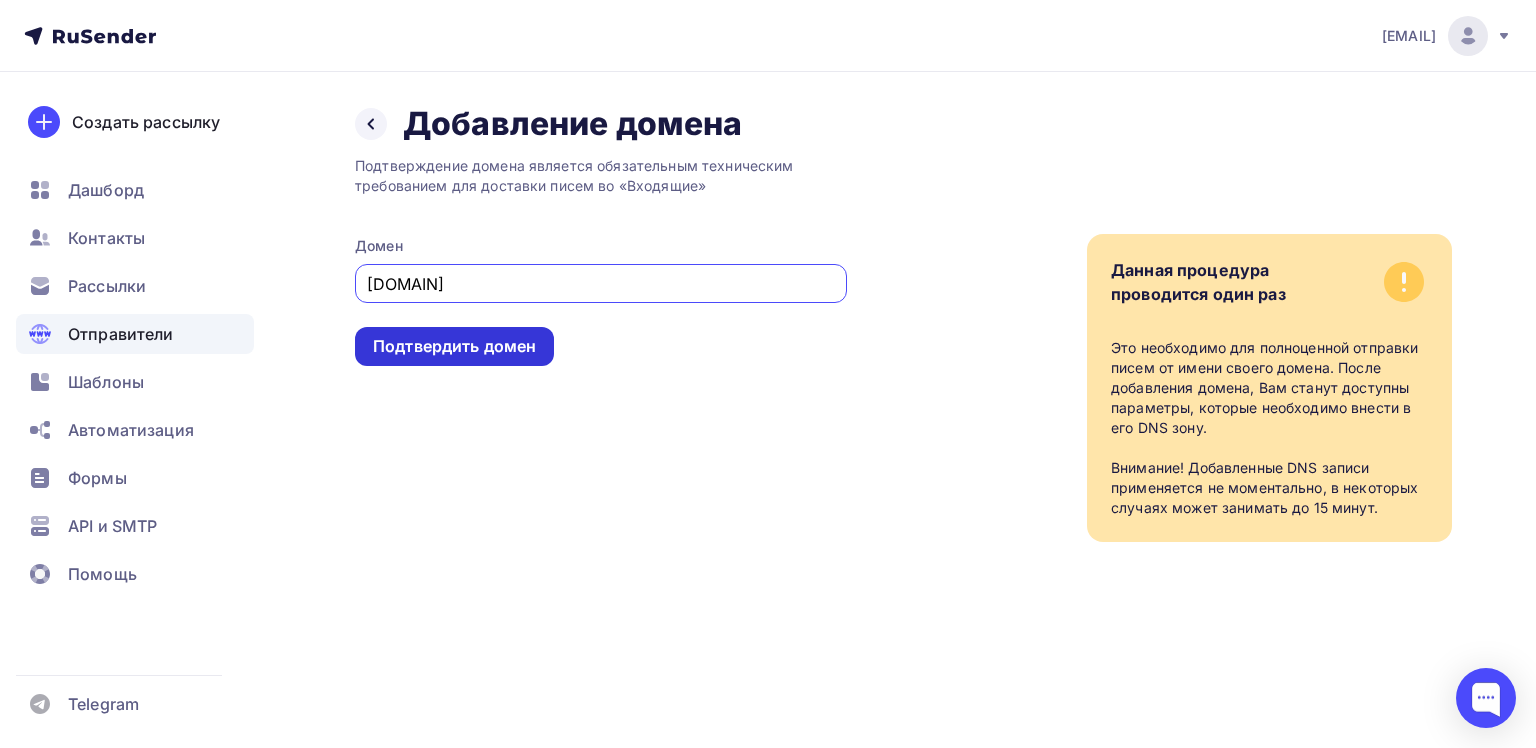 type on "valiristreet.ru" 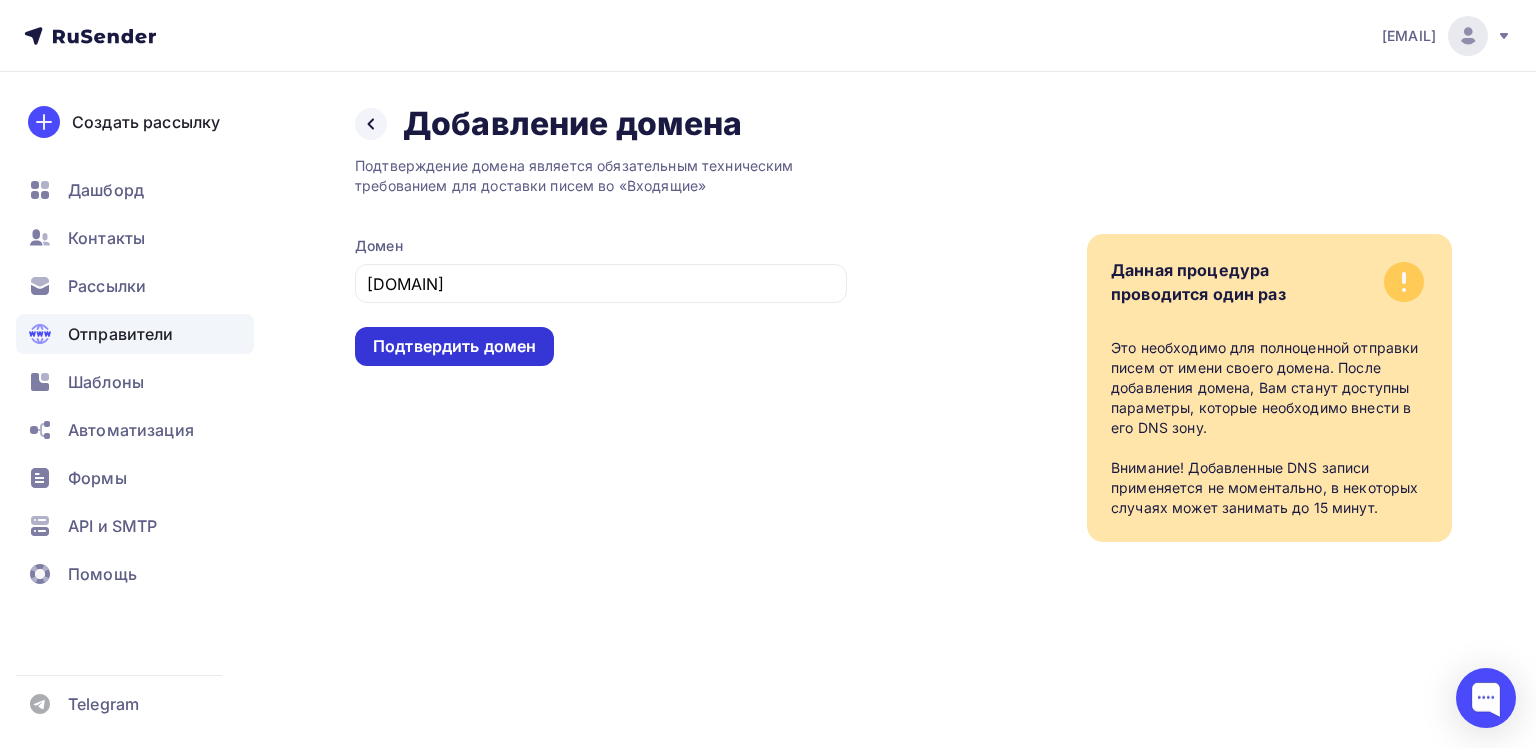 click on "Подтвердить домен" at bounding box center [454, 346] 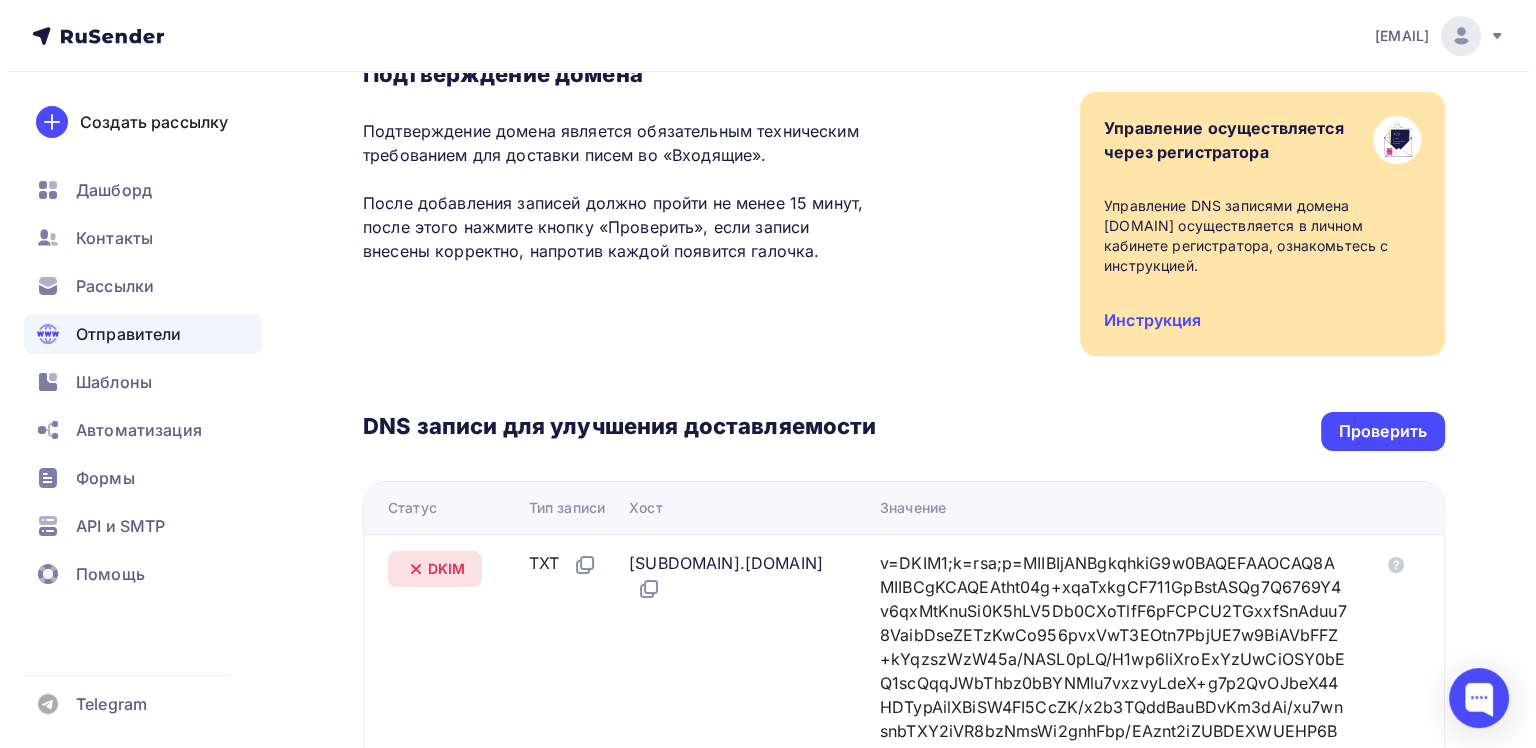 scroll, scrollTop: 0, scrollLeft: 0, axis: both 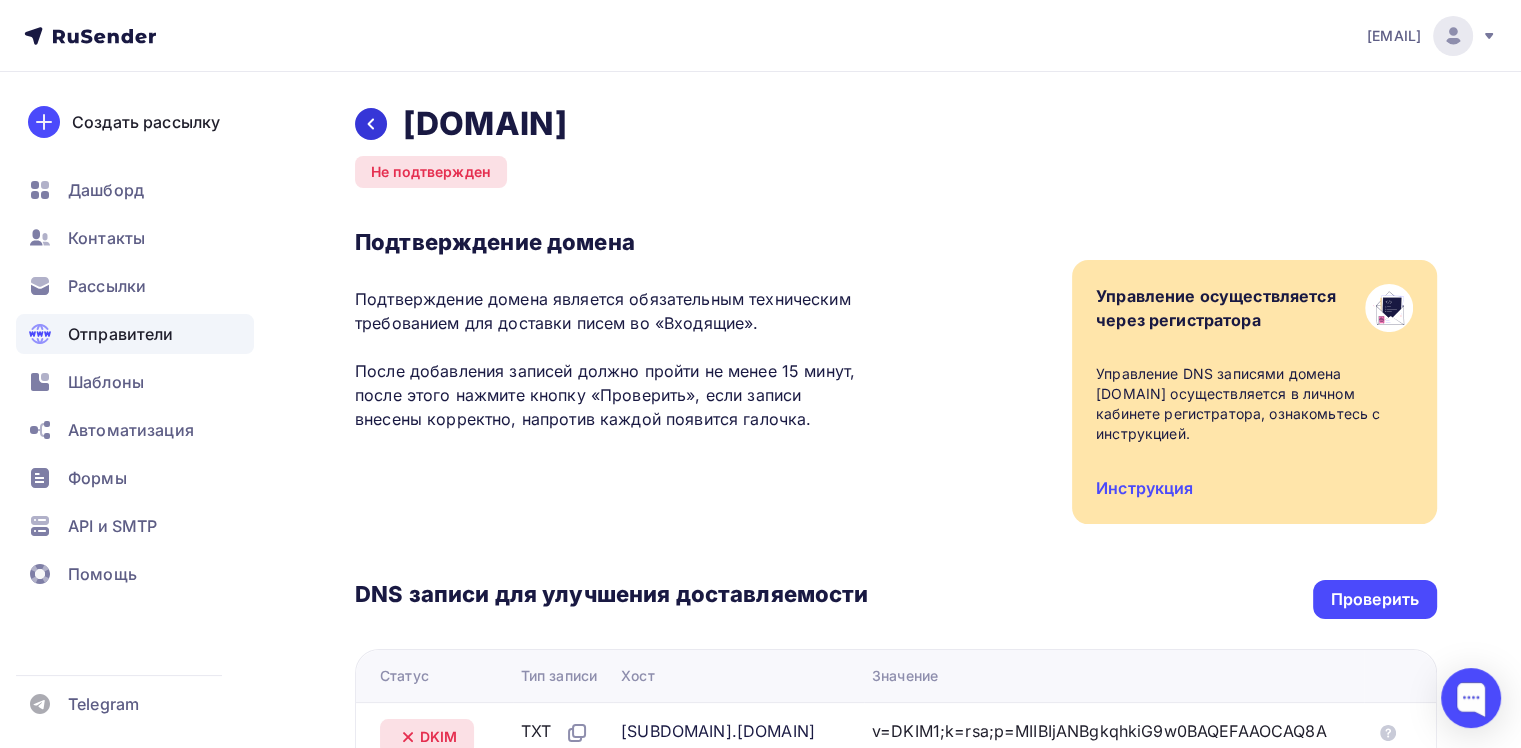 click at bounding box center (371, 124) 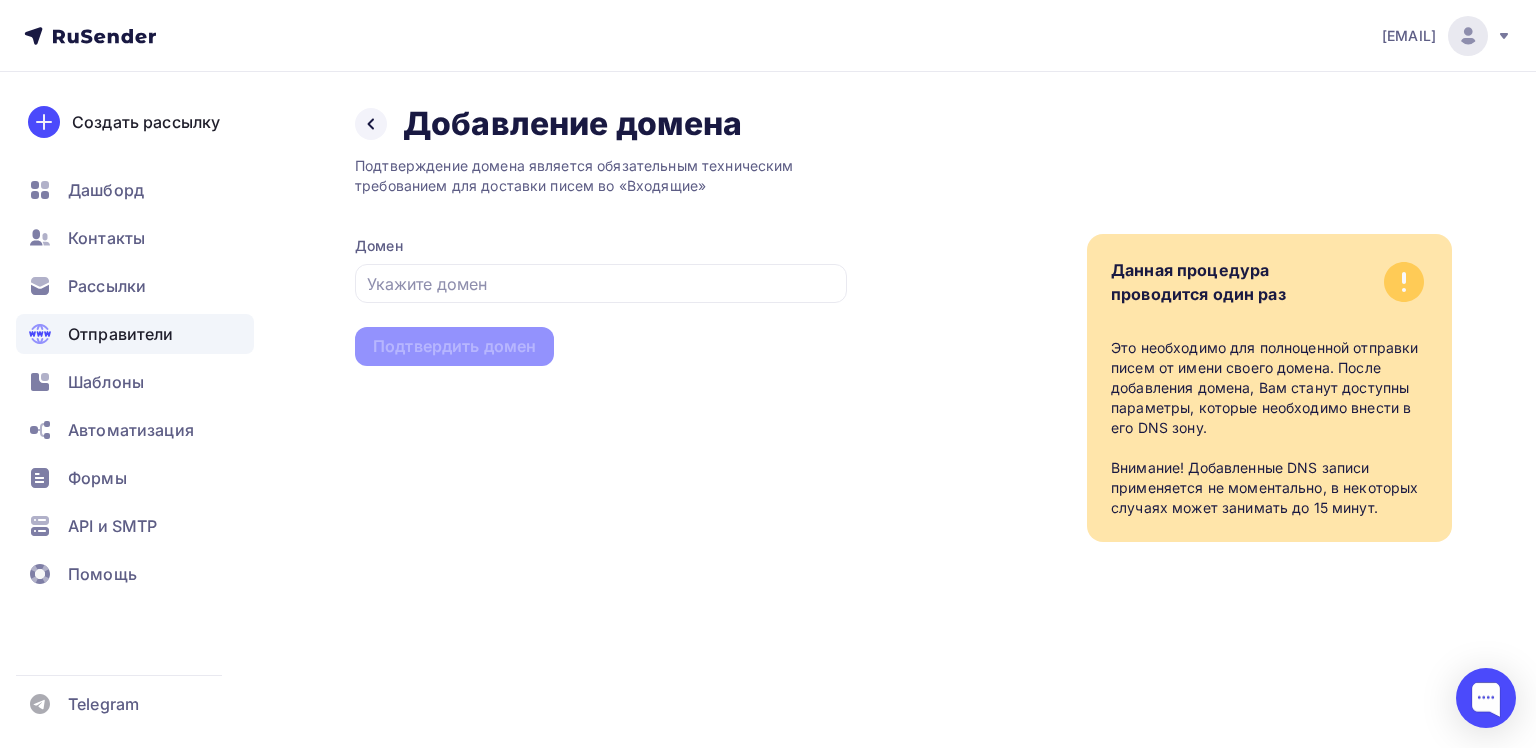 click at bounding box center [371, 124] 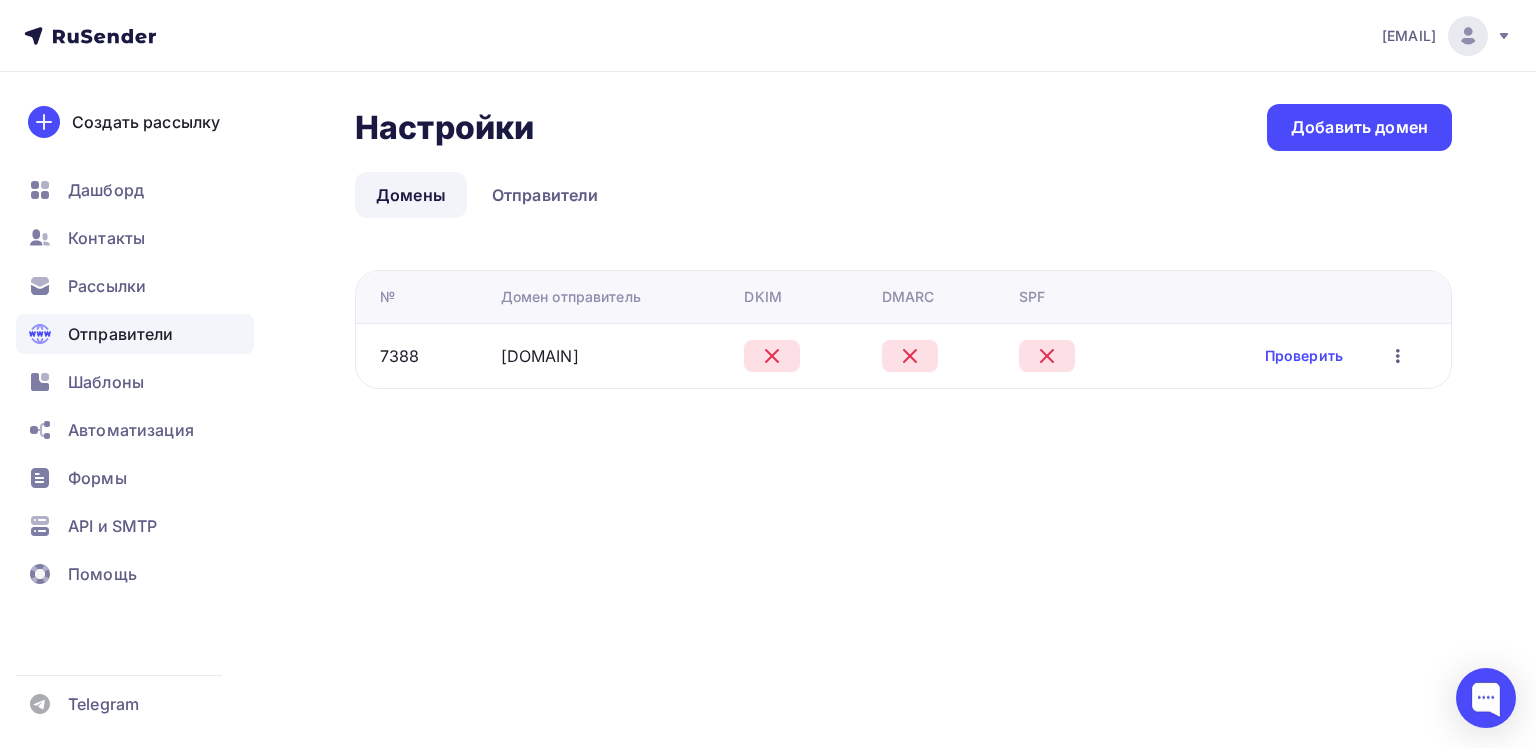 click on "Настройки" at bounding box center (444, 128) 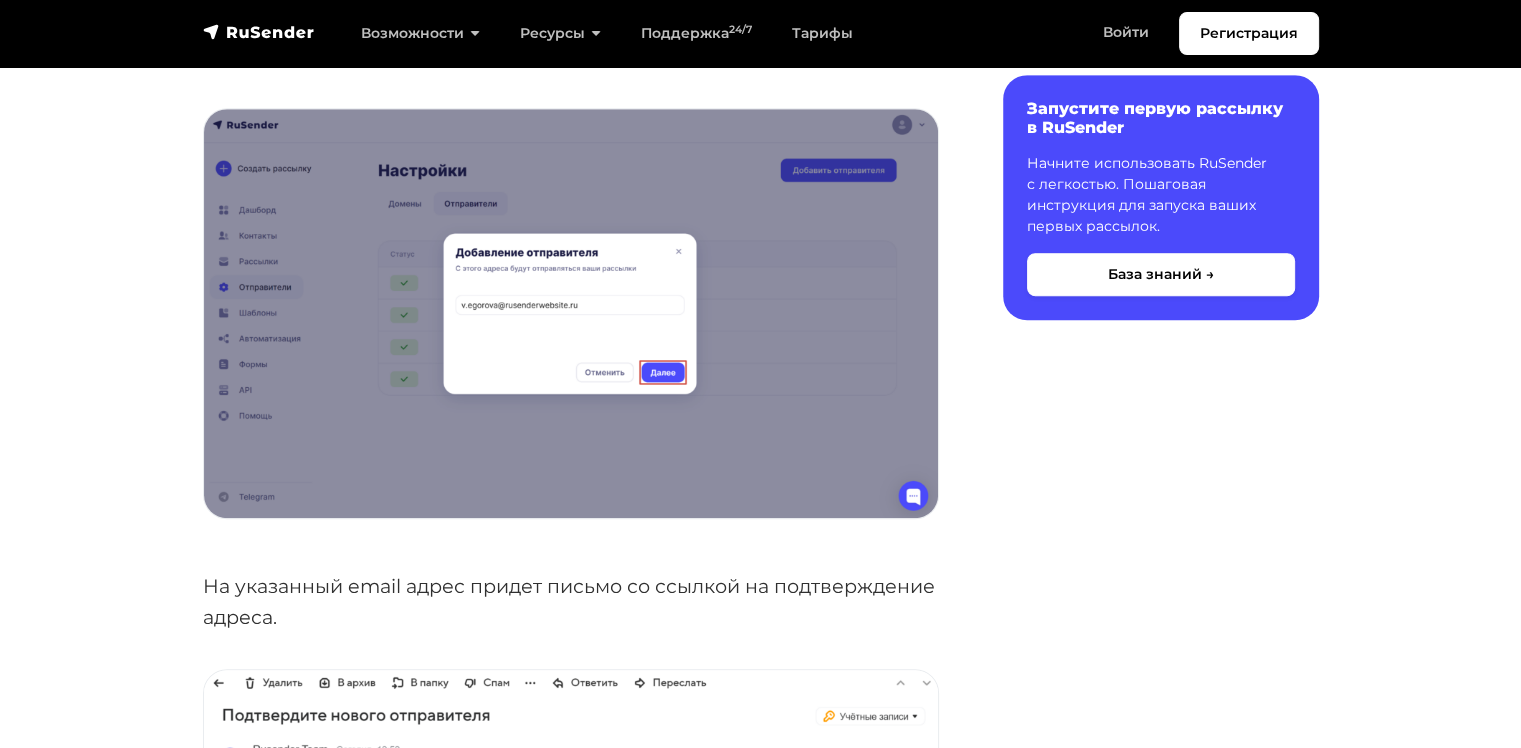 scroll, scrollTop: 0, scrollLeft: 0, axis: both 